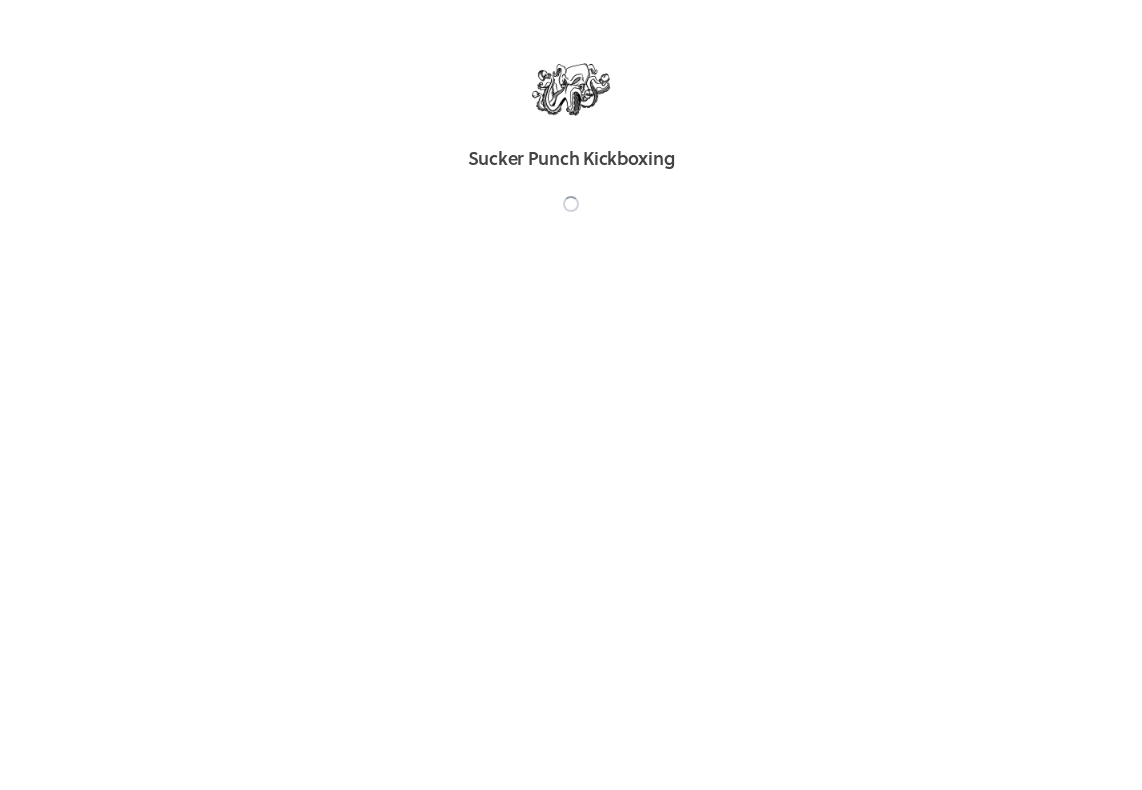 scroll, scrollTop: 0, scrollLeft: 0, axis: both 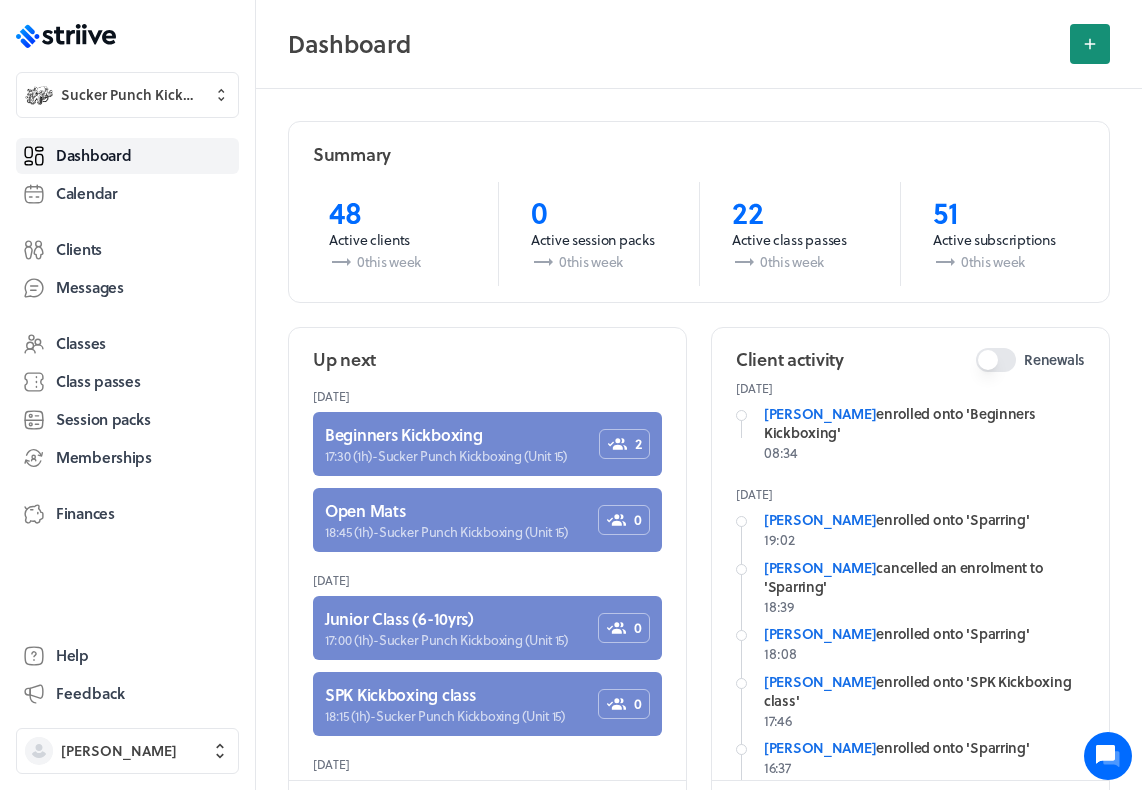 click 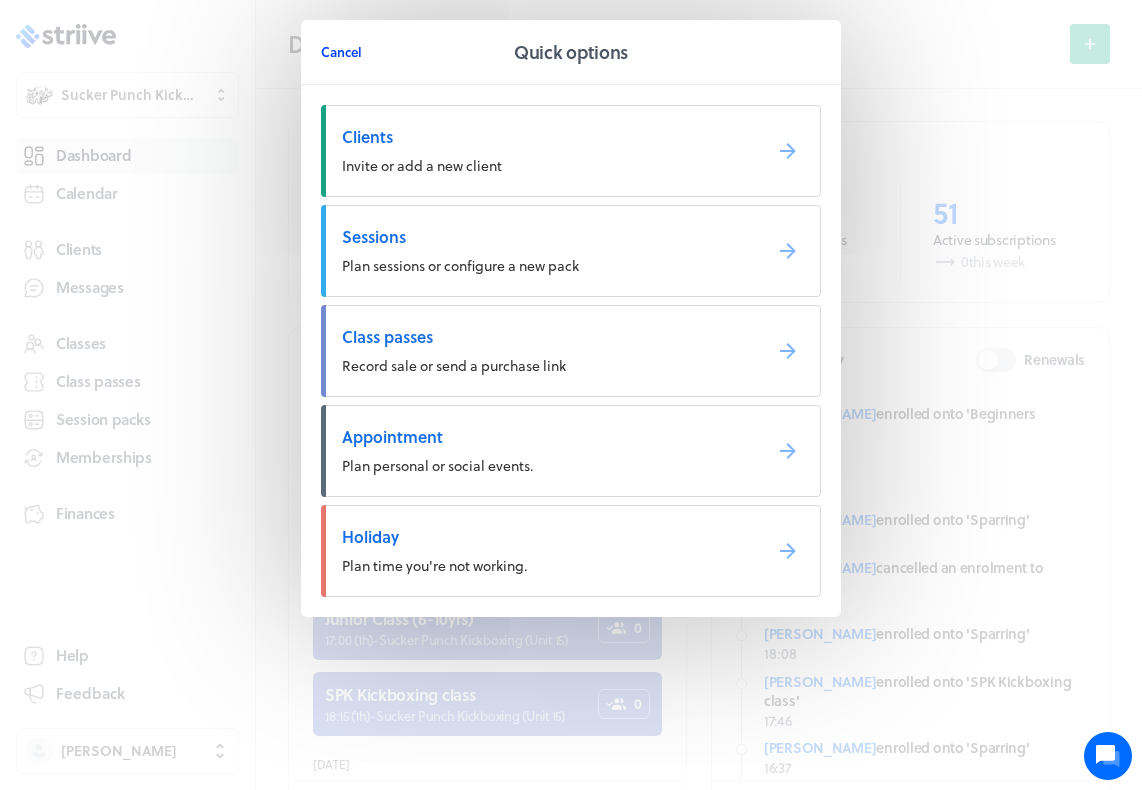 click on "Cancel" at bounding box center [341, 52] 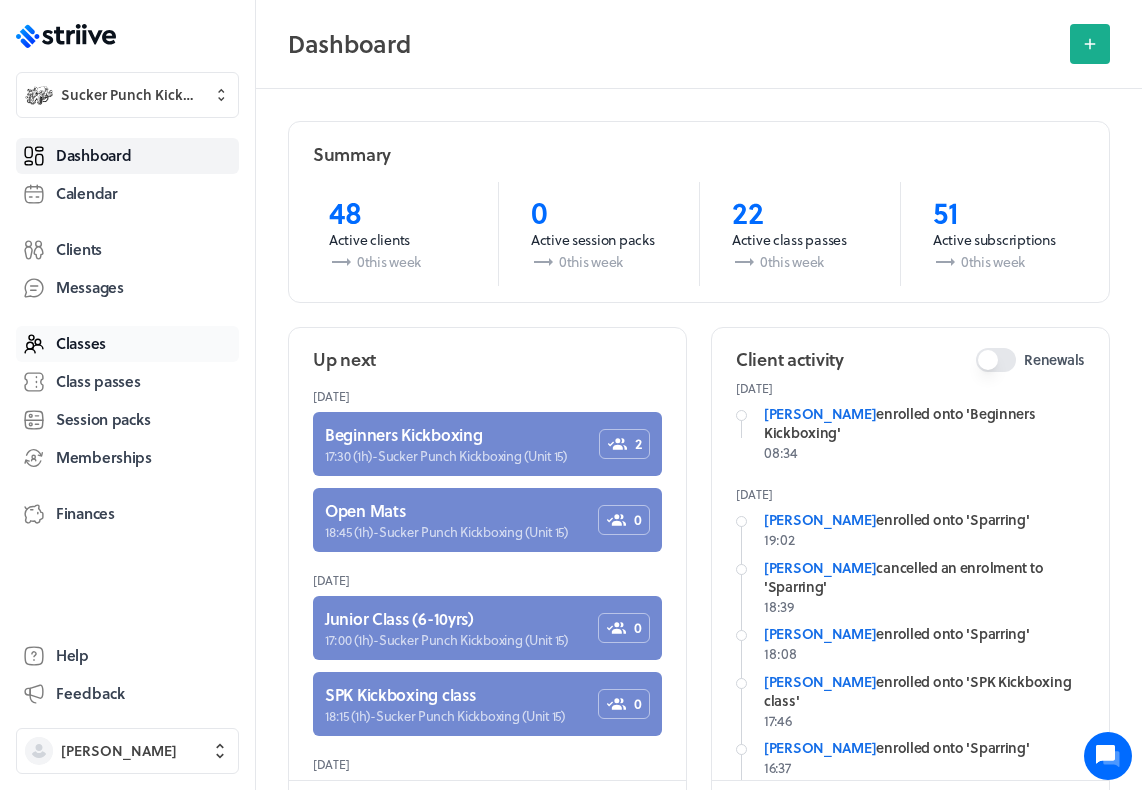 click on "Classes" at bounding box center [81, 343] 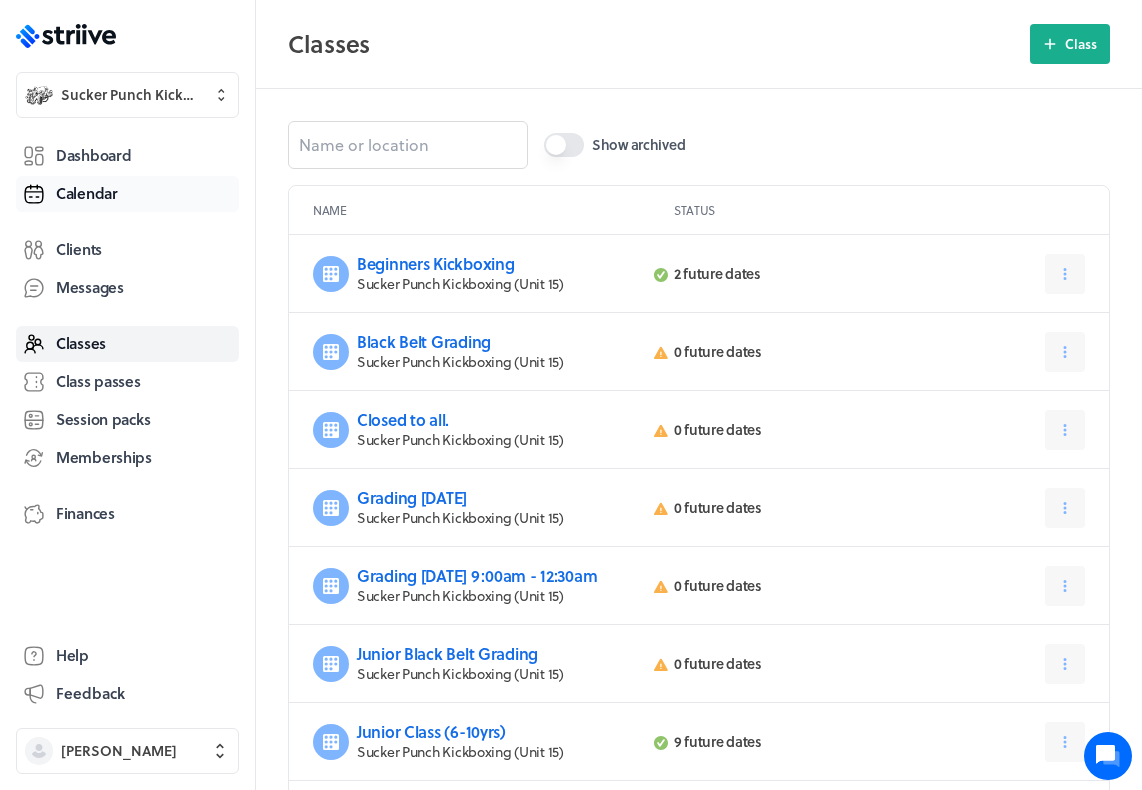 click on "Calendar" at bounding box center [87, 193] 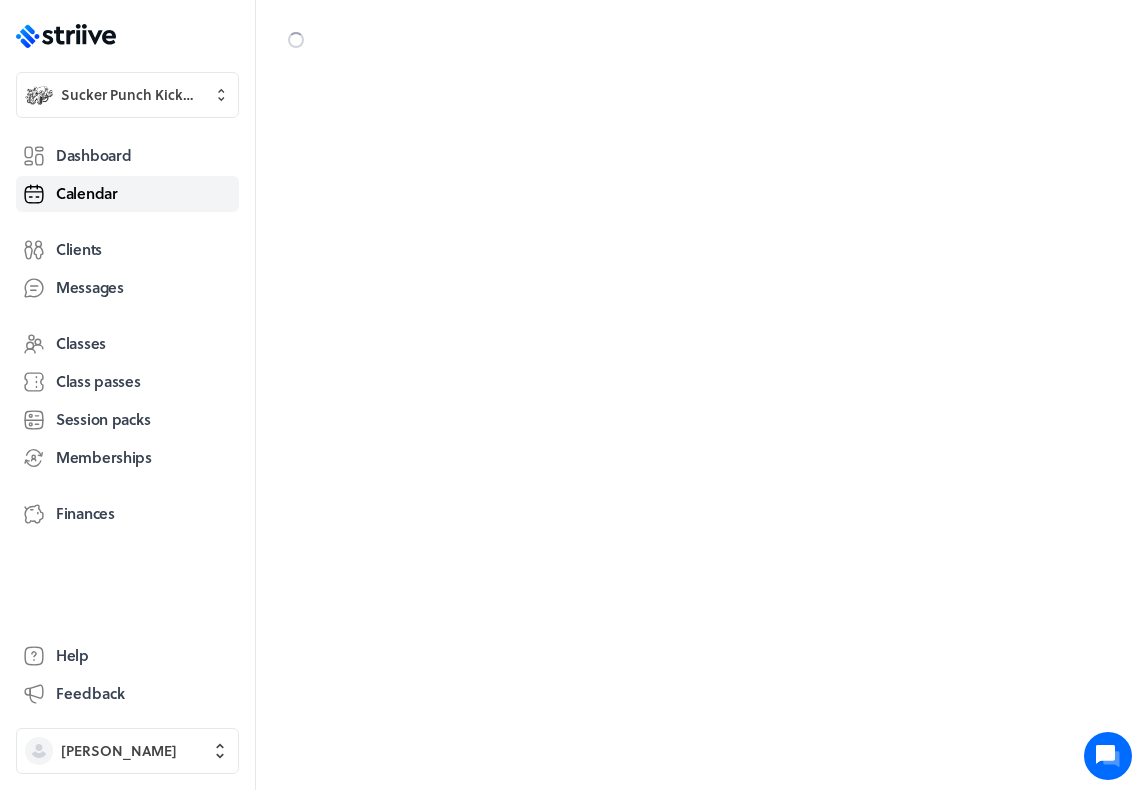 scroll, scrollTop: 1150, scrollLeft: 0, axis: vertical 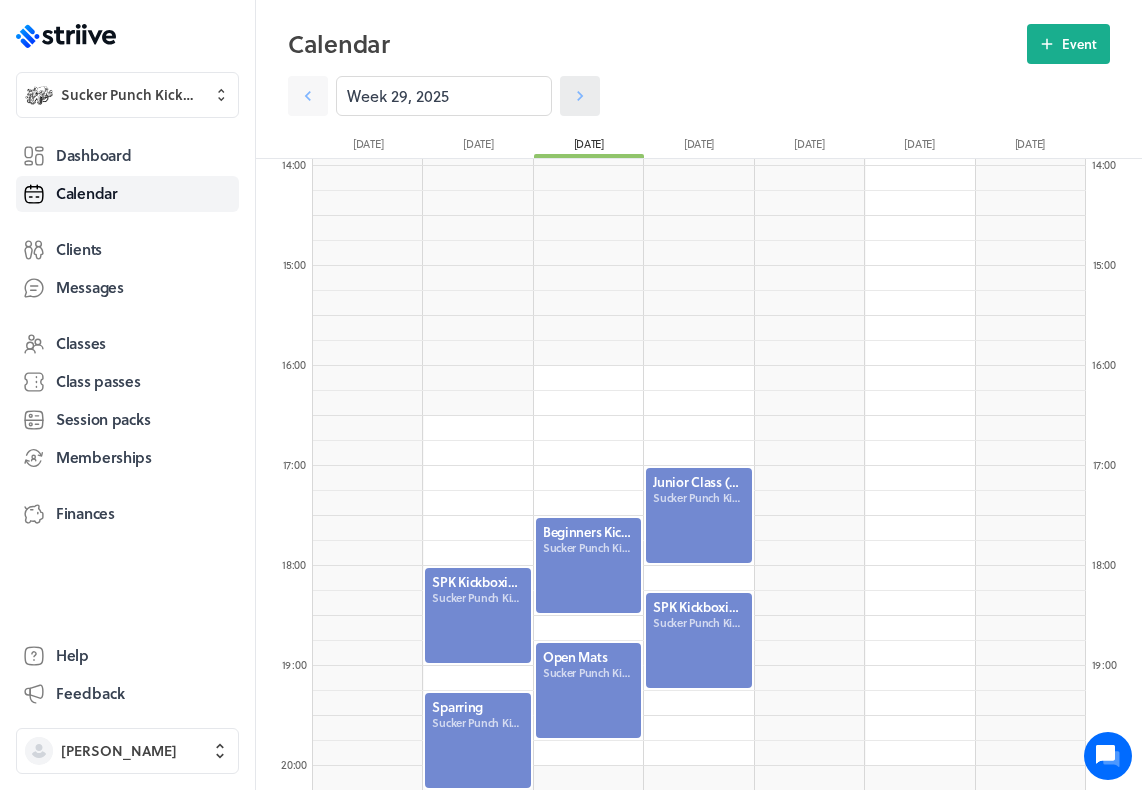 click at bounding box center [580, 96] 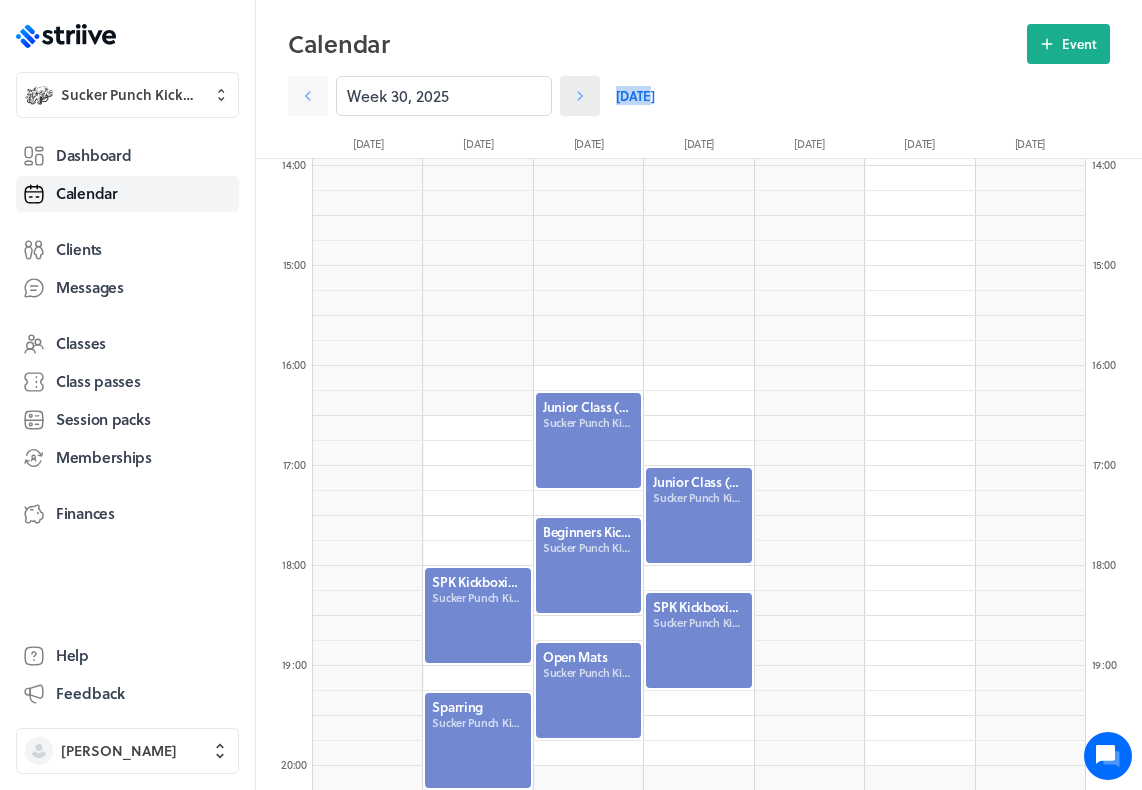 click at bounding box center [580, 96] 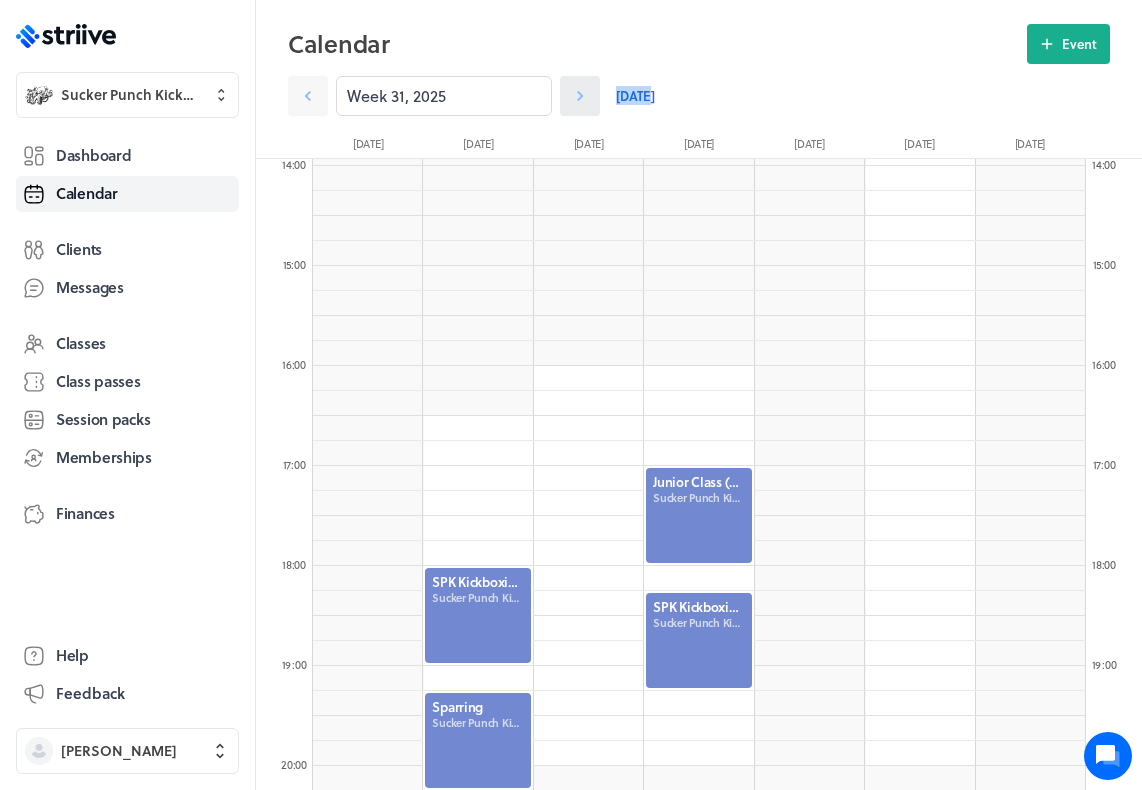 click at bounding box center (580, 96) 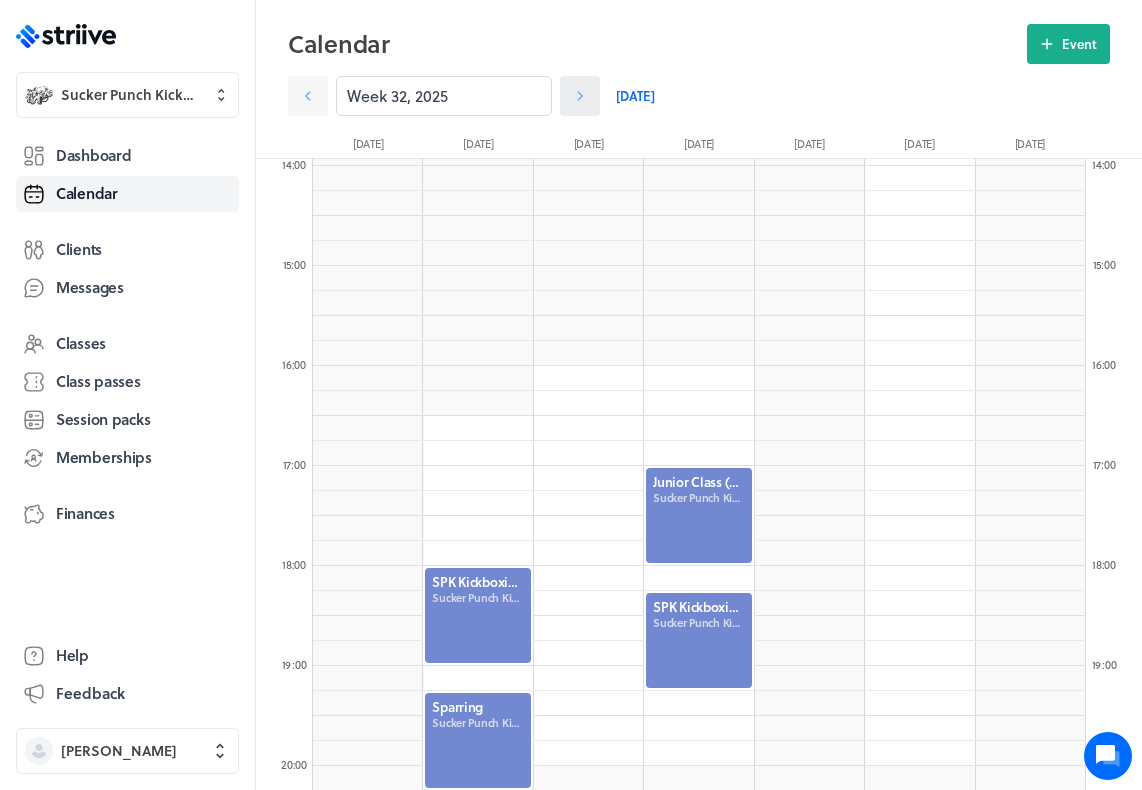 click at bounding box center (580, 96) 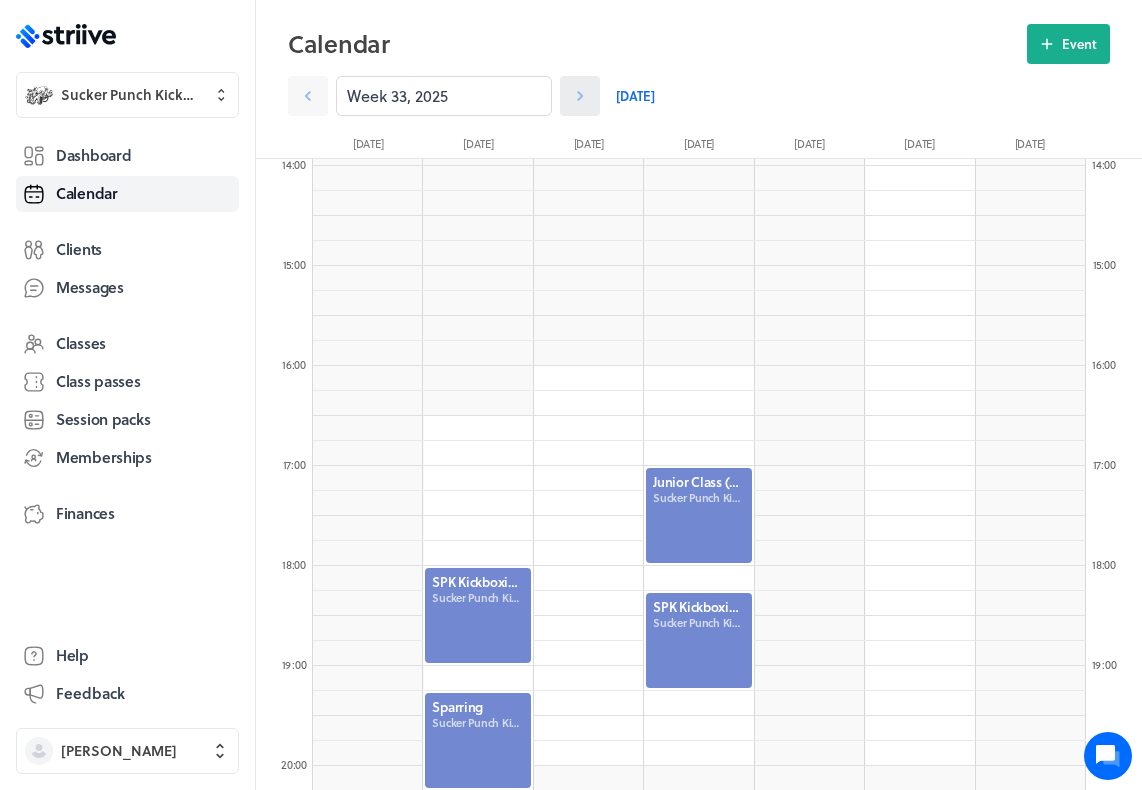 click at bounding box center [580, 96] 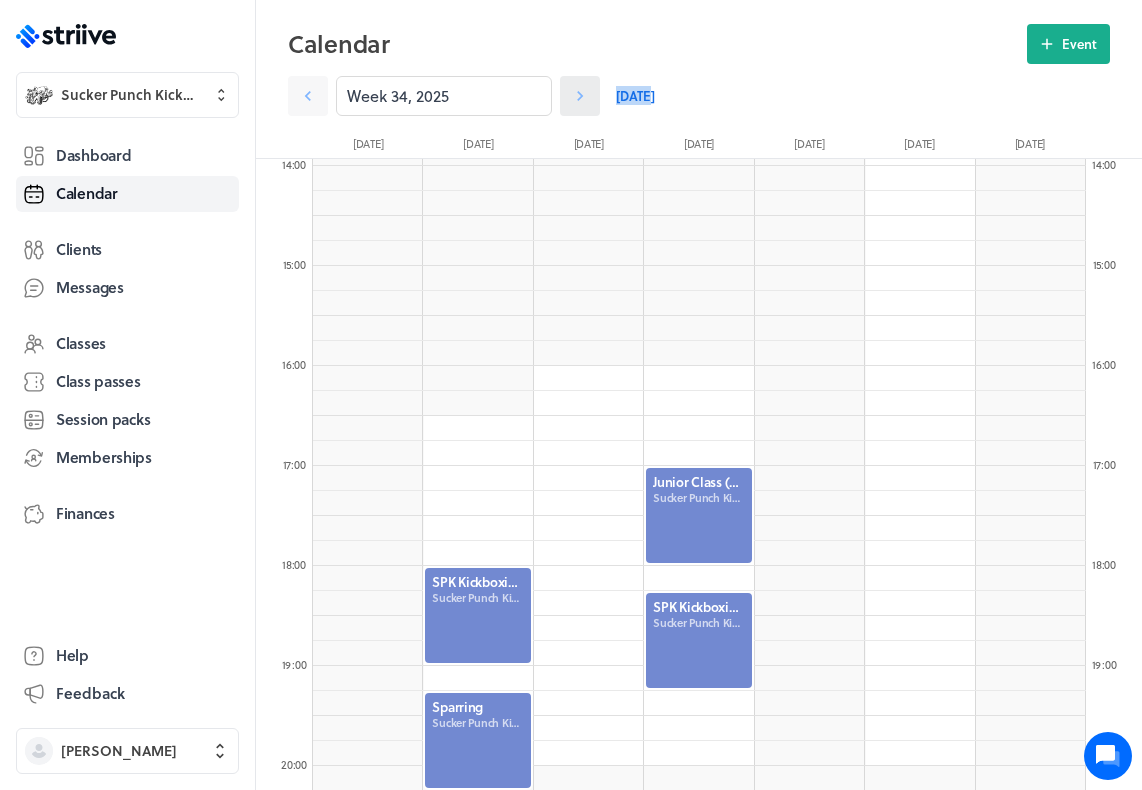 click at bounding box center [580, 96] 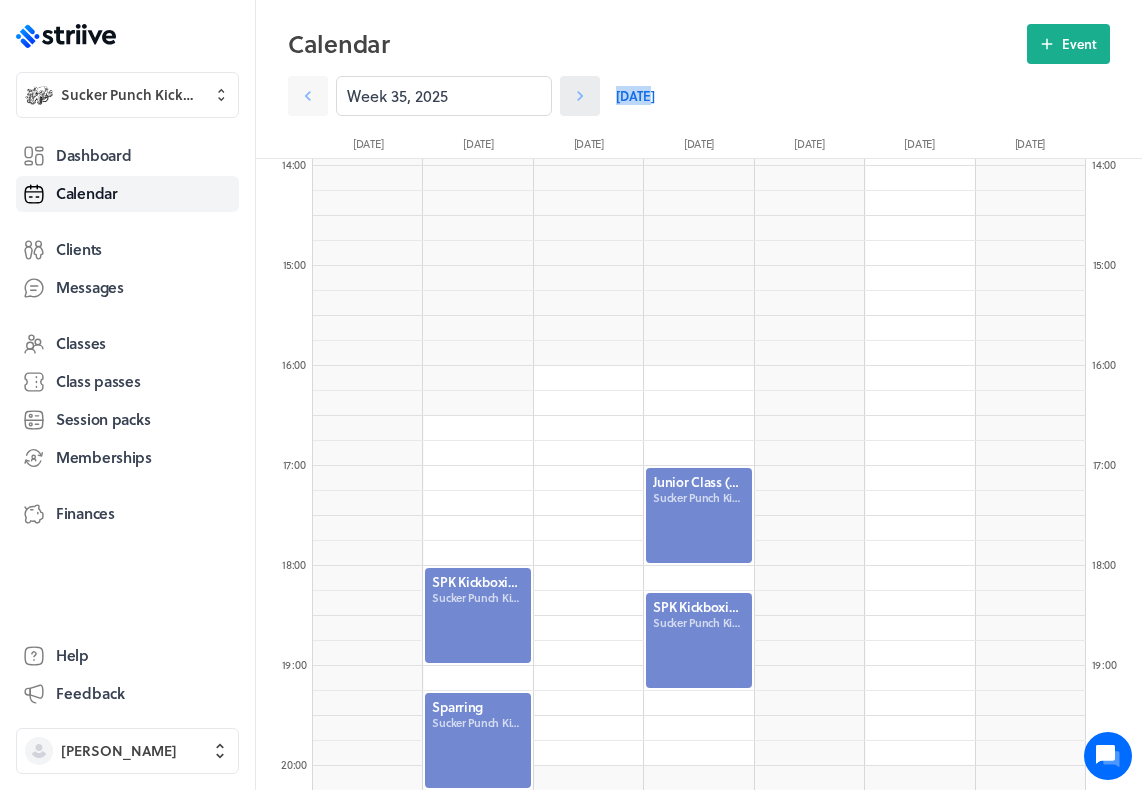 click at bounding box center [580, 96] 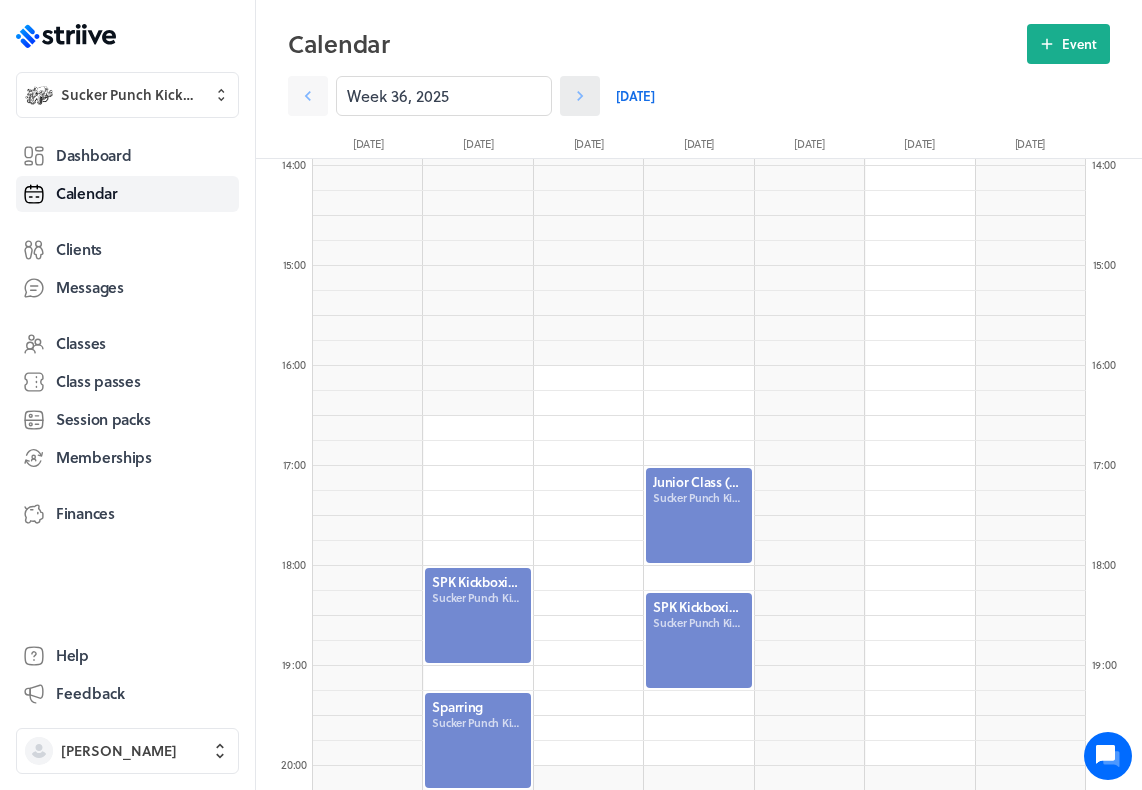 click at bounding box center [580, 96] 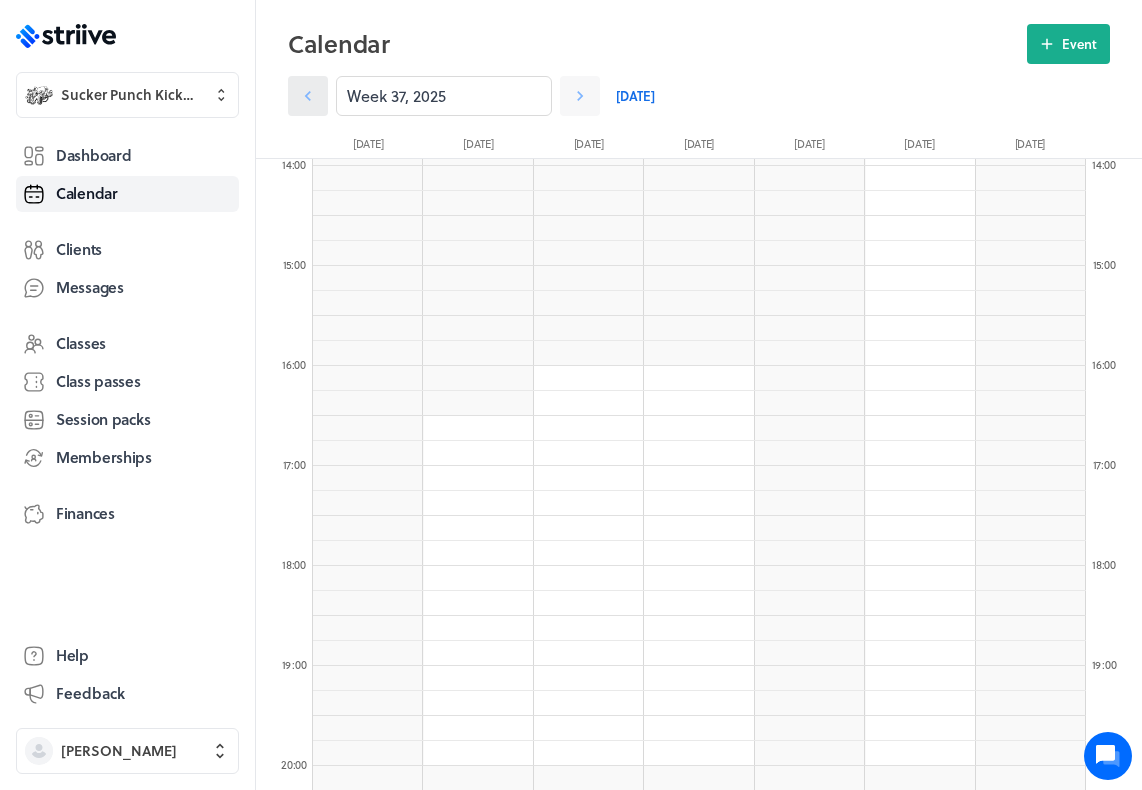 click 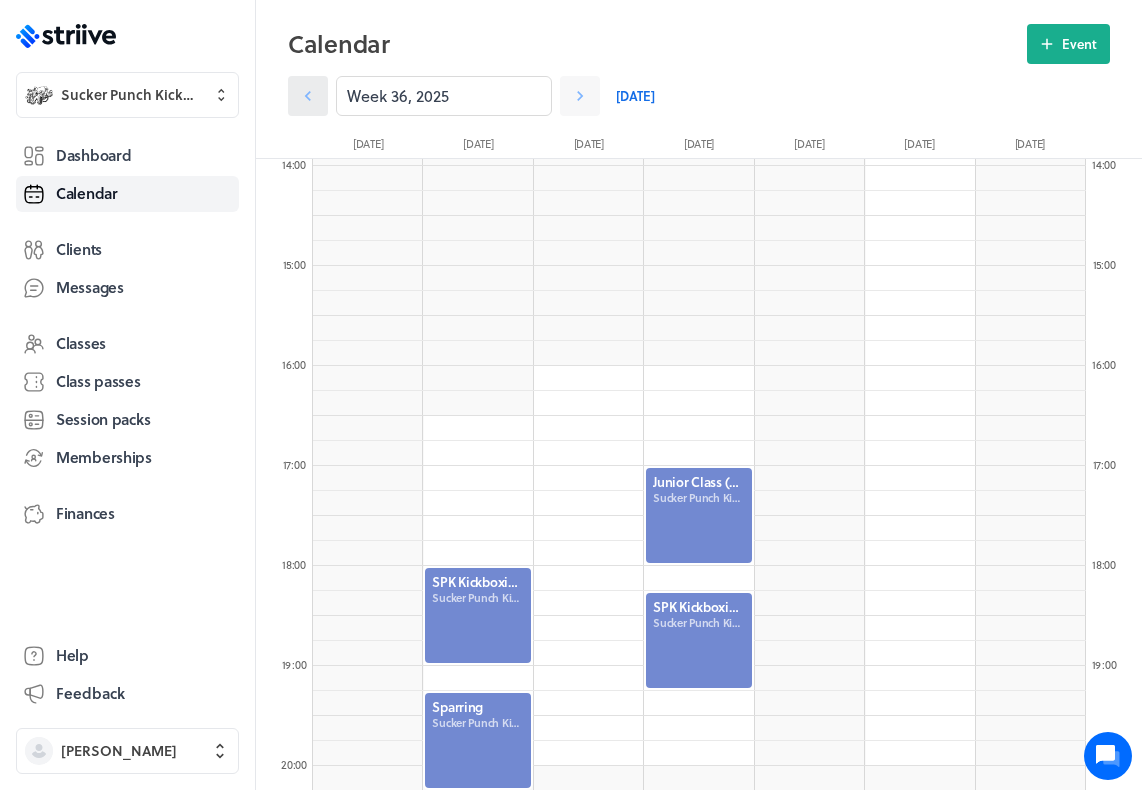 click 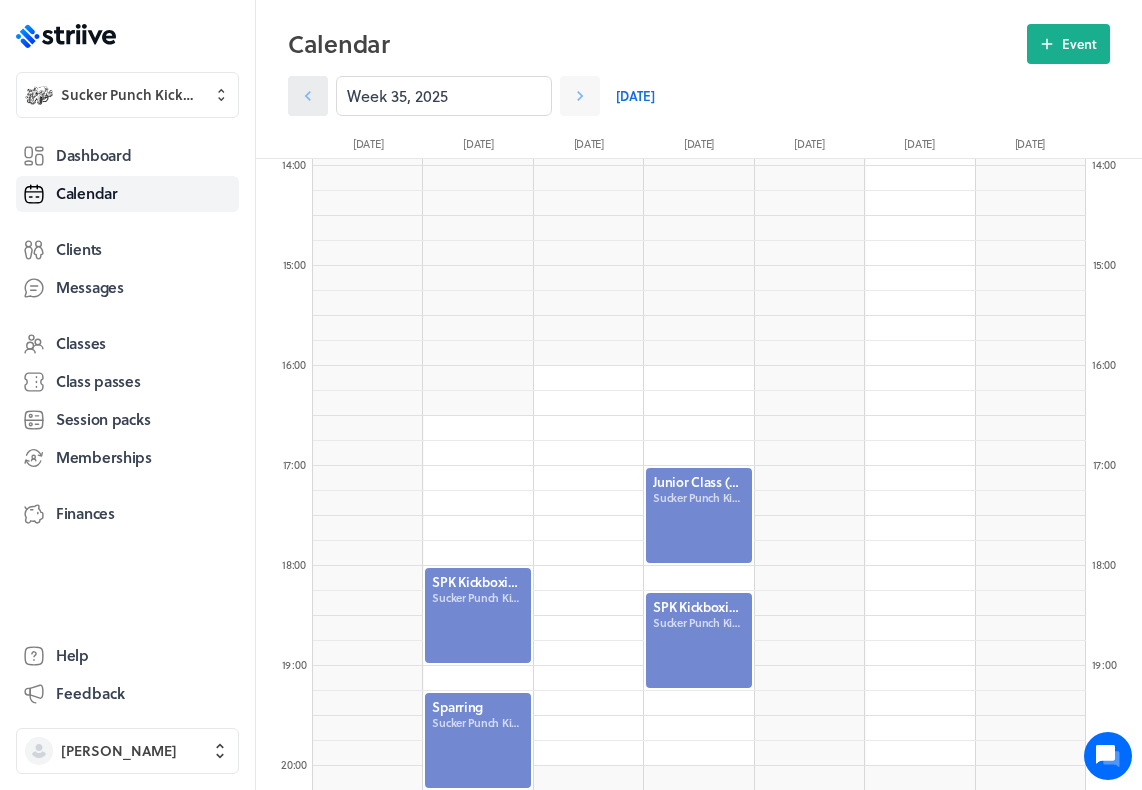 click 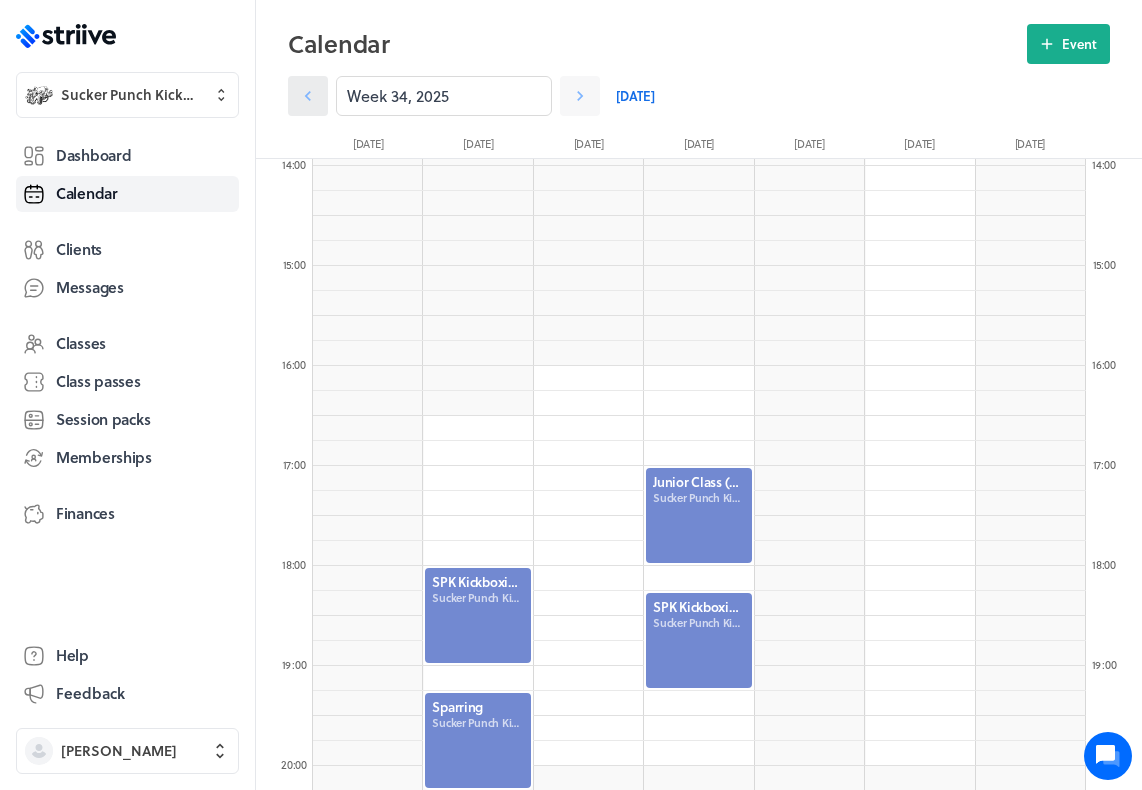 click 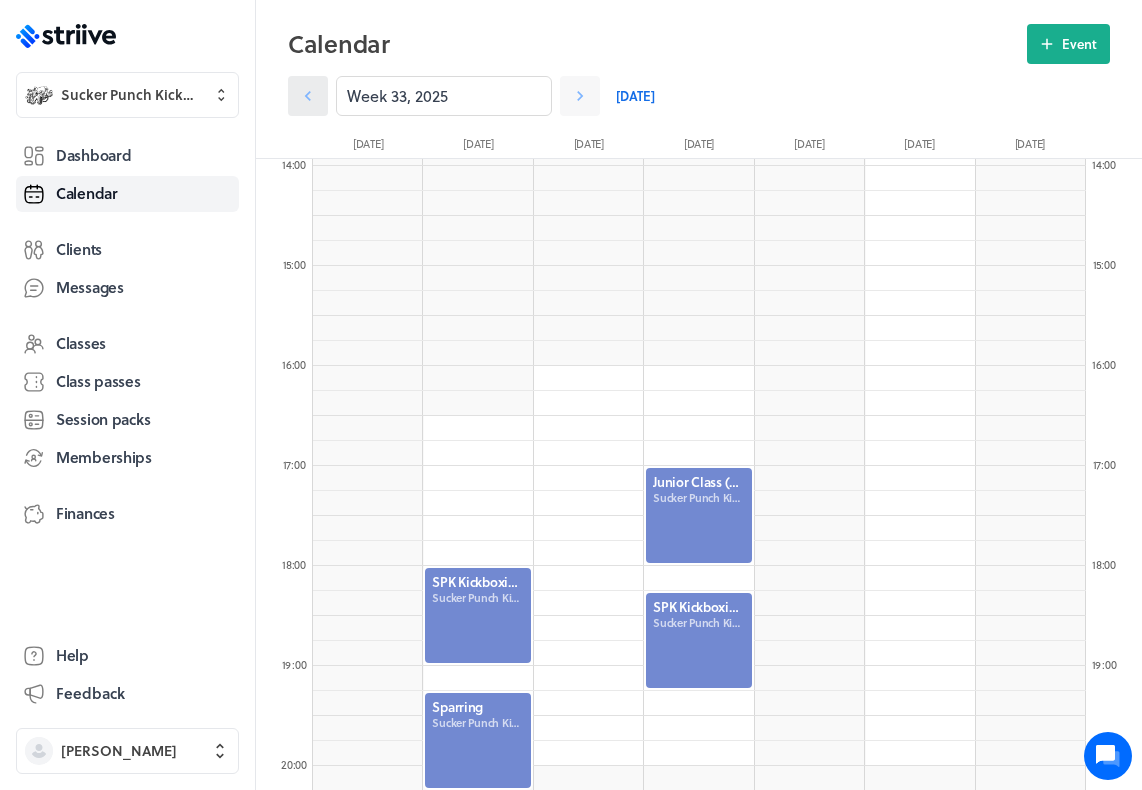 click 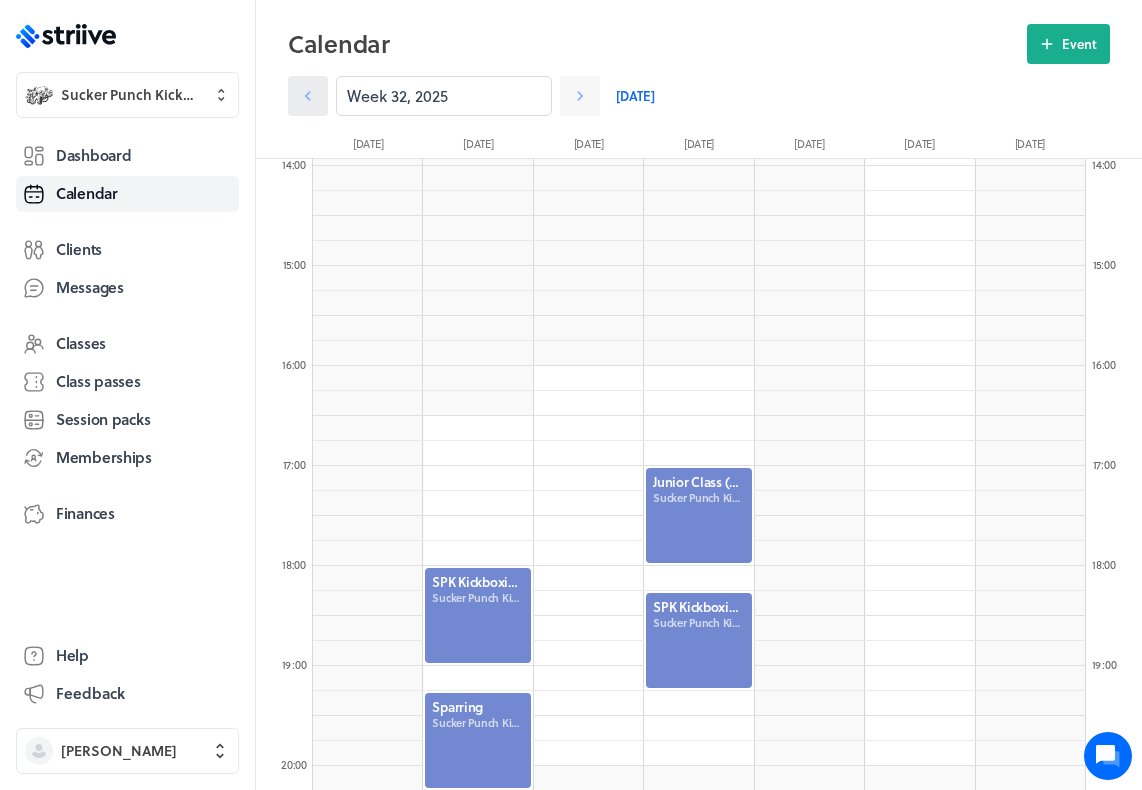 click 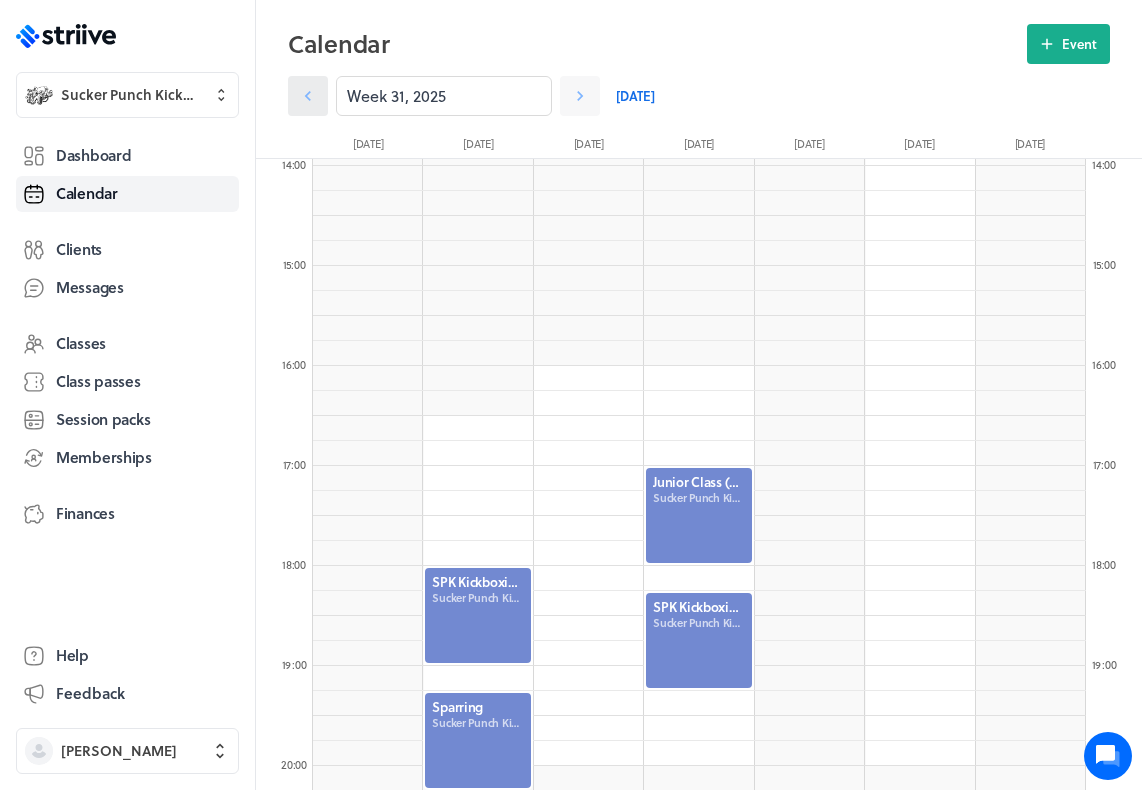 click 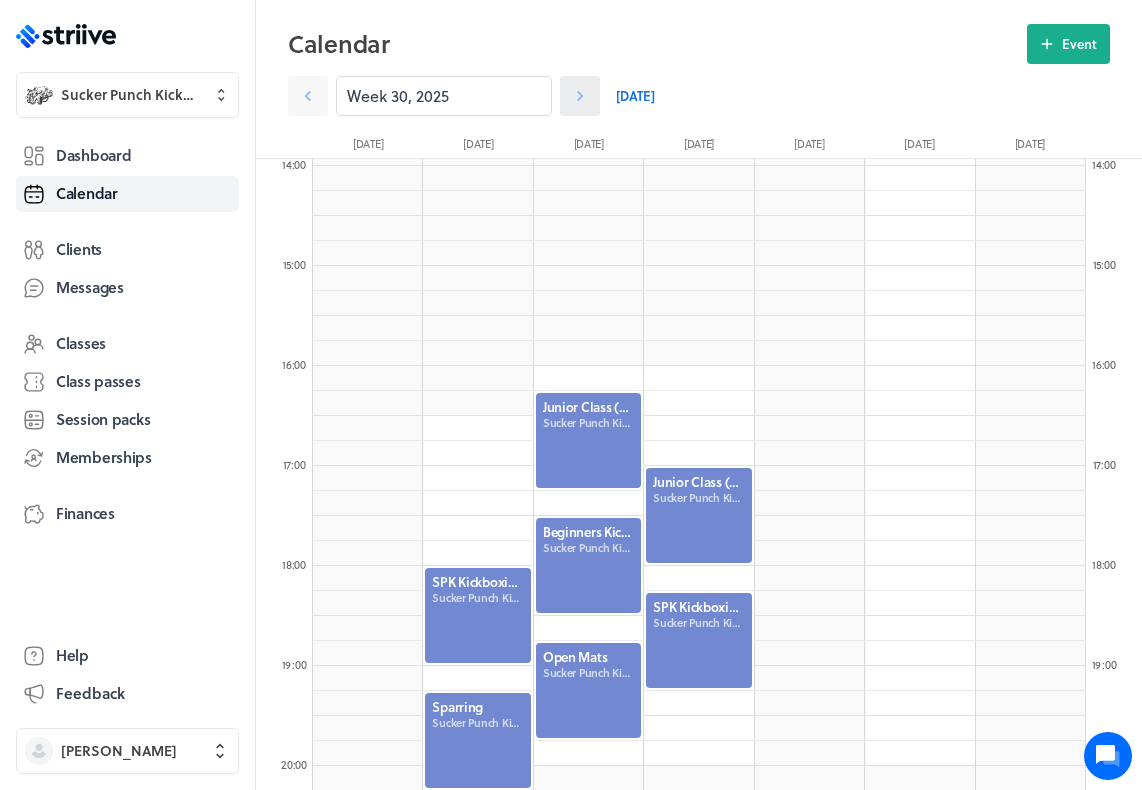 click 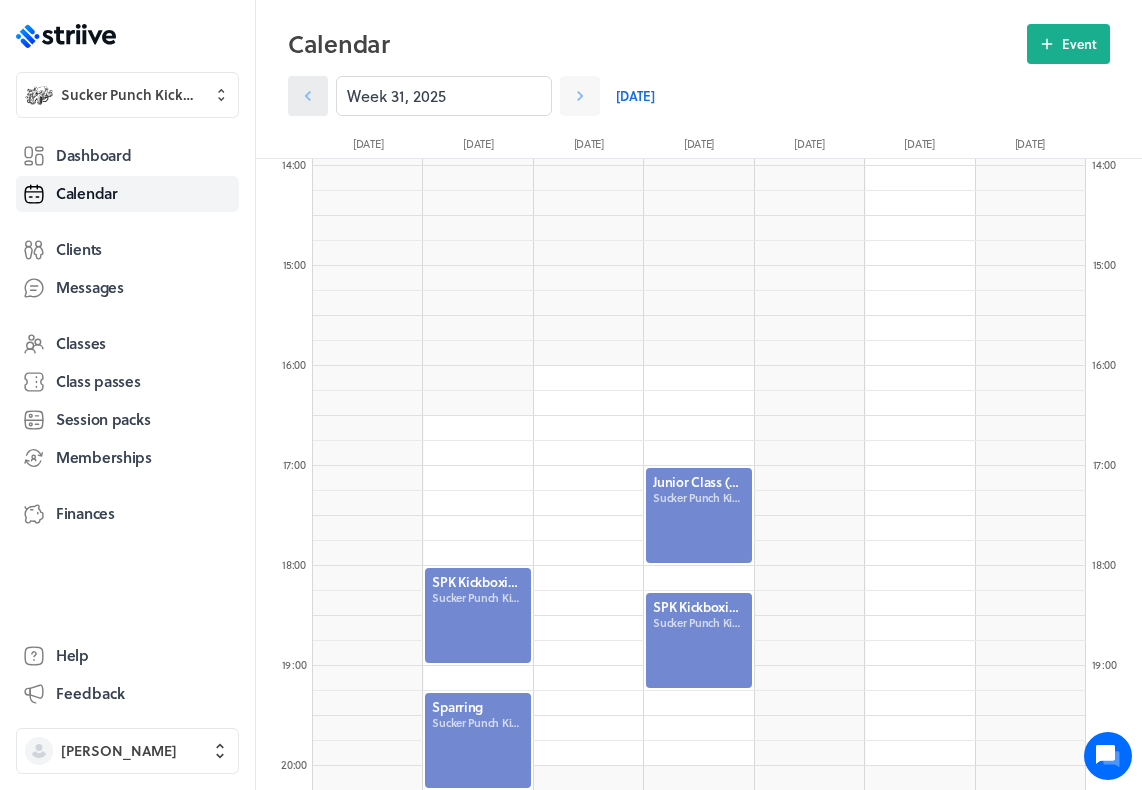 click at bounding box center [308, 96] 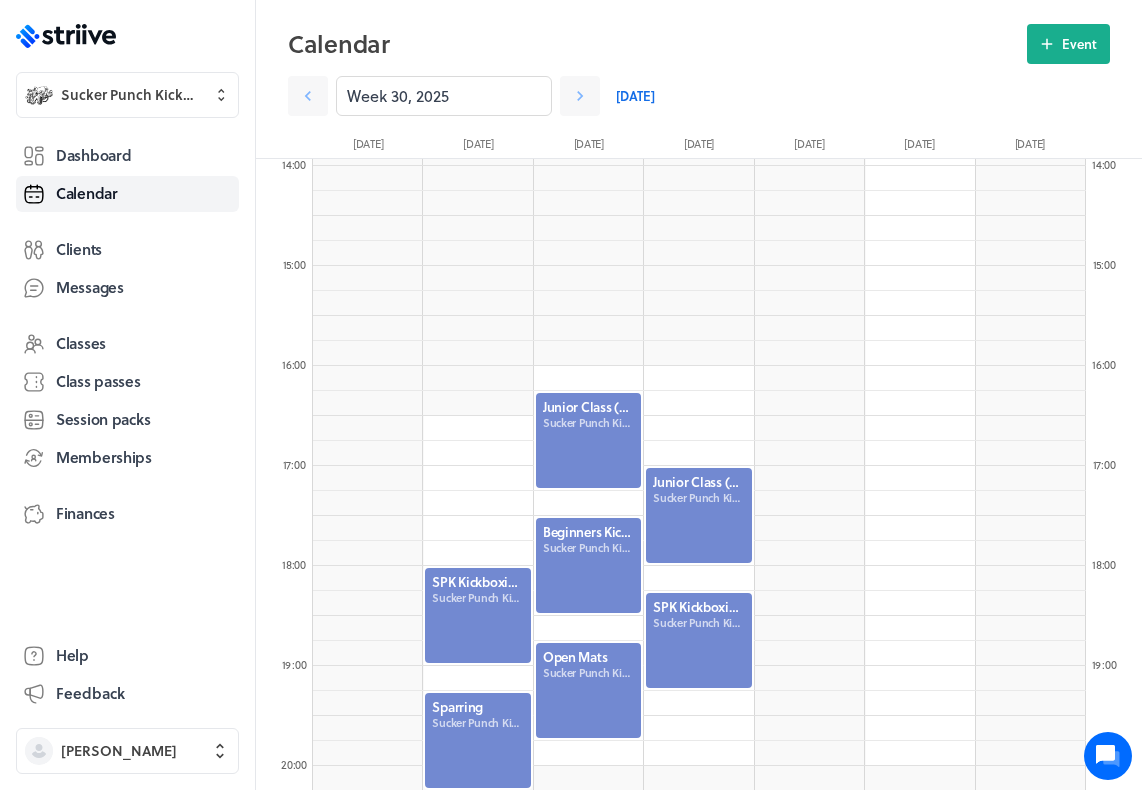 scroll, scrollTop: 1368, scrollLeft: 0, axis: vertical 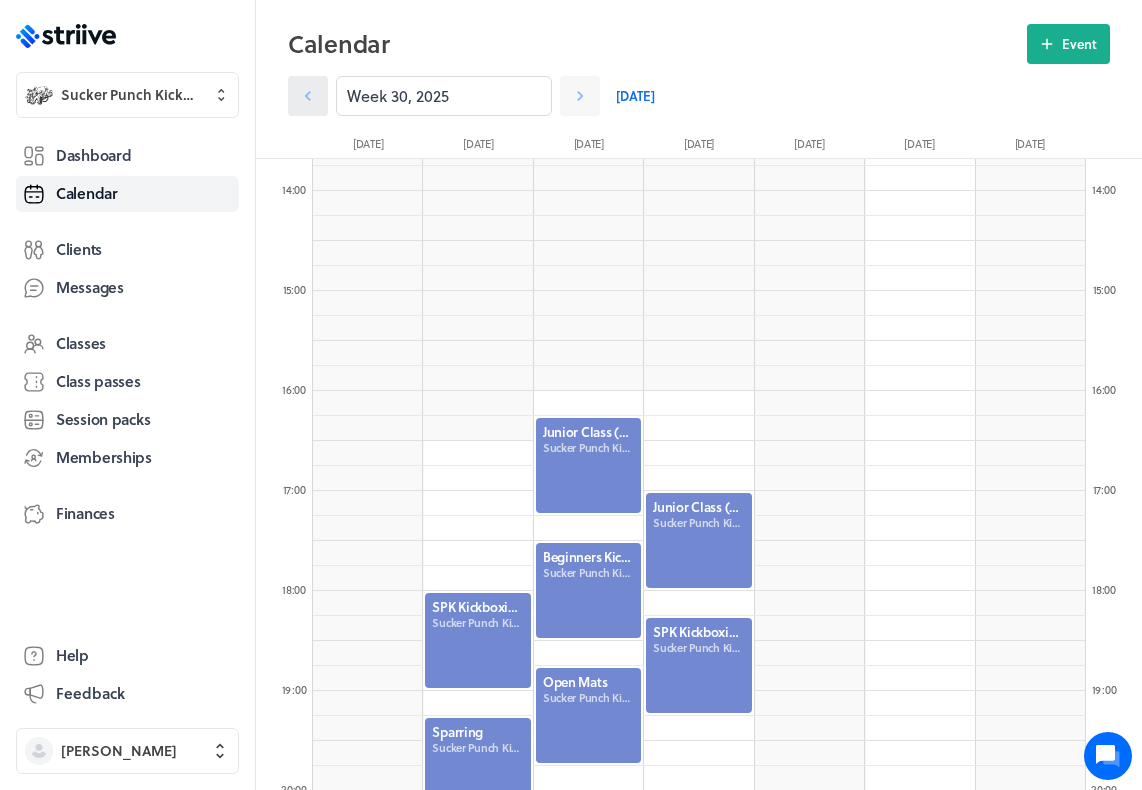 click 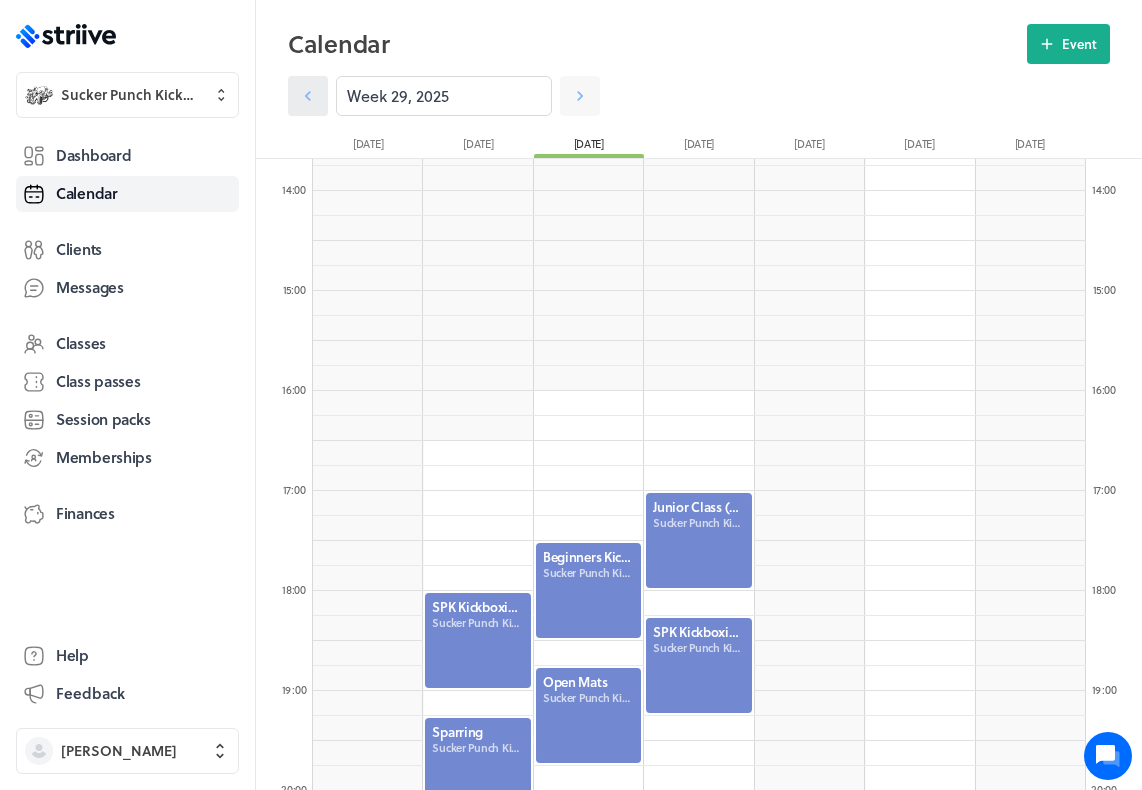 click 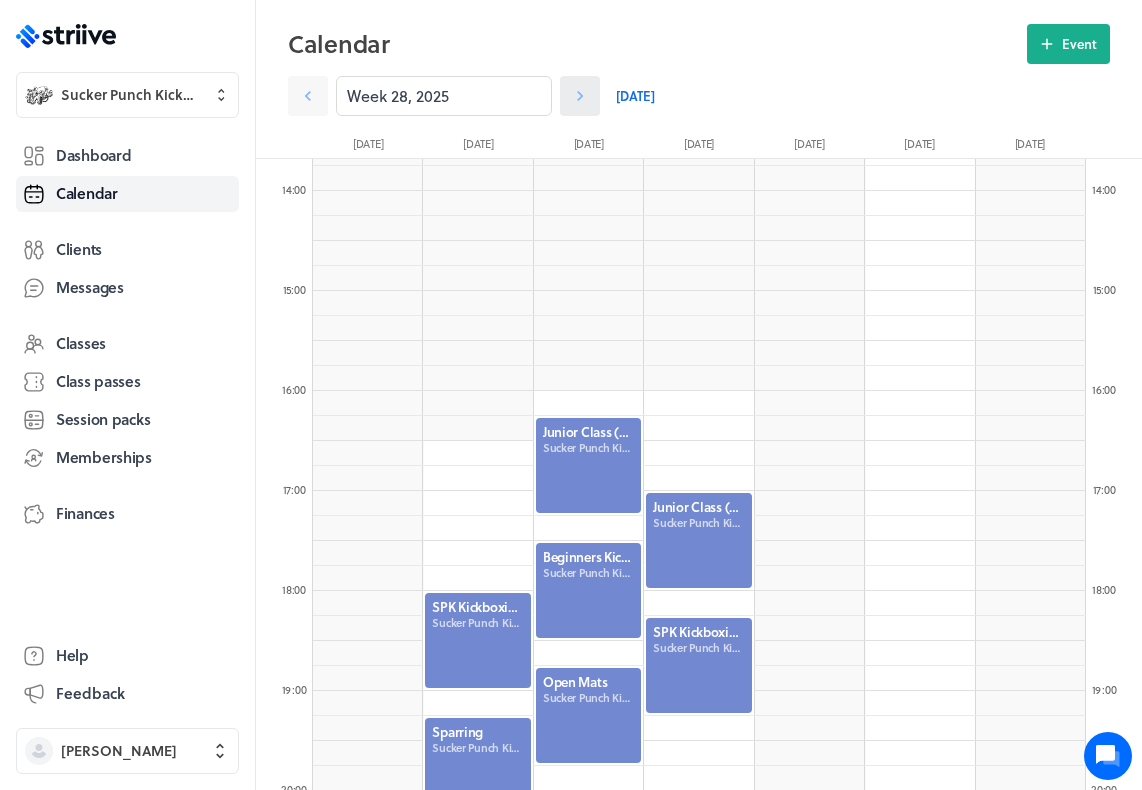 click at bounding box center (580, 96) 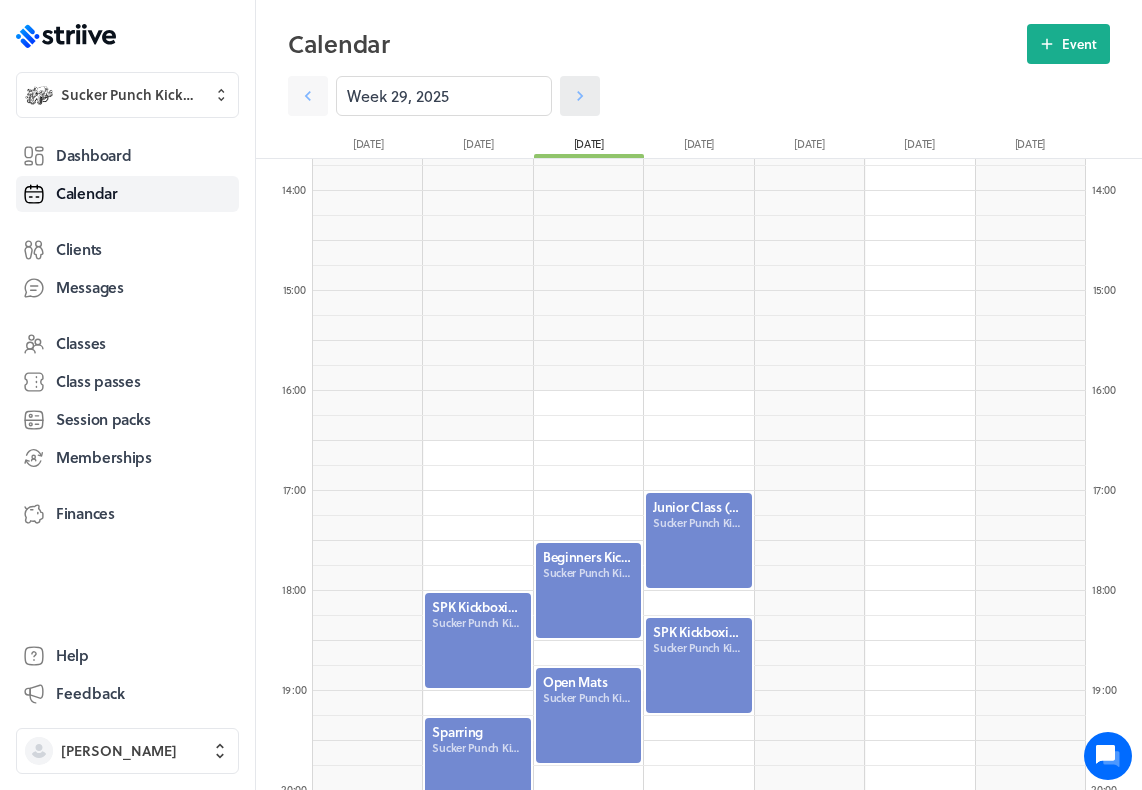 click 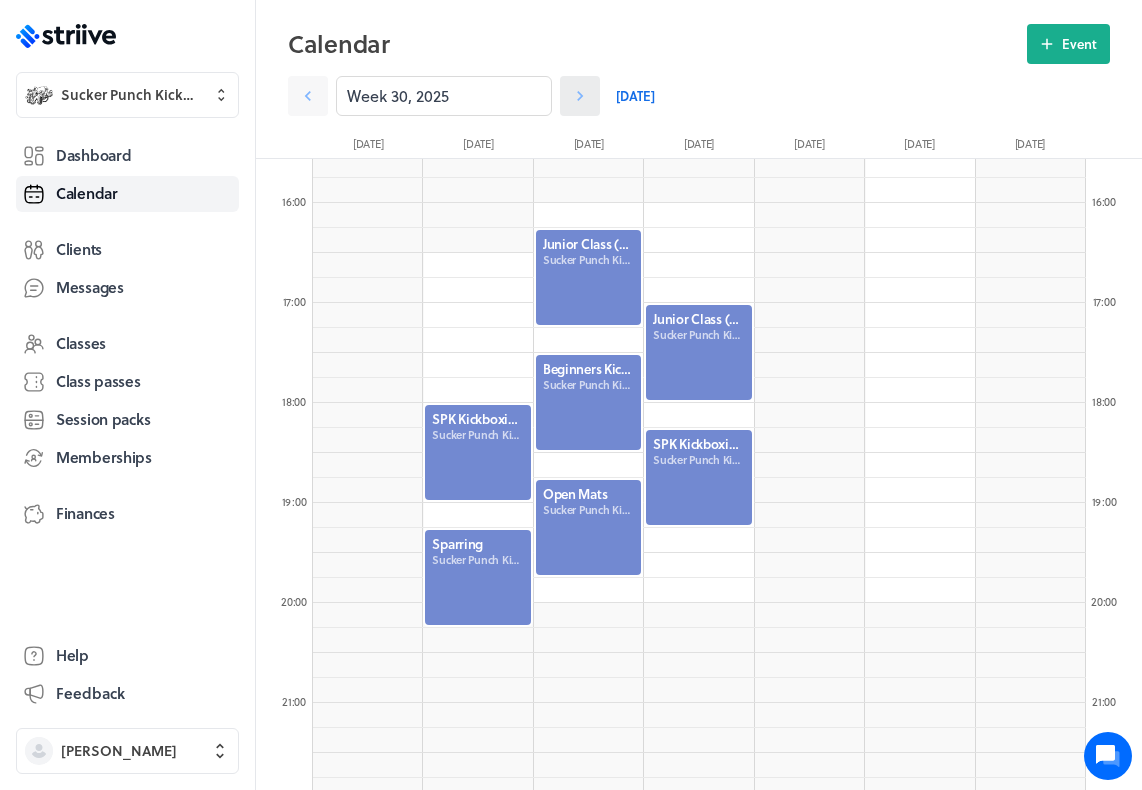 scroll, scrollTop: 1559, scrollLeft: 0, axis: vertical 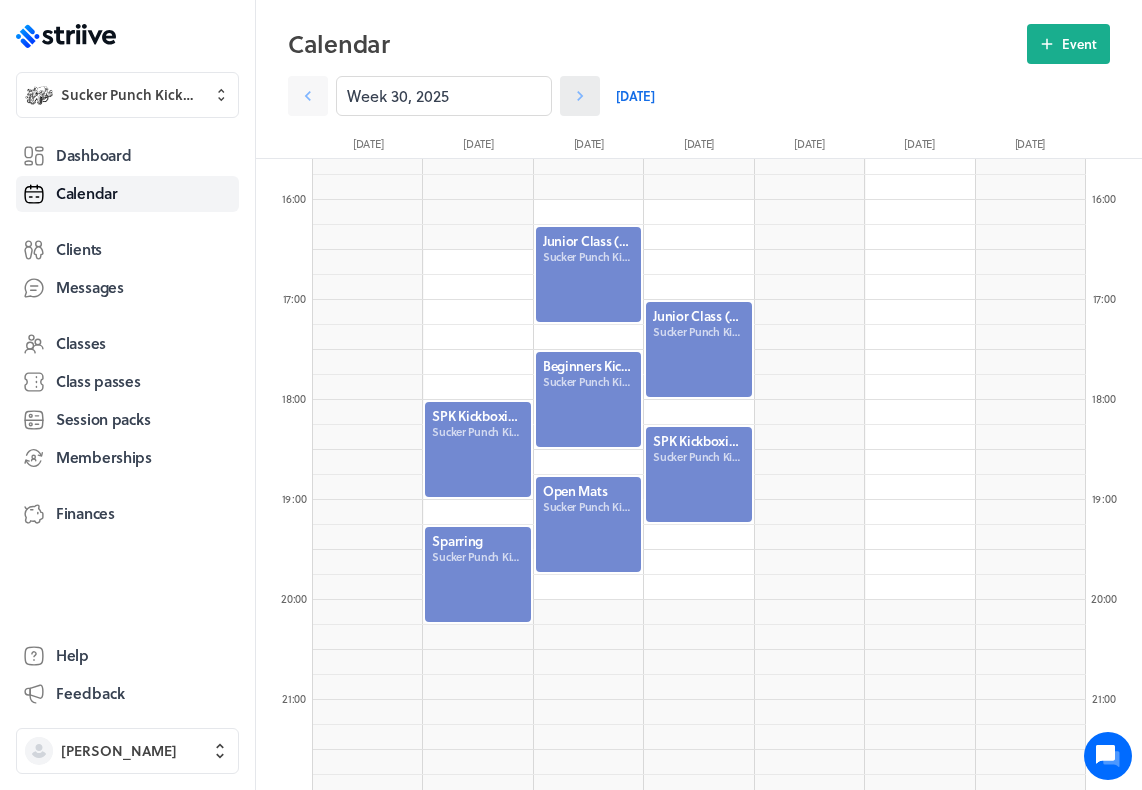 click 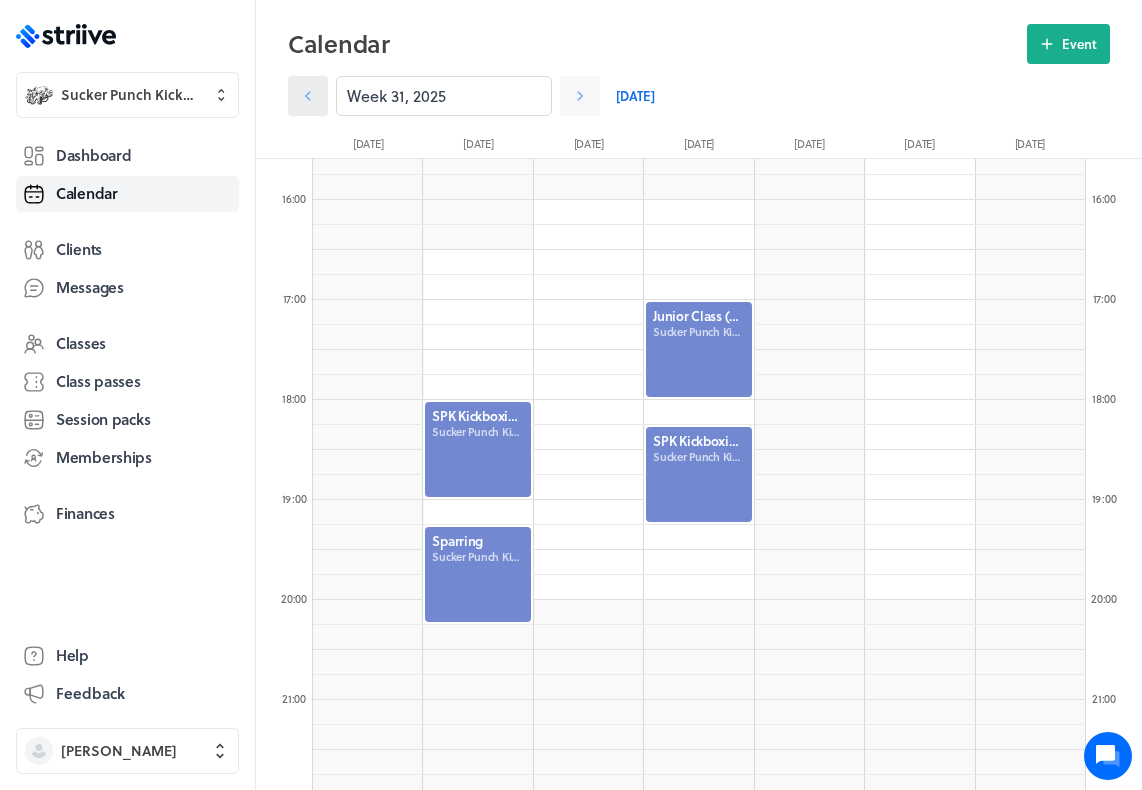 click 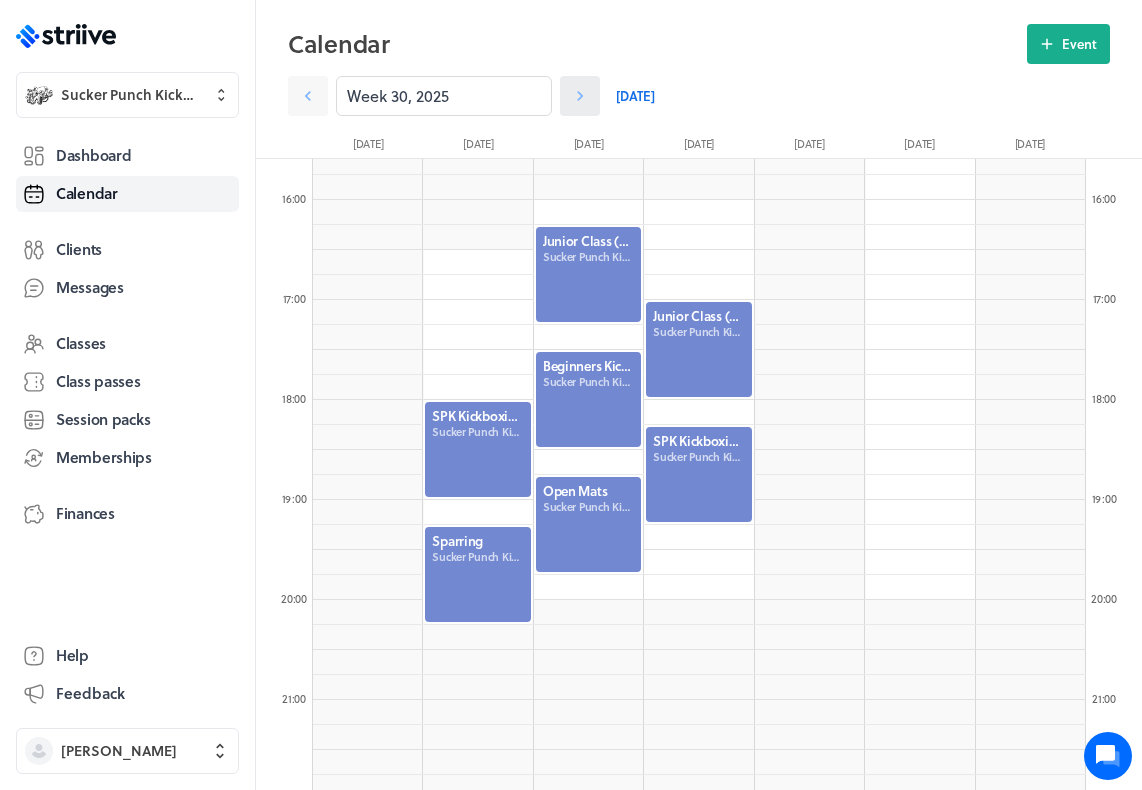 click 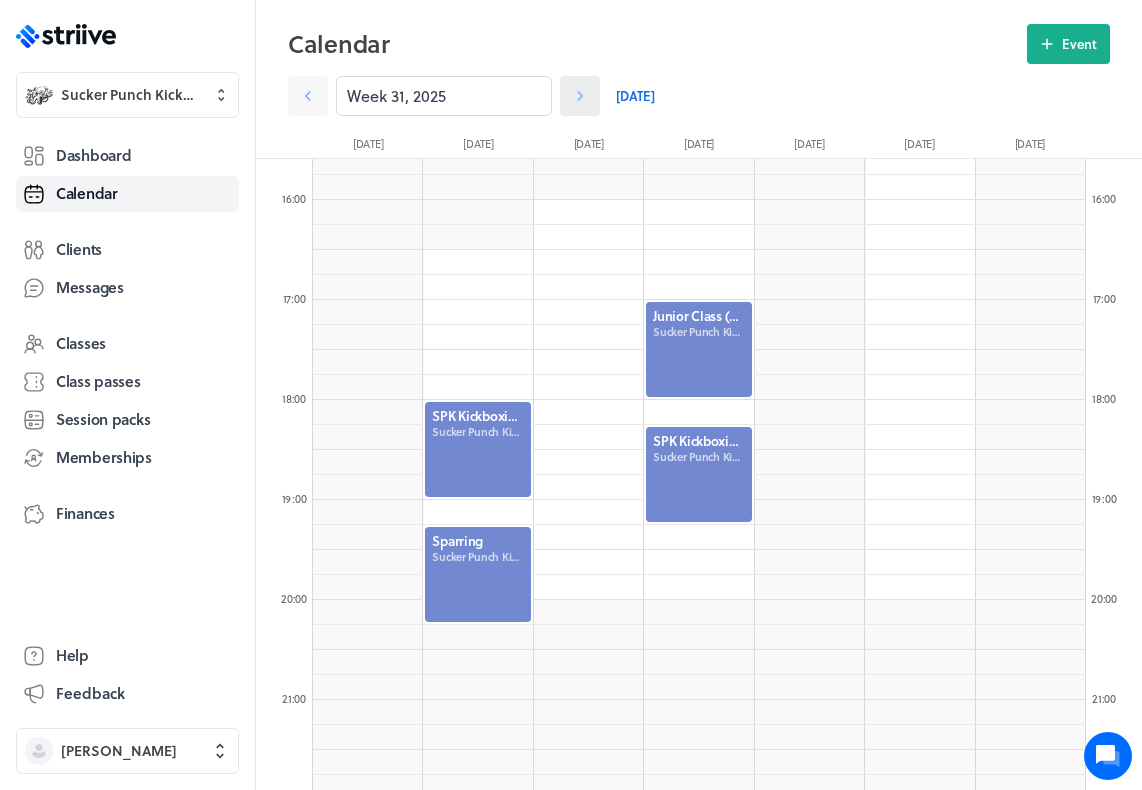 click 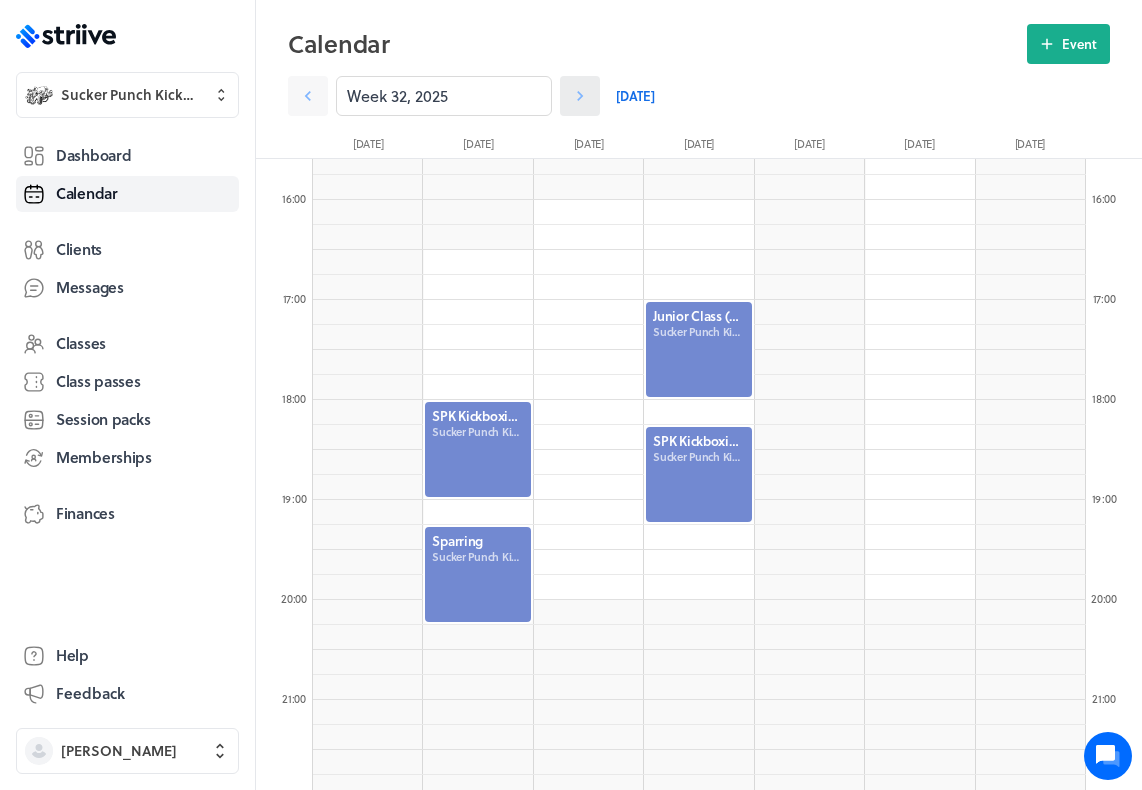 click 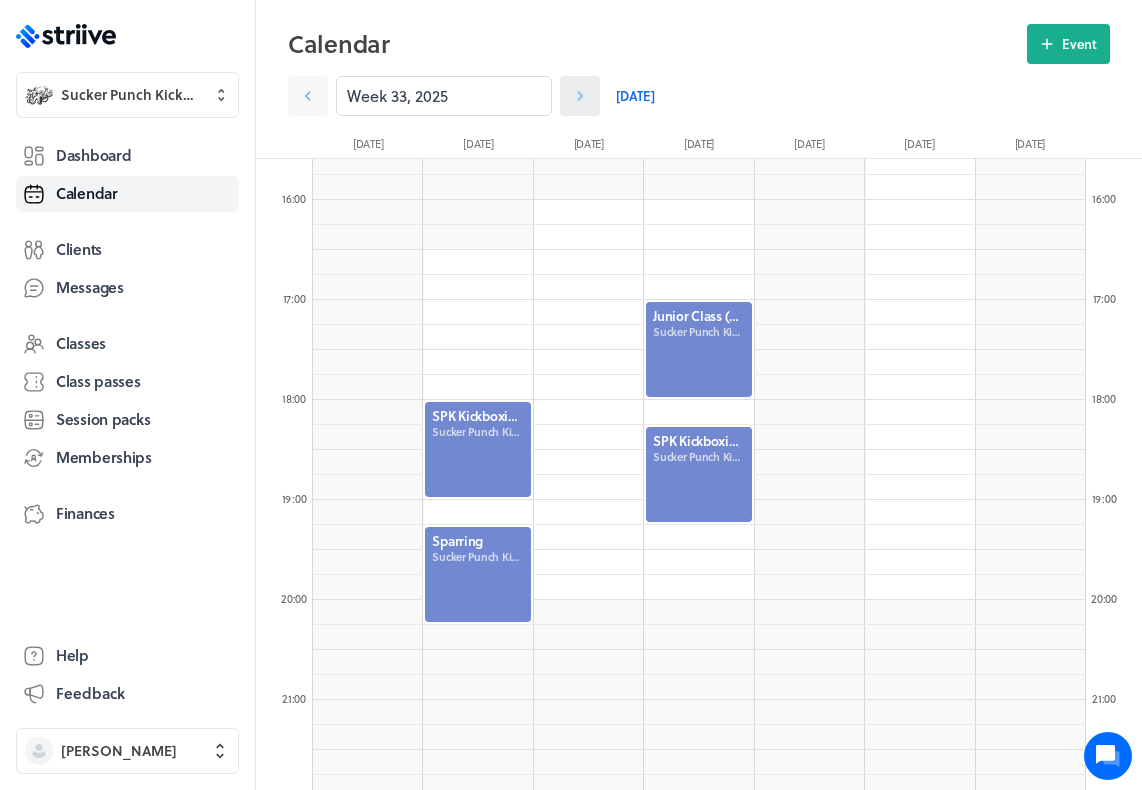 click 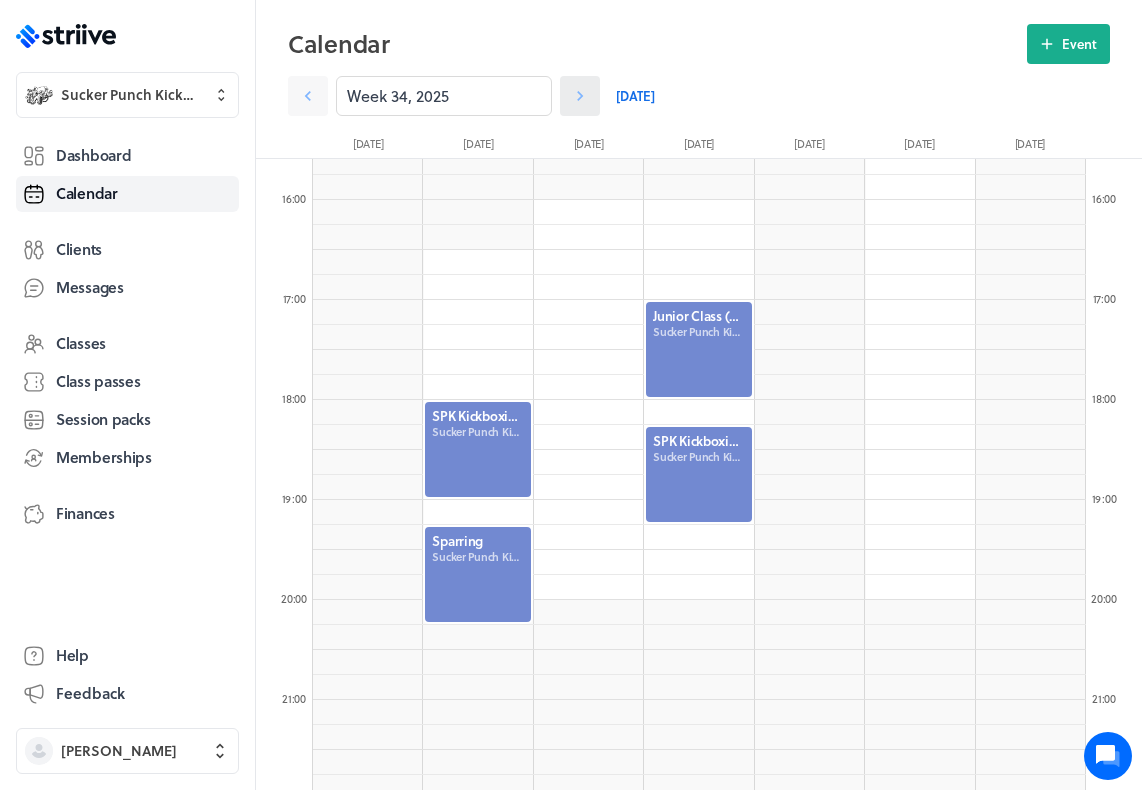 click 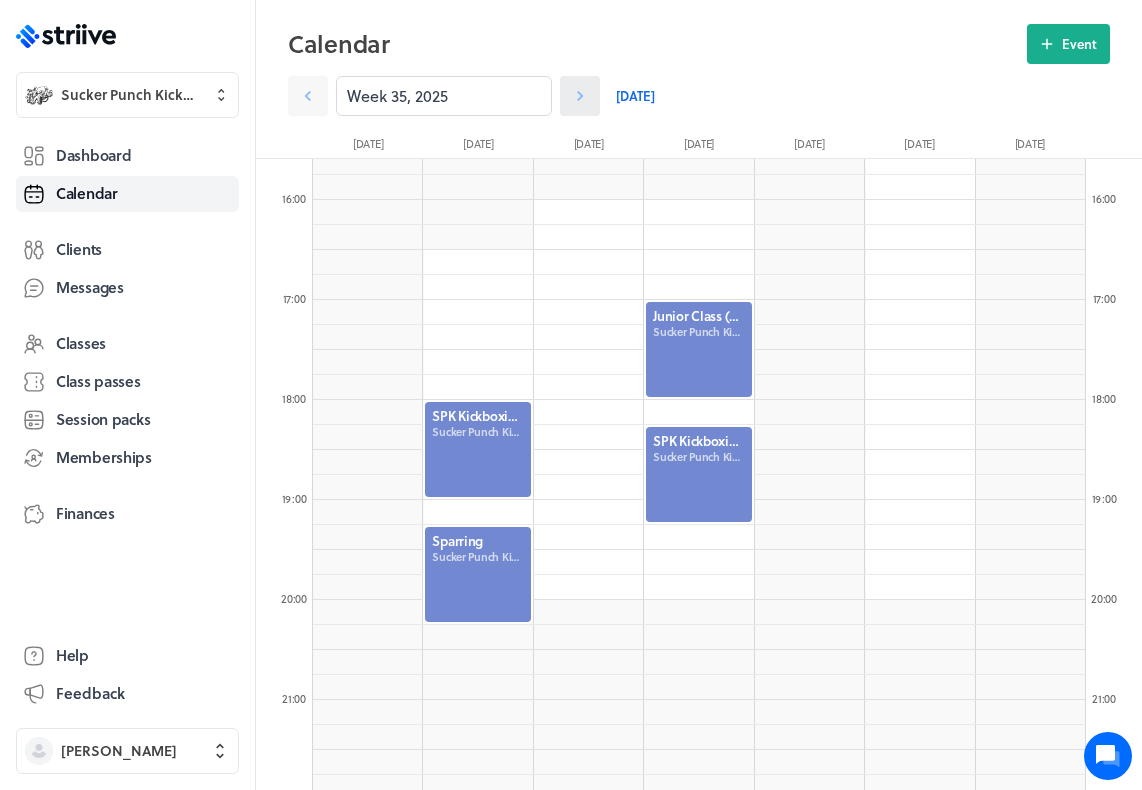 click 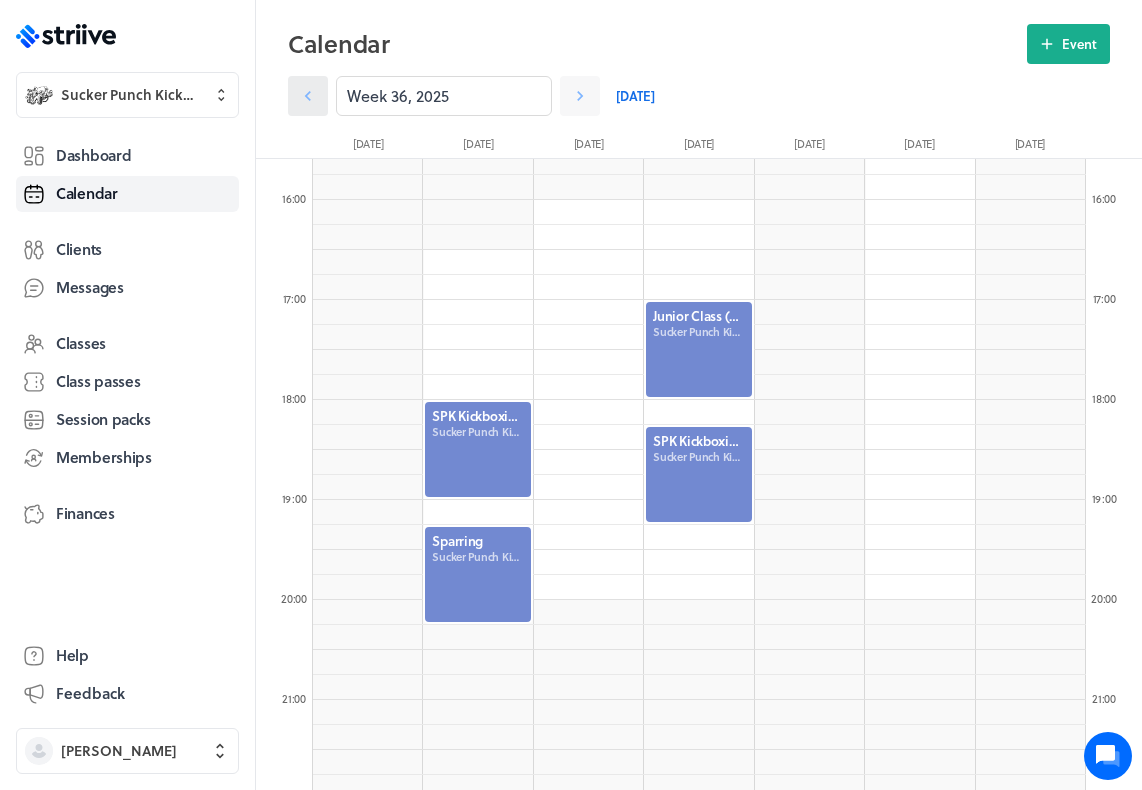click 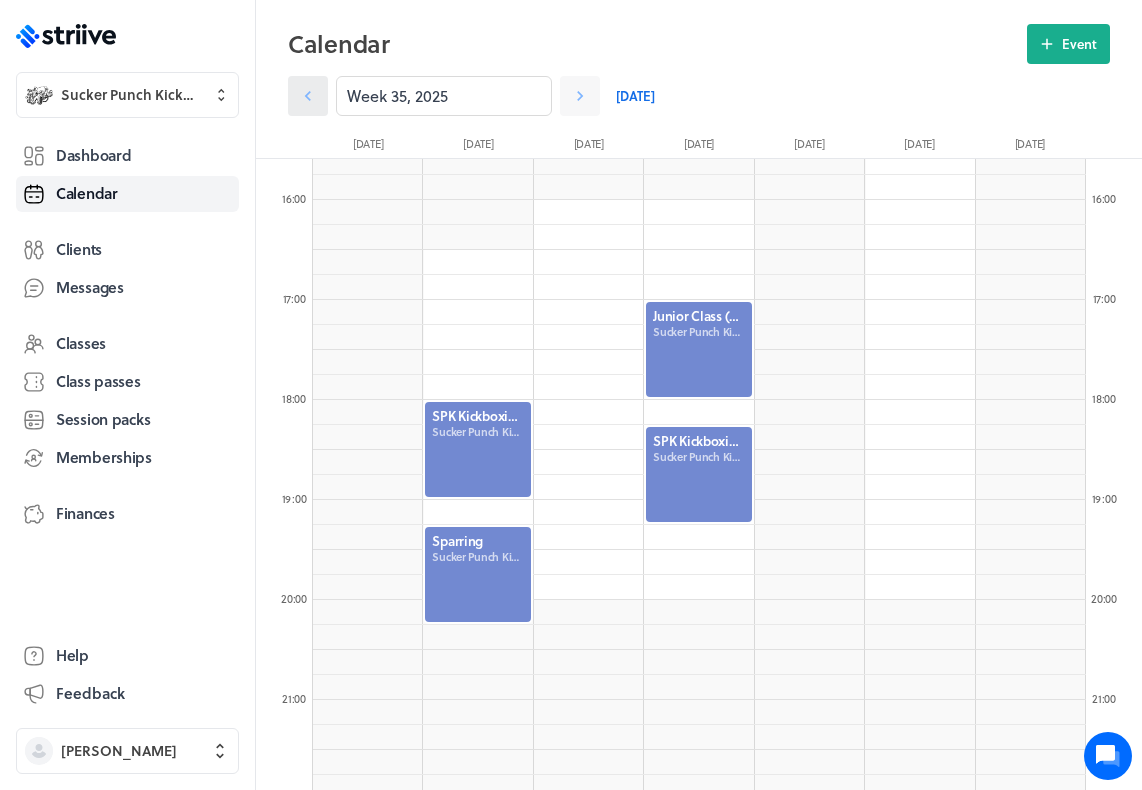 click 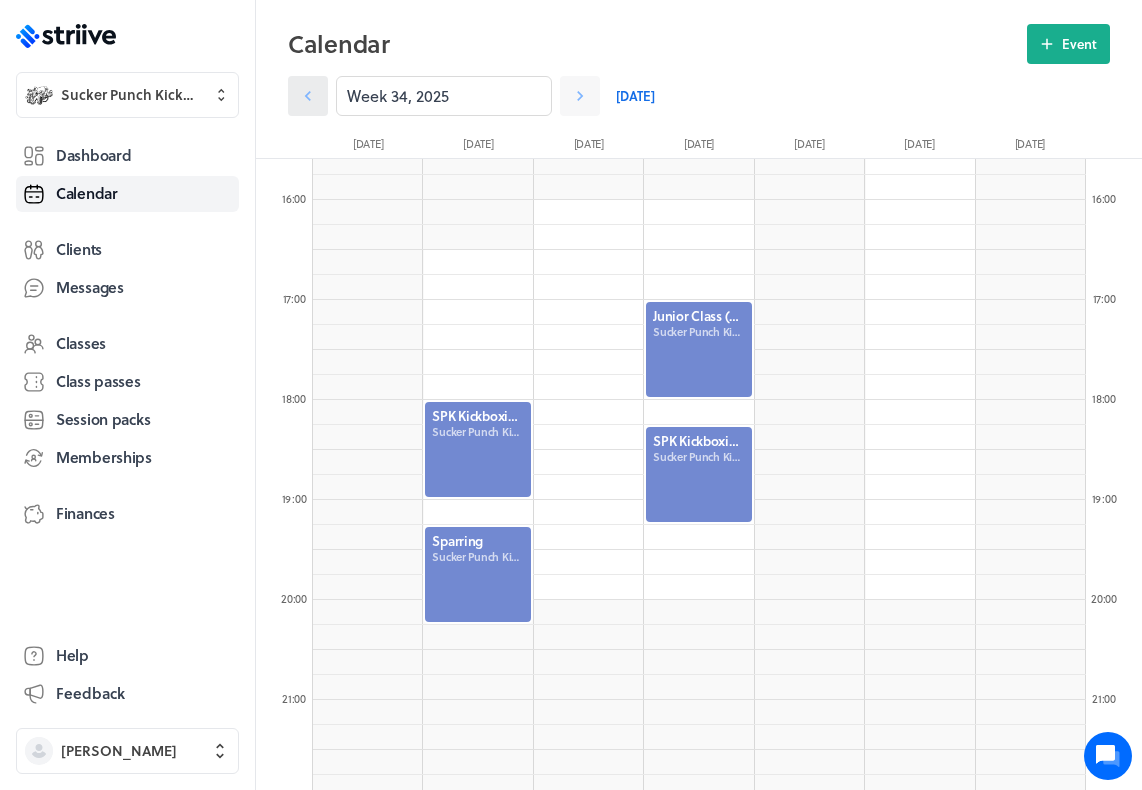 click at bounding box center (308, 96) 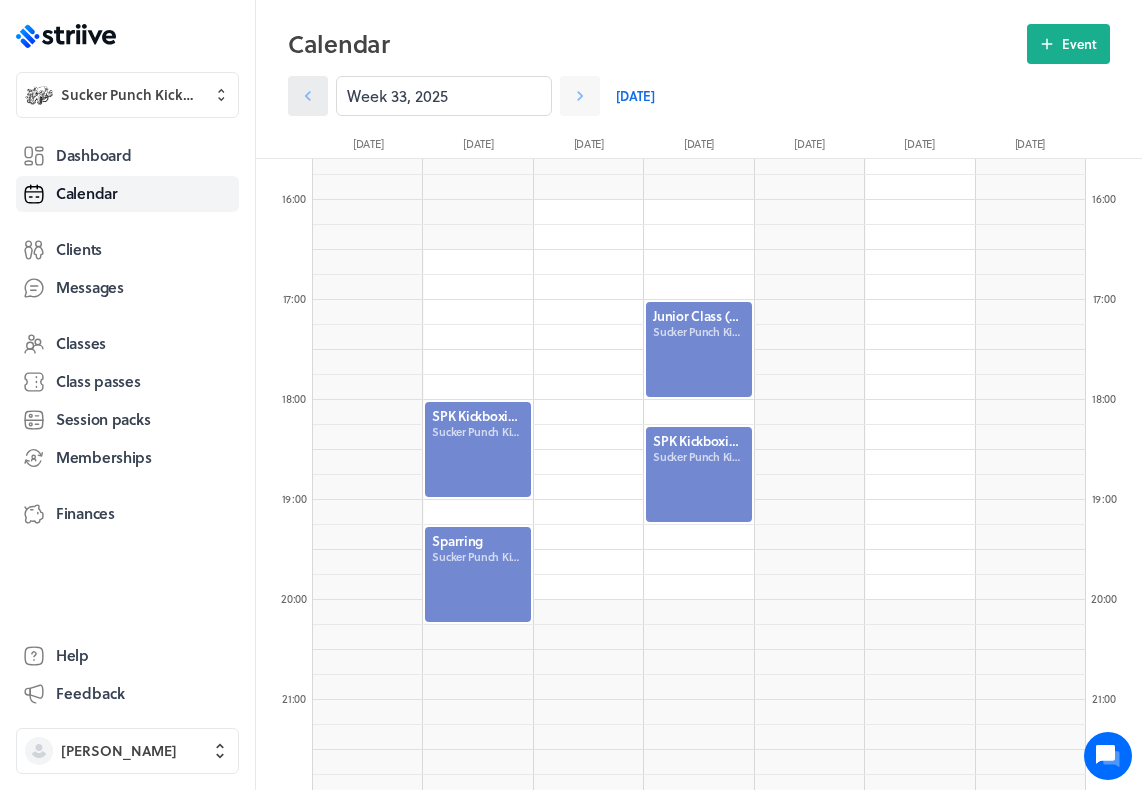 click 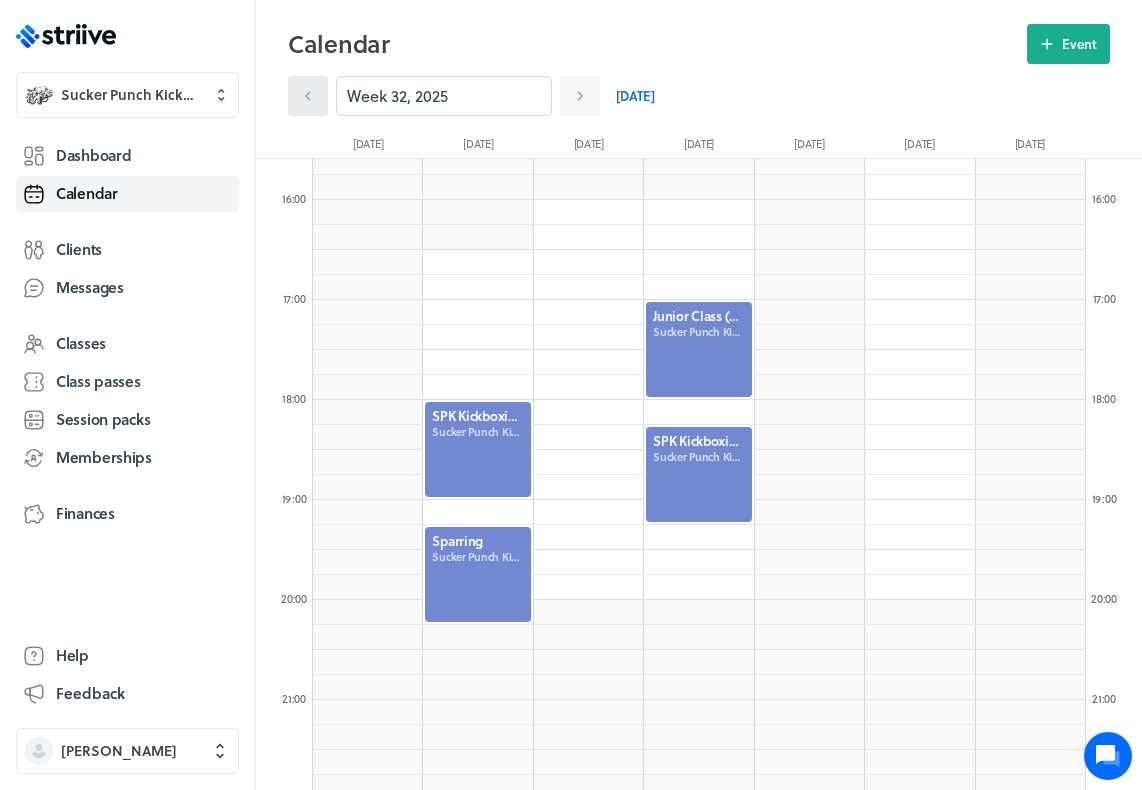 click 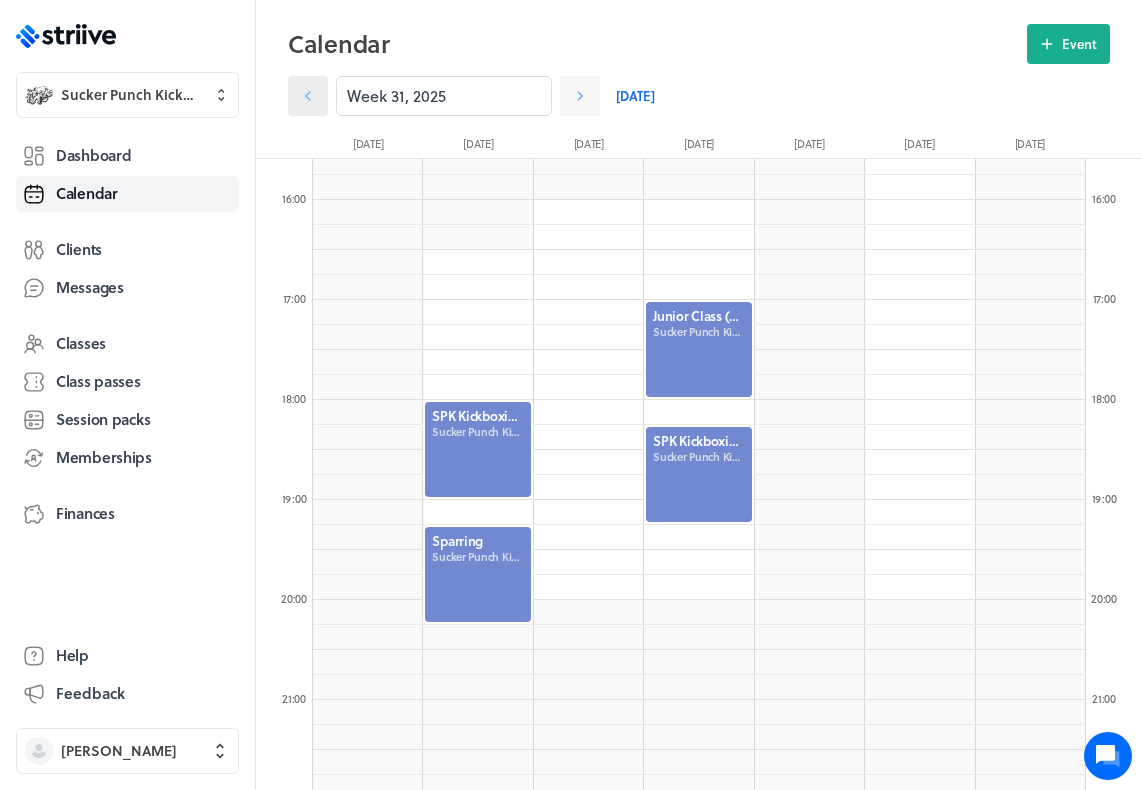 click 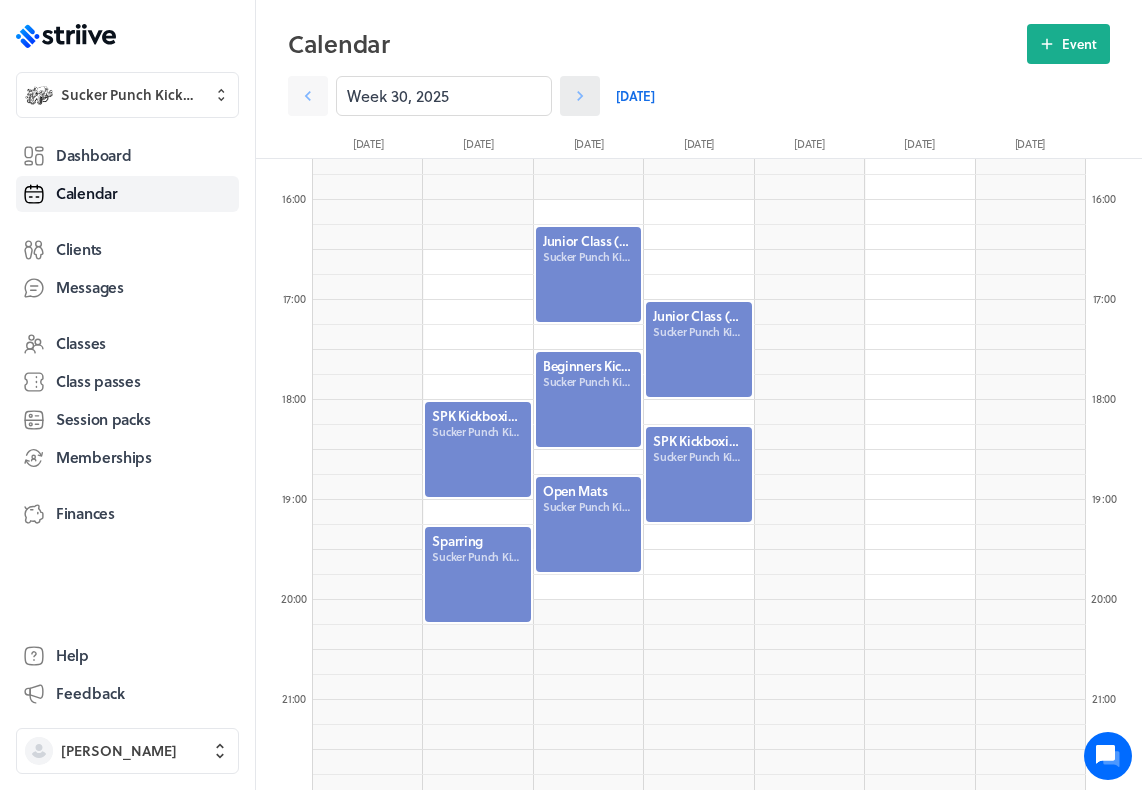 click 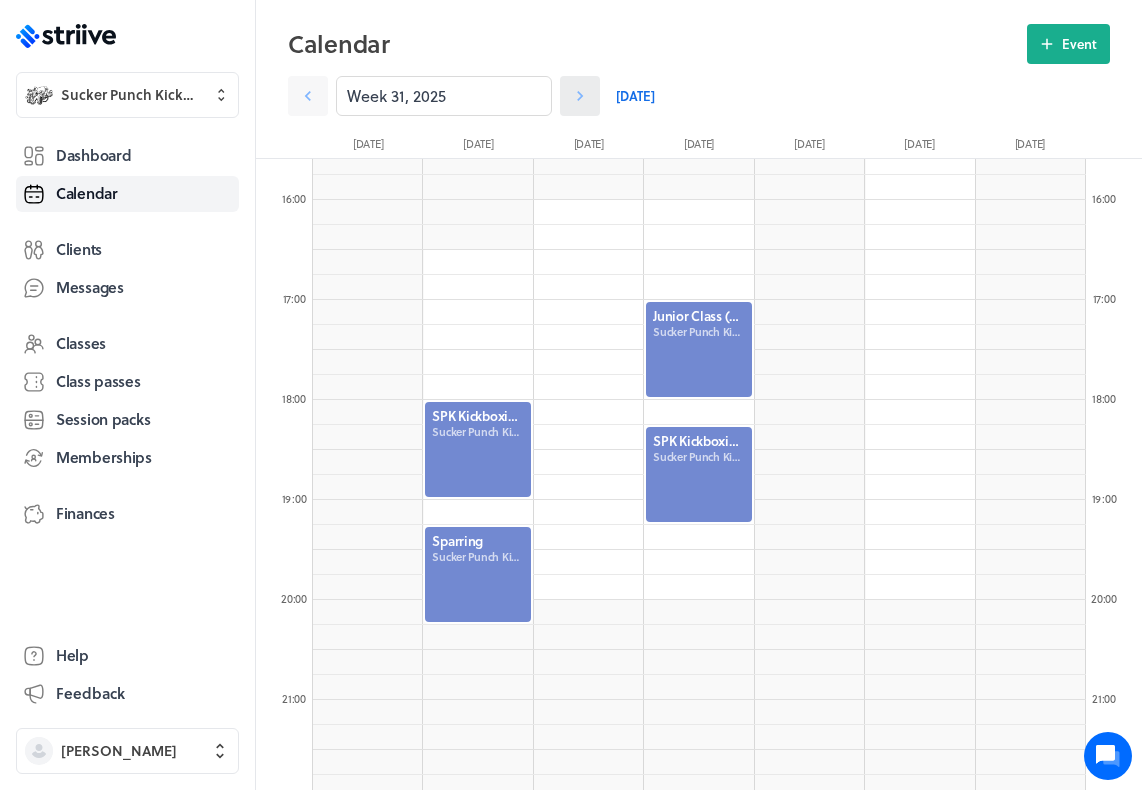 click 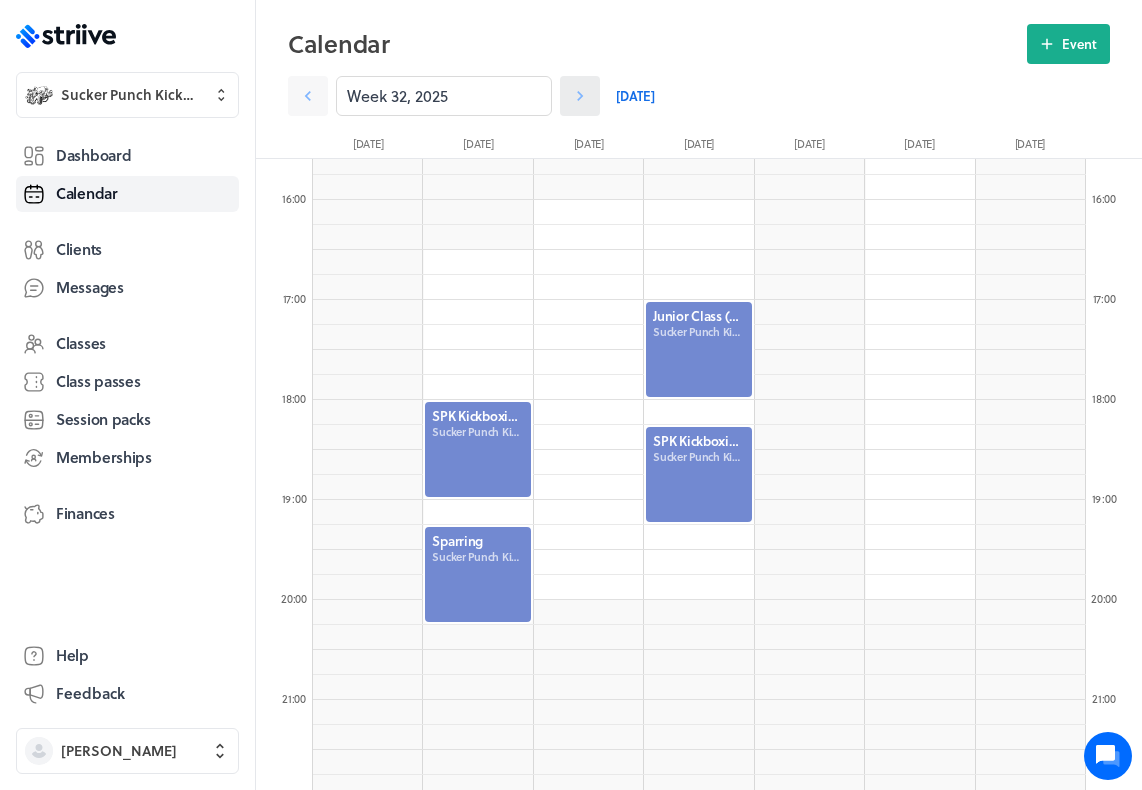 click 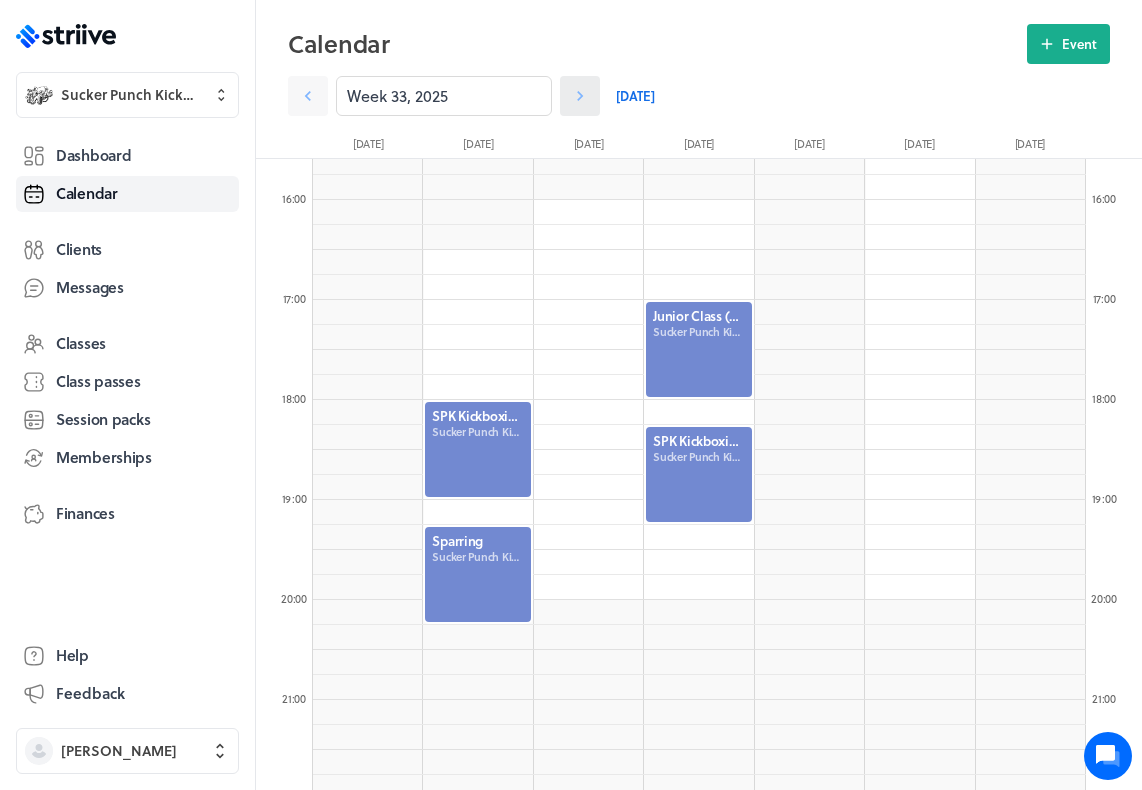 click 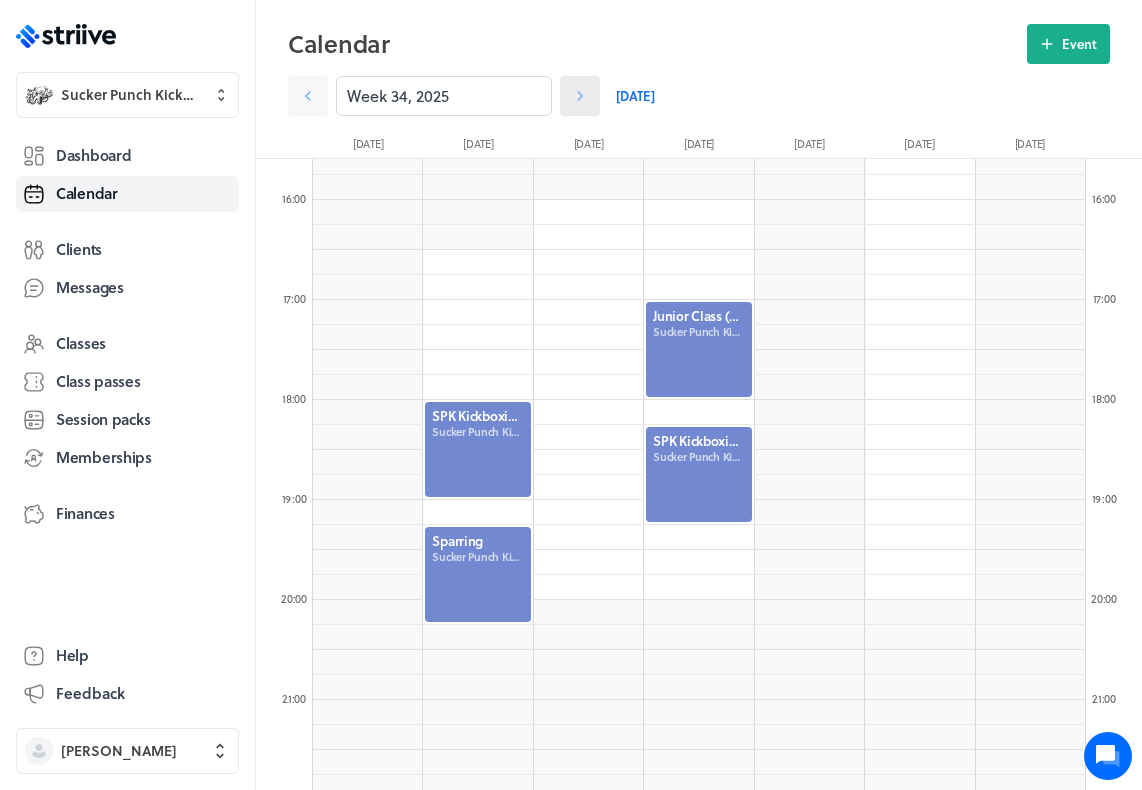 click 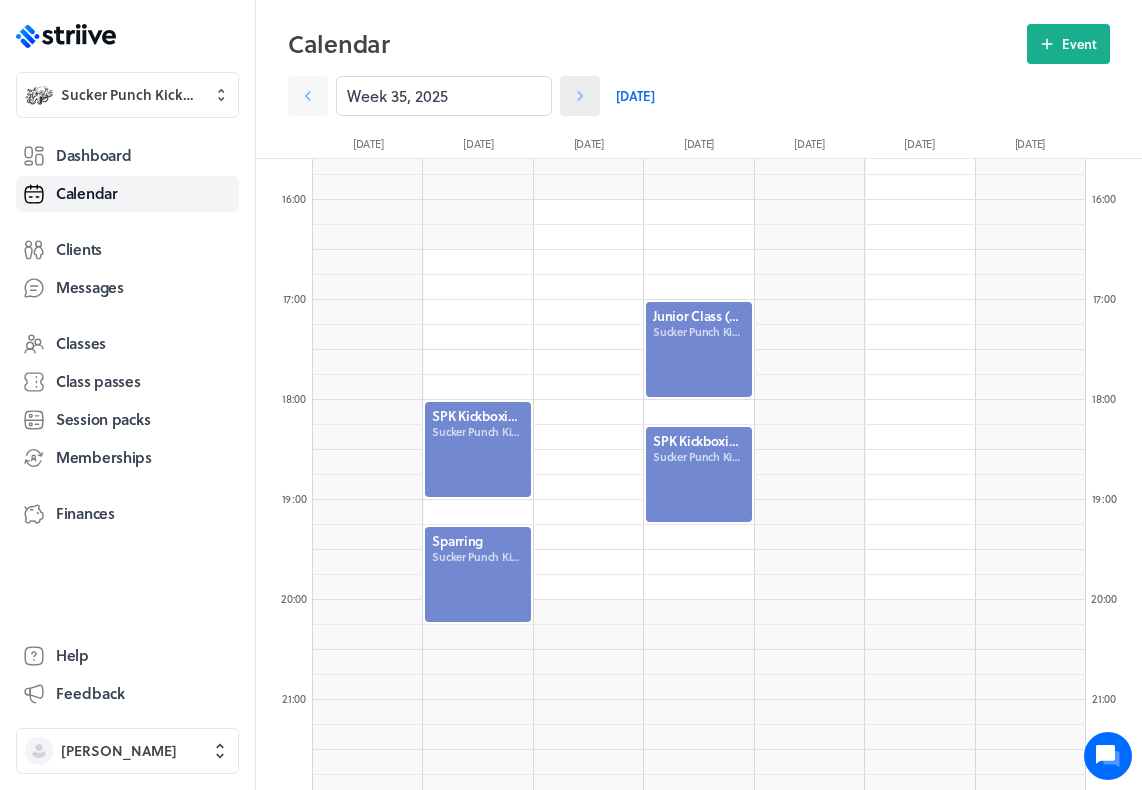 click 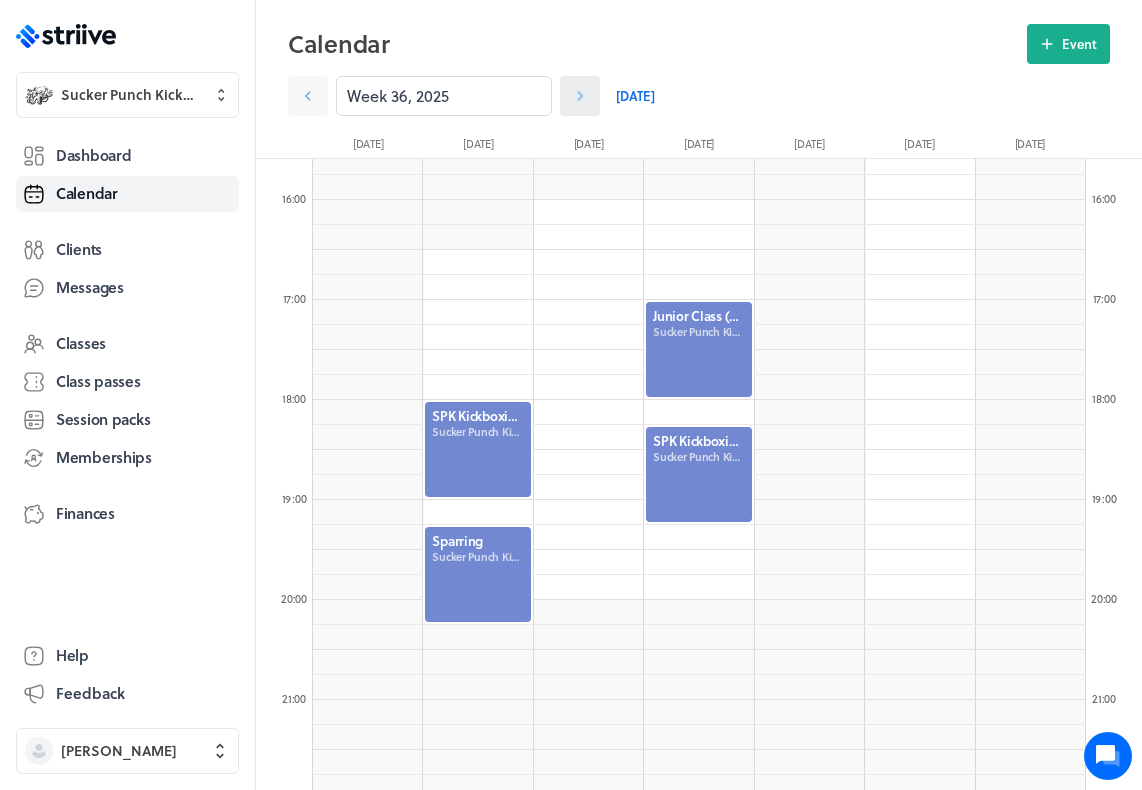 click 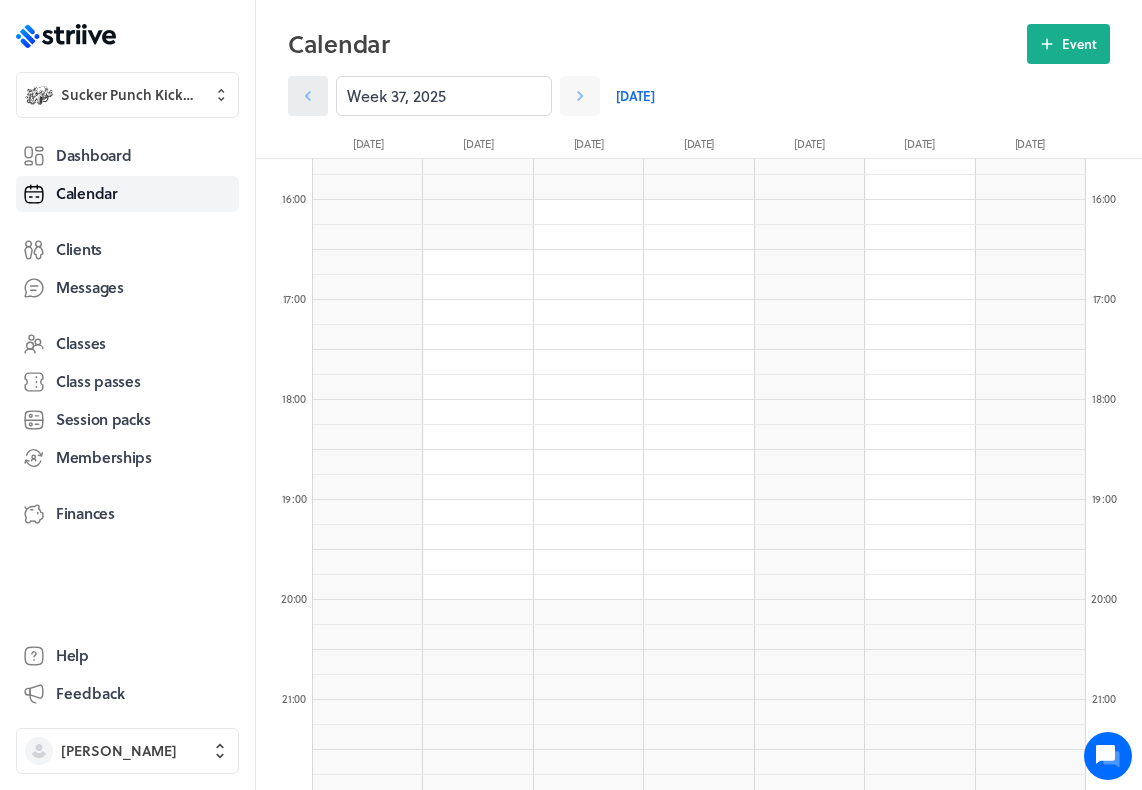 click 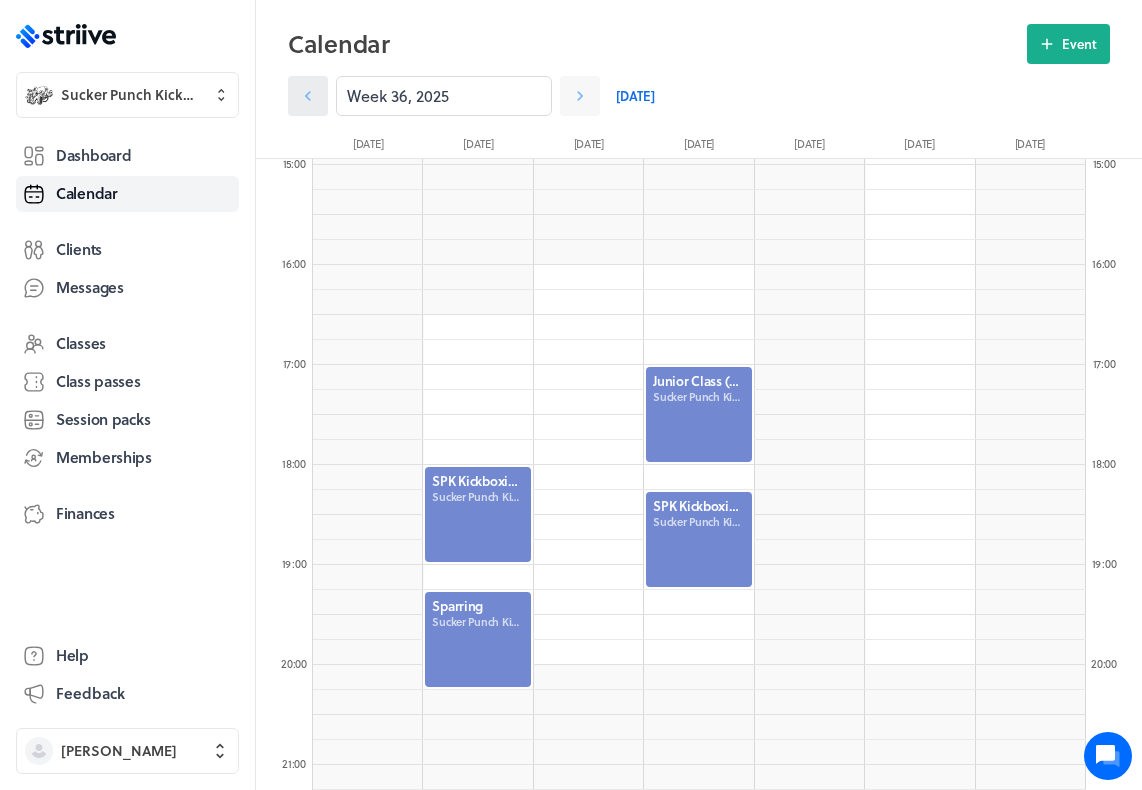 scroll, scrollTop: 1492, scrollLeft: 0, axis: vertical 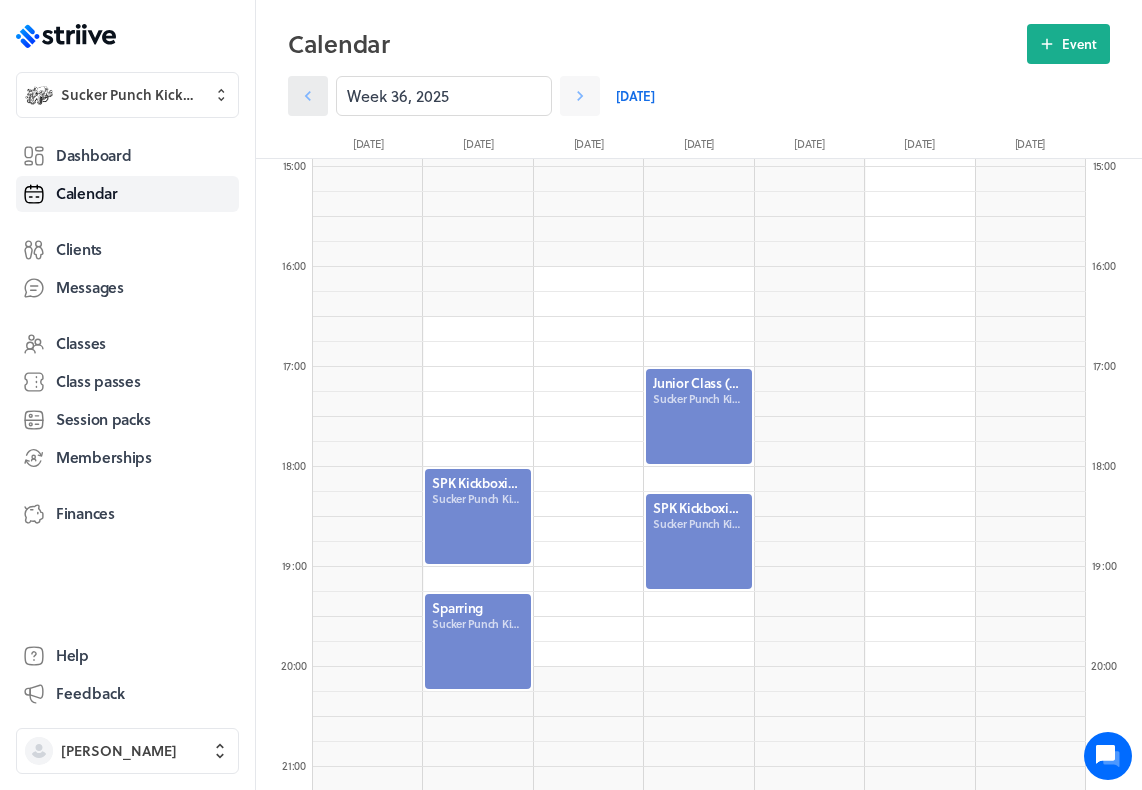 click at bounding box center (308, 96) 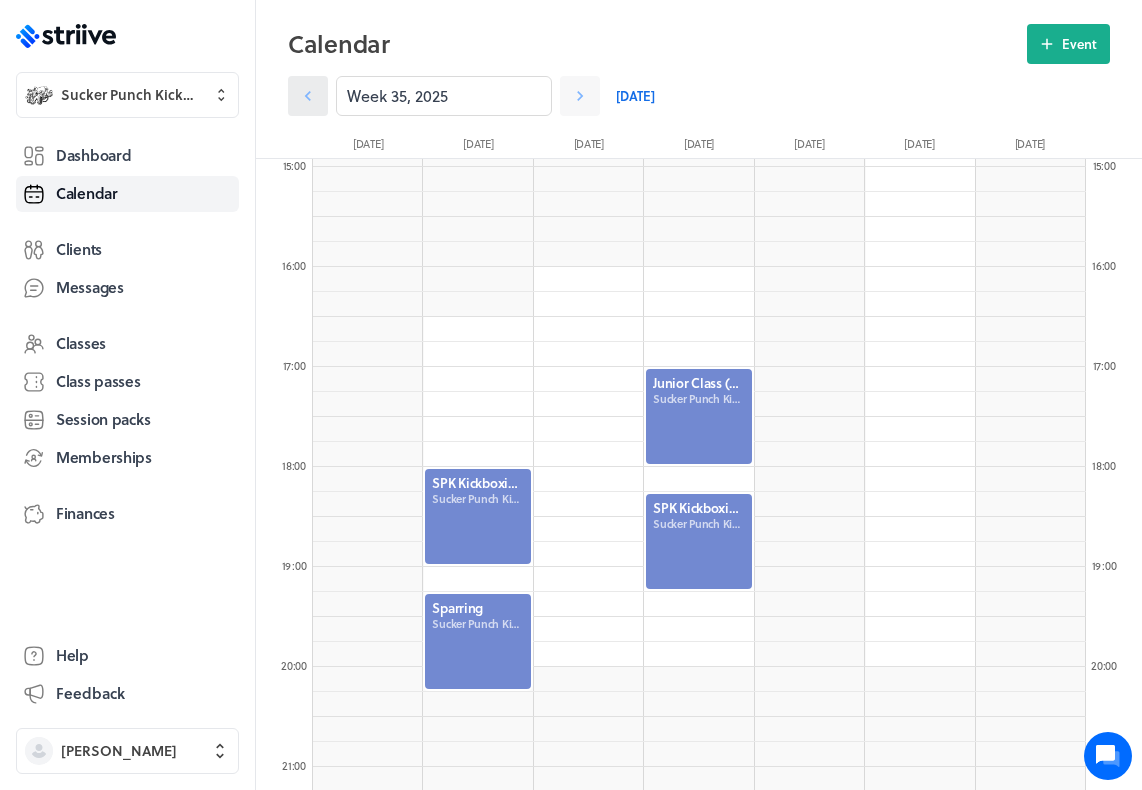 click at bounding box center [308, 96] 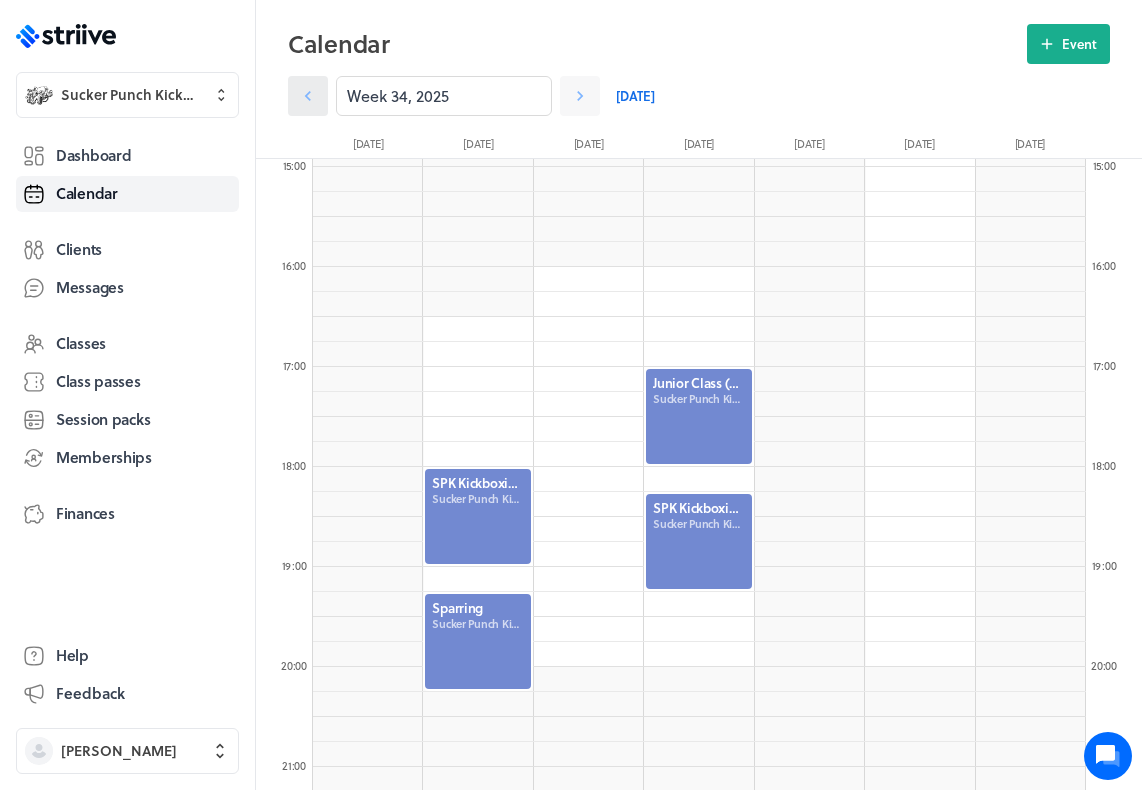 click at bounding box center (308, 96) 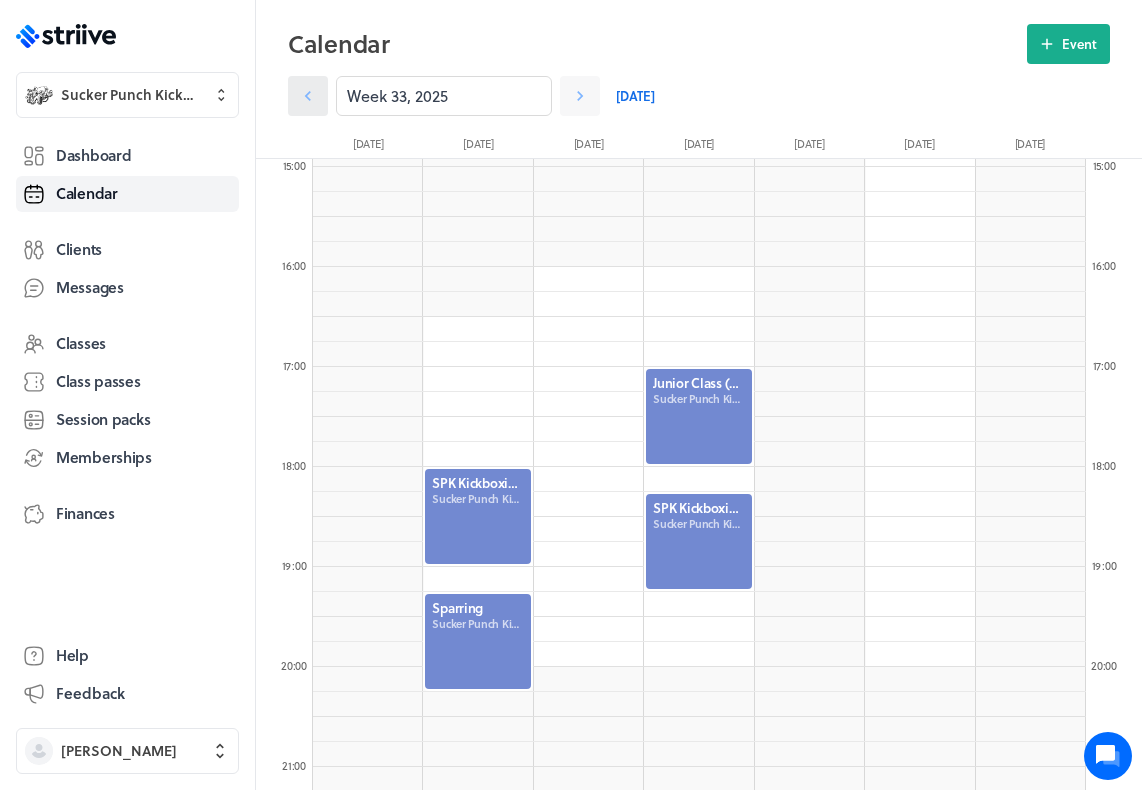 click at bounding box center (308, 96) 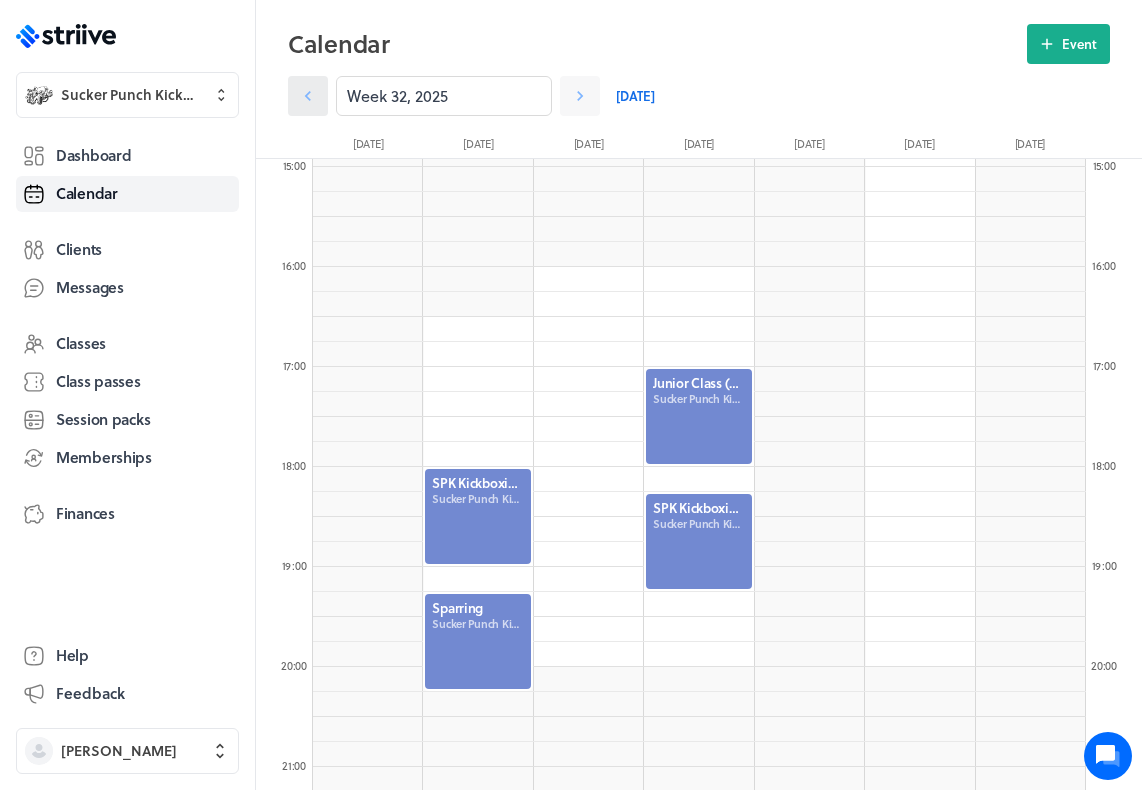 click at bounding box center [308, 96] 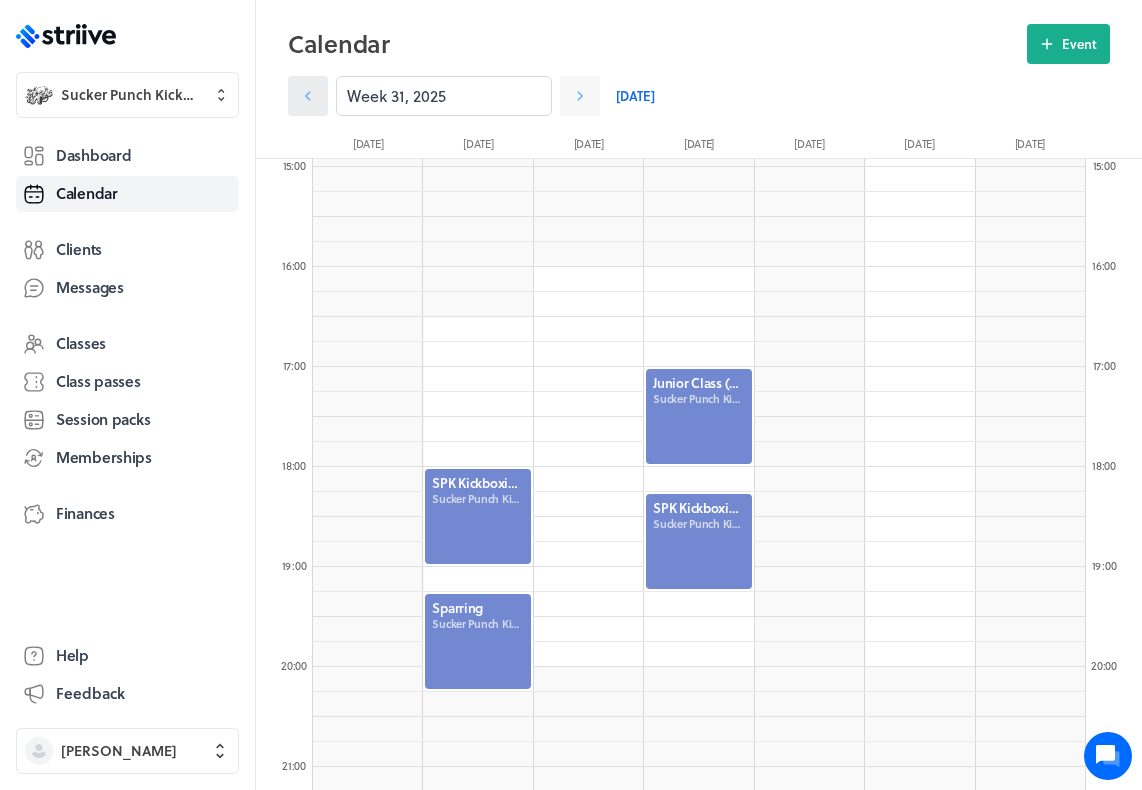 click at bounding box center [308, 96] 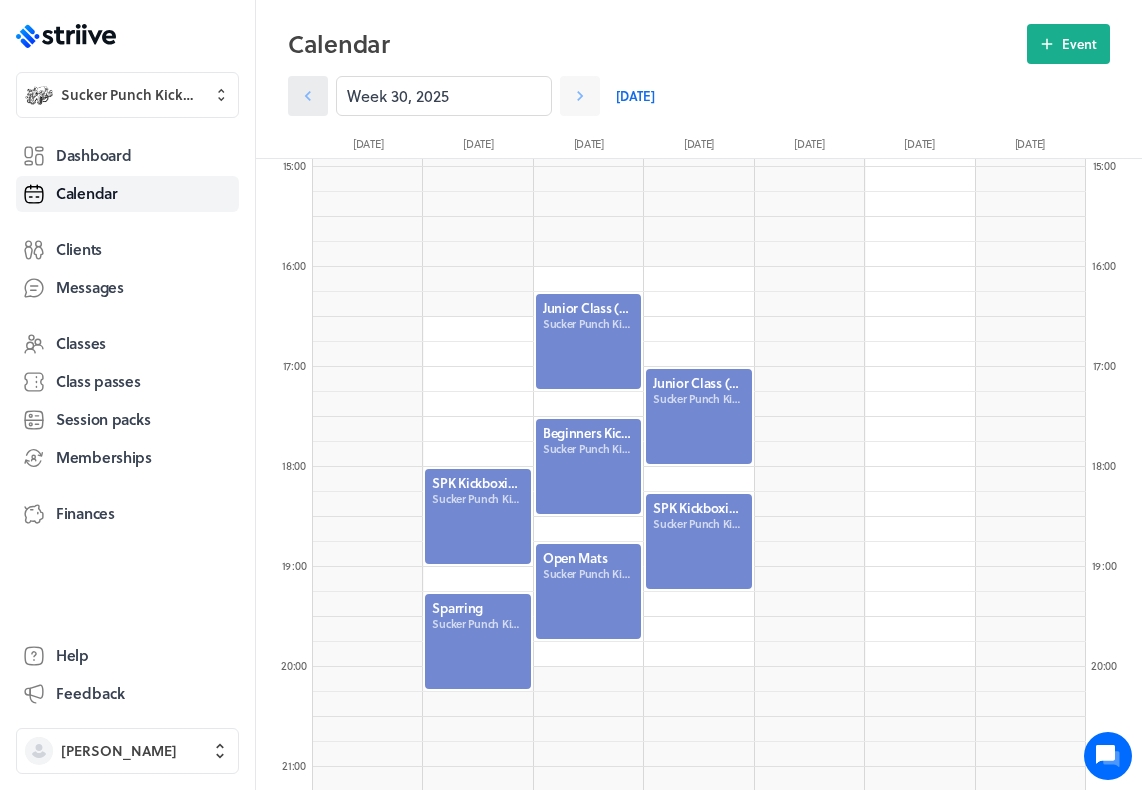 click at bounding box center [308, 96] 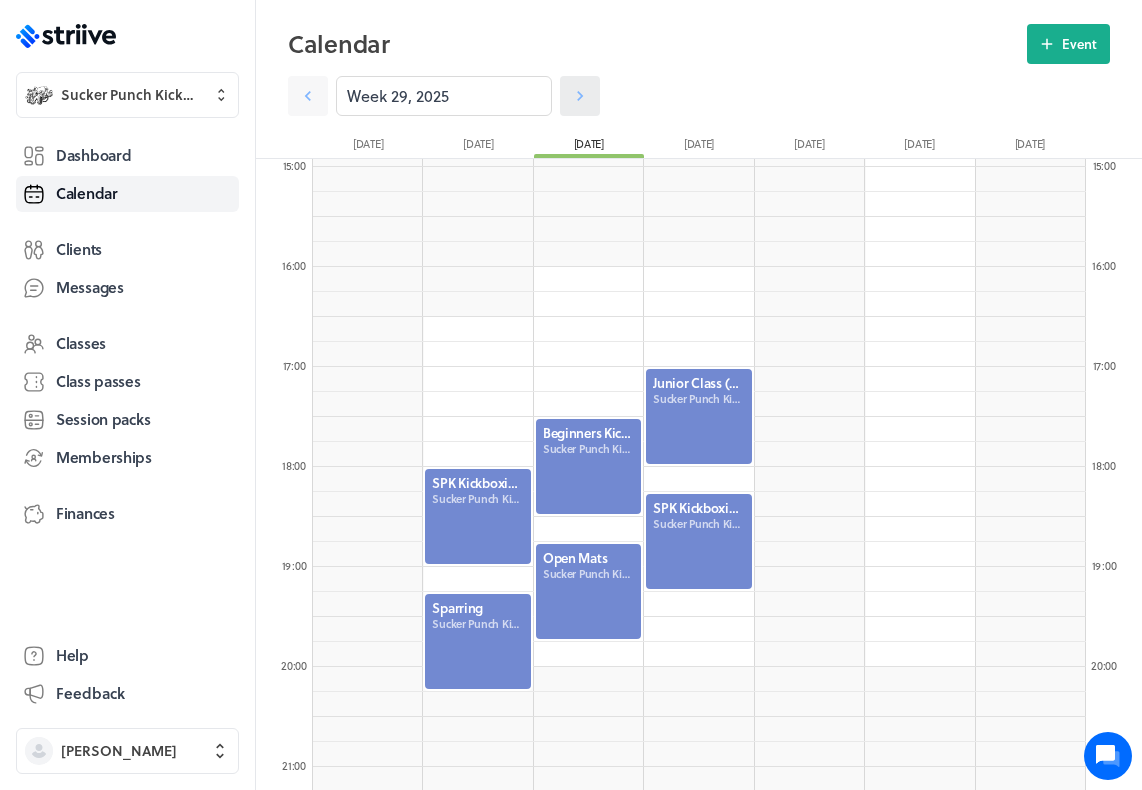 click at bounding box center (580, 96) 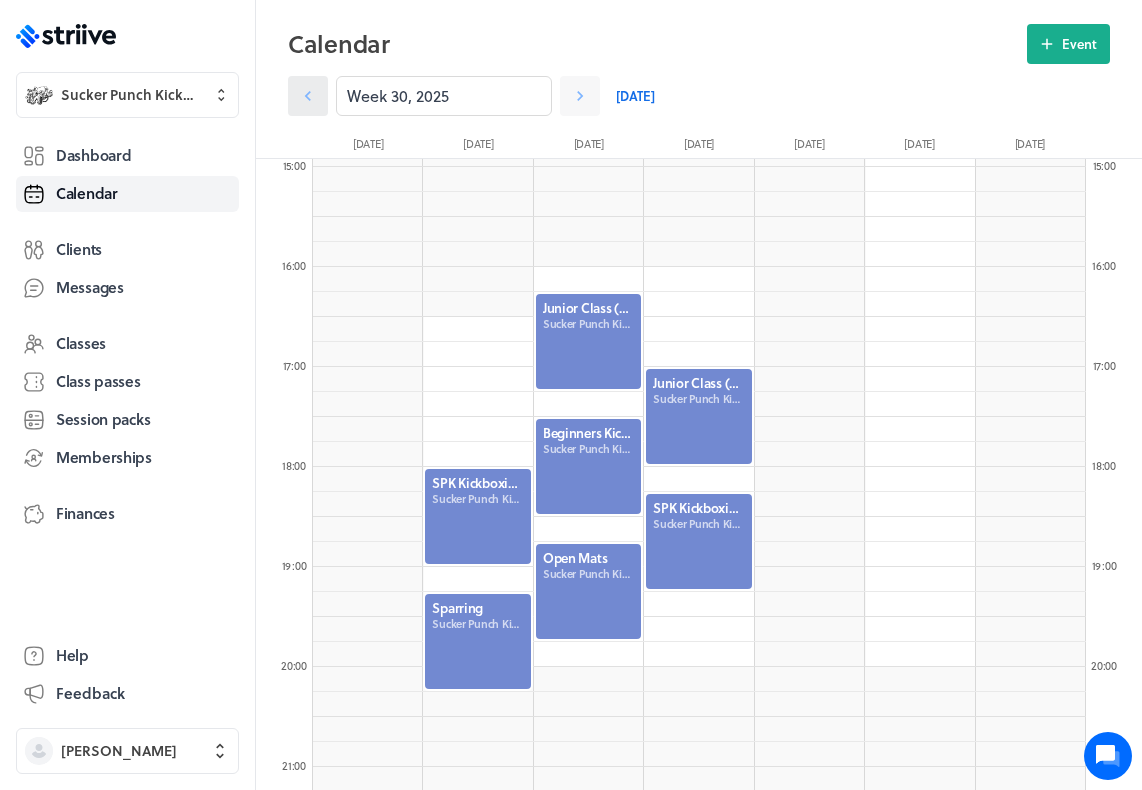 click 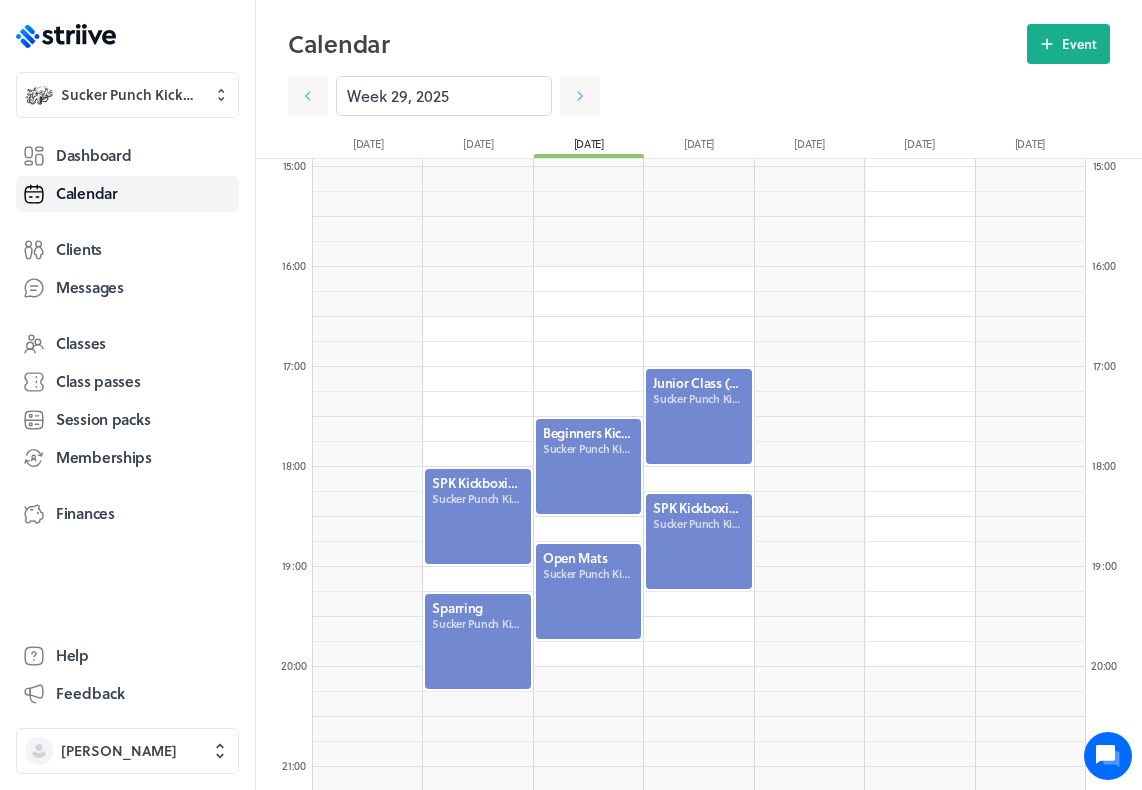 click at bounding box center (698, 416) 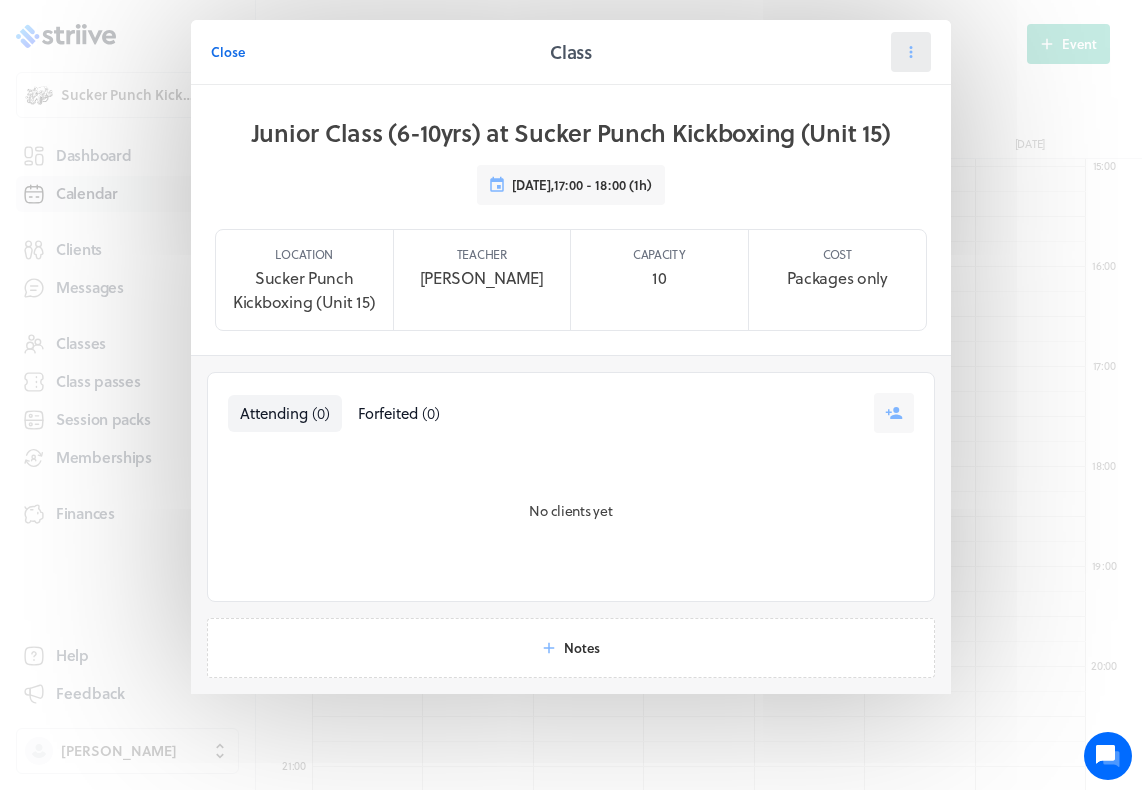 click at bounding box center [911, 52] 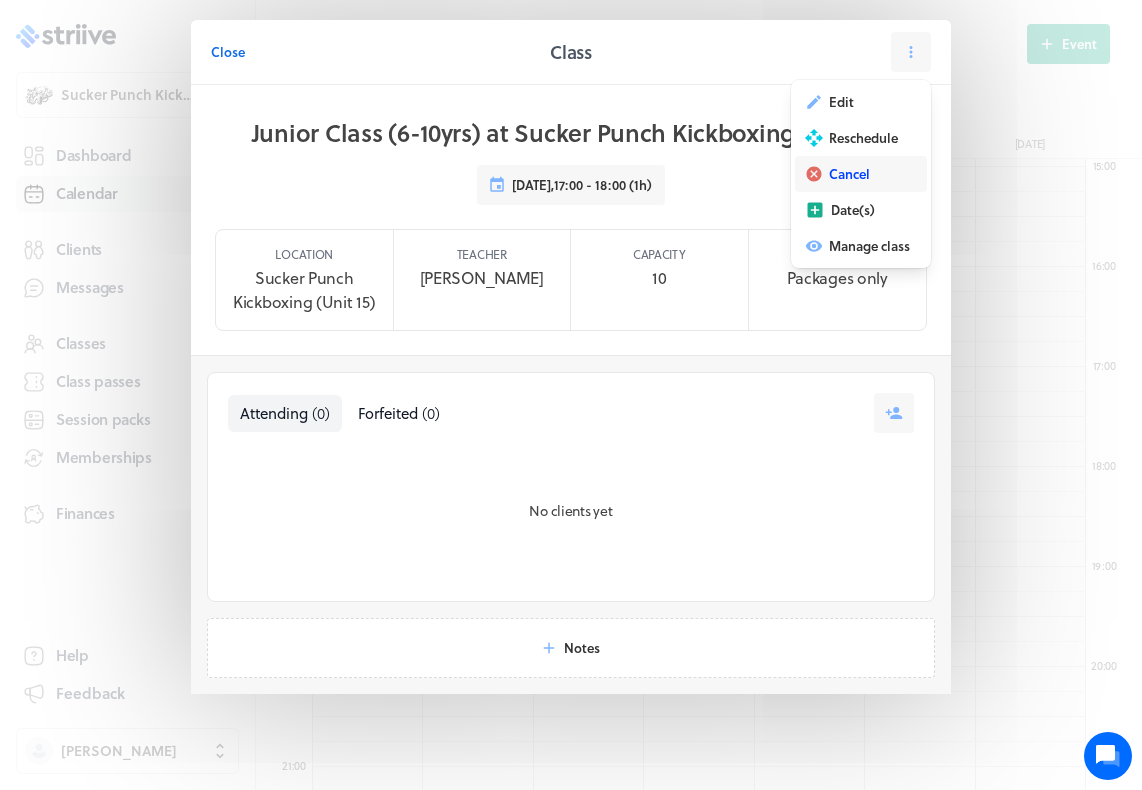 click on "Cancel" at bounding box center [861, 174] 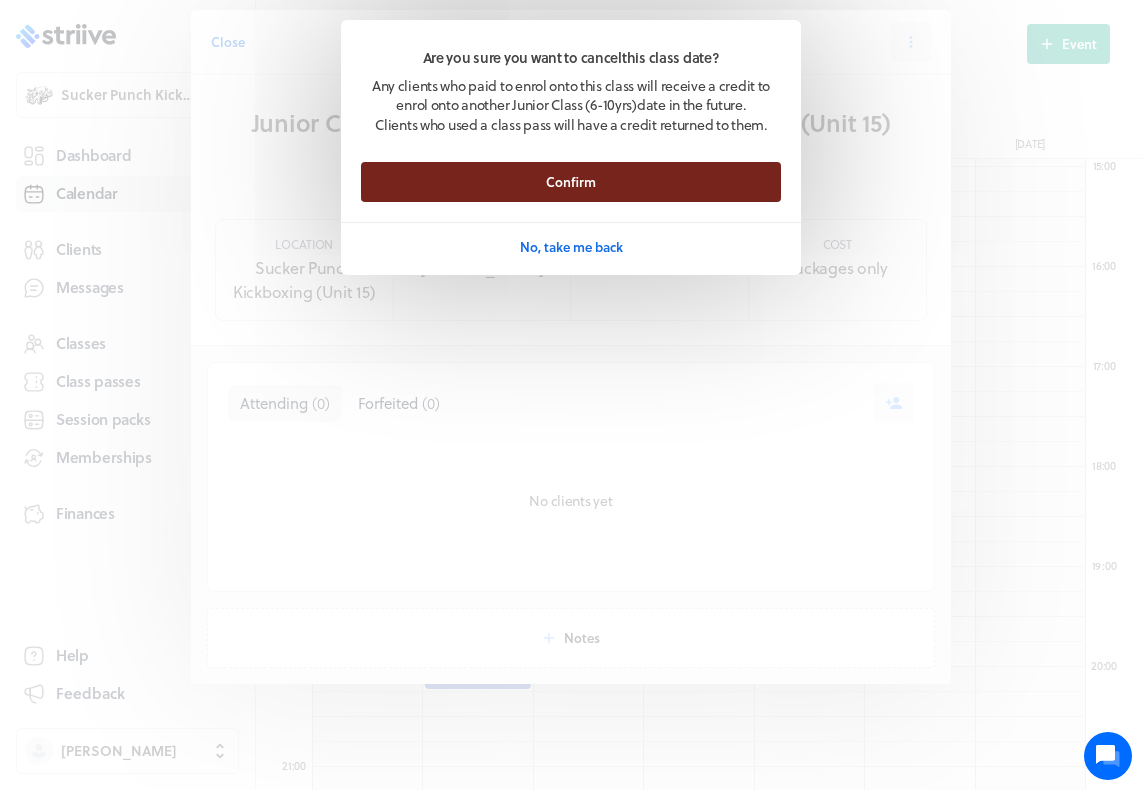 click on "Confirm" at bounding box center (571, 182) 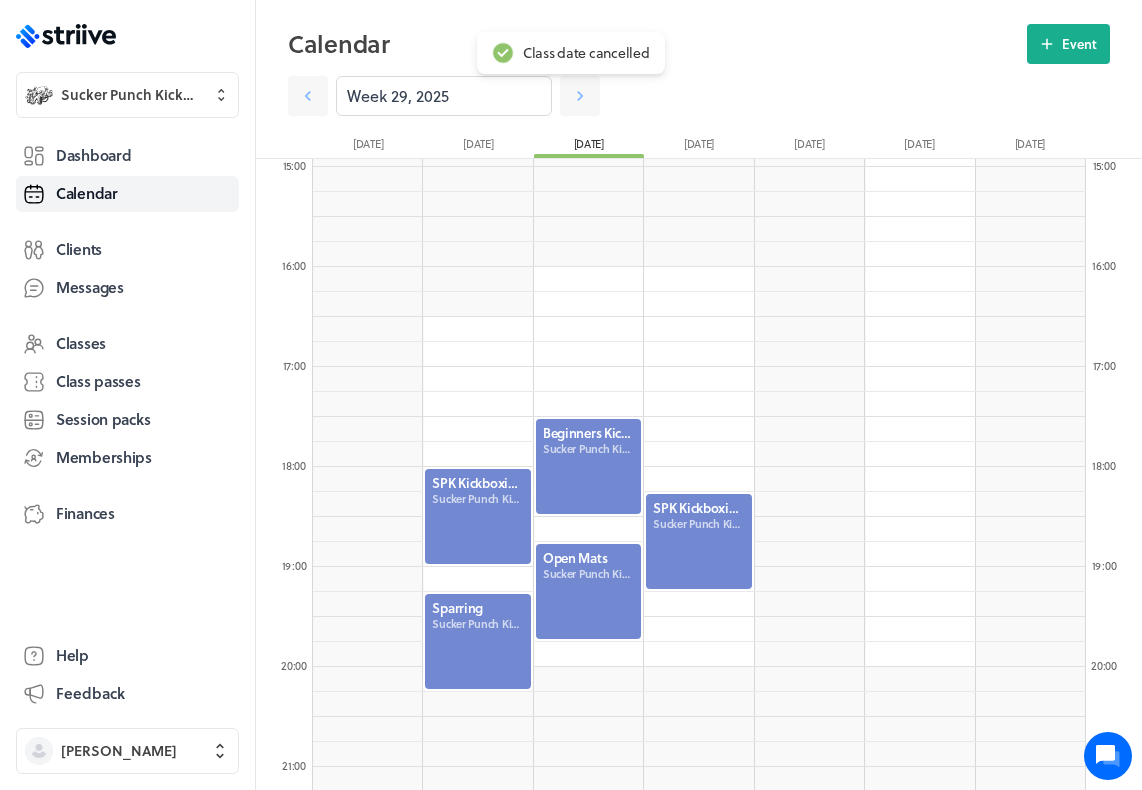 click at bounding box center (698, 541) 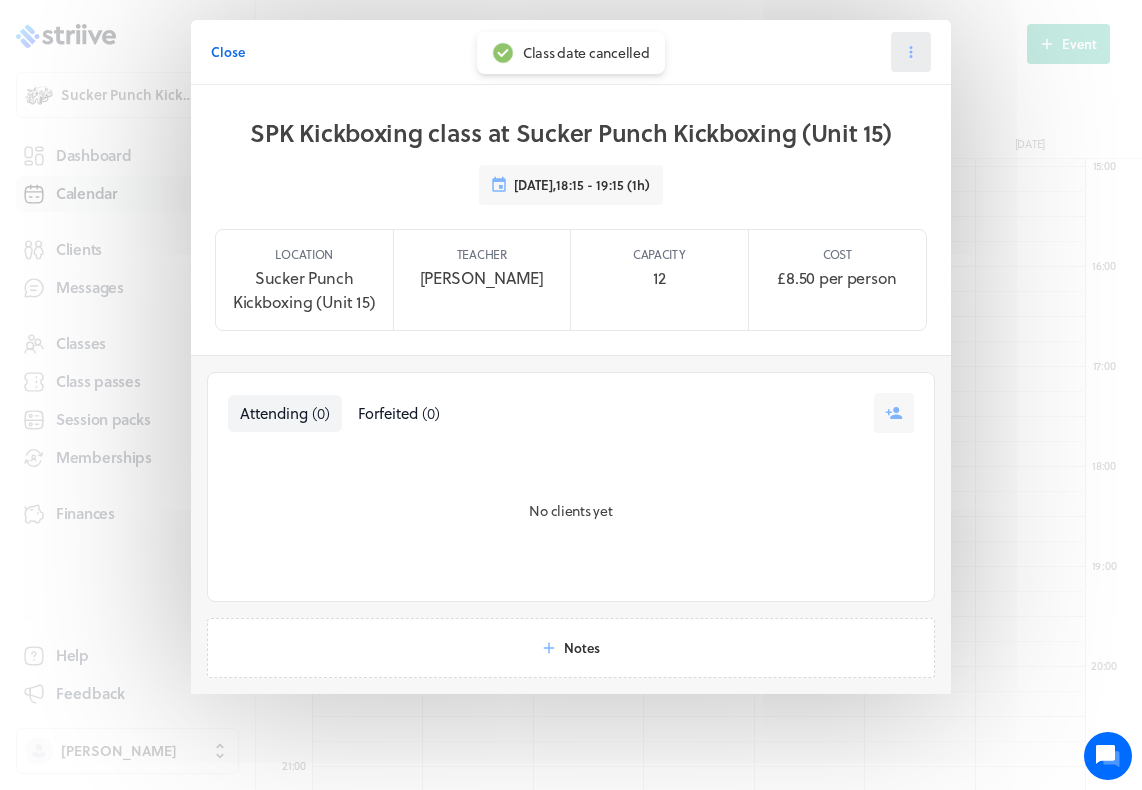 click 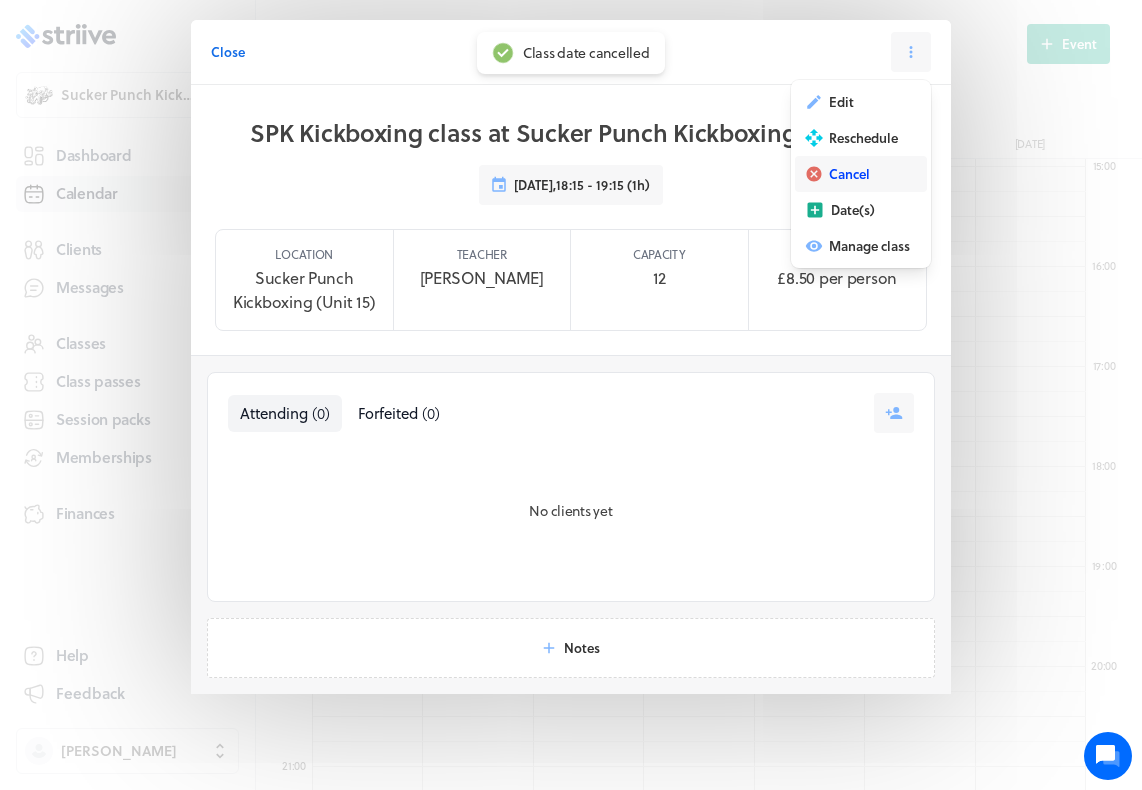 click on "Cancel" at bounding box center [849, 174] 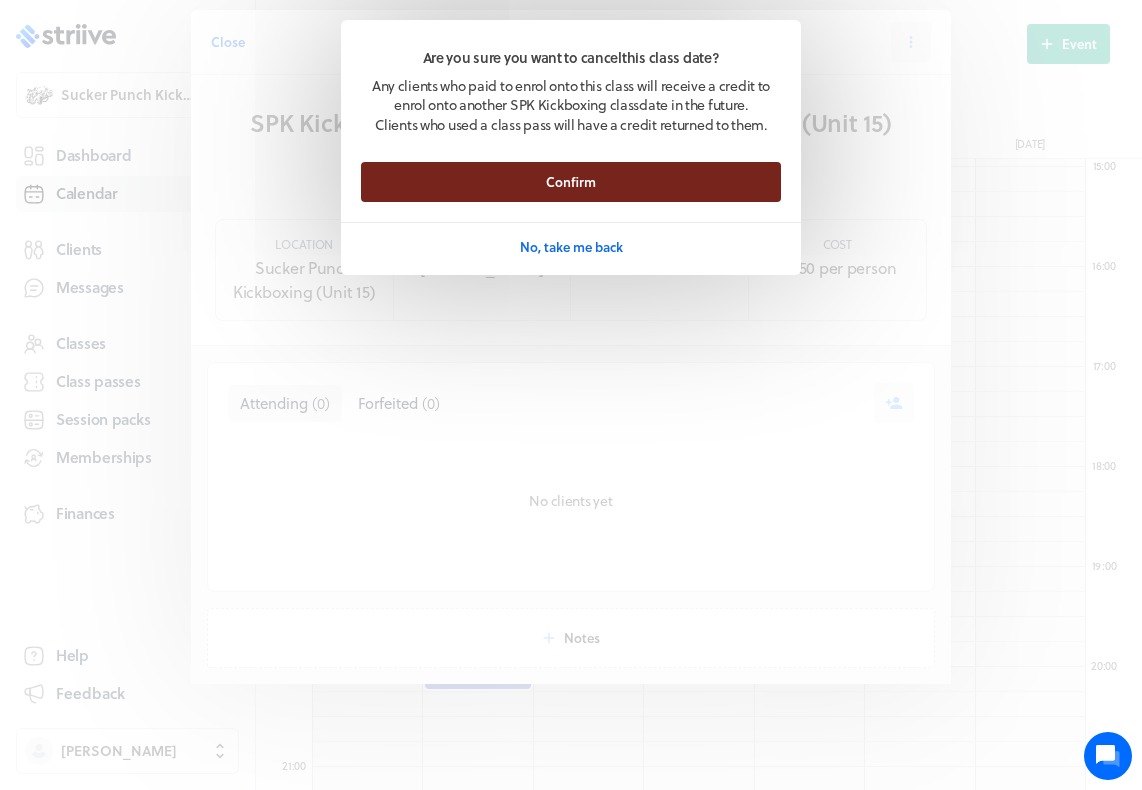 click on "Confirm" at bounding box center [571, 182] 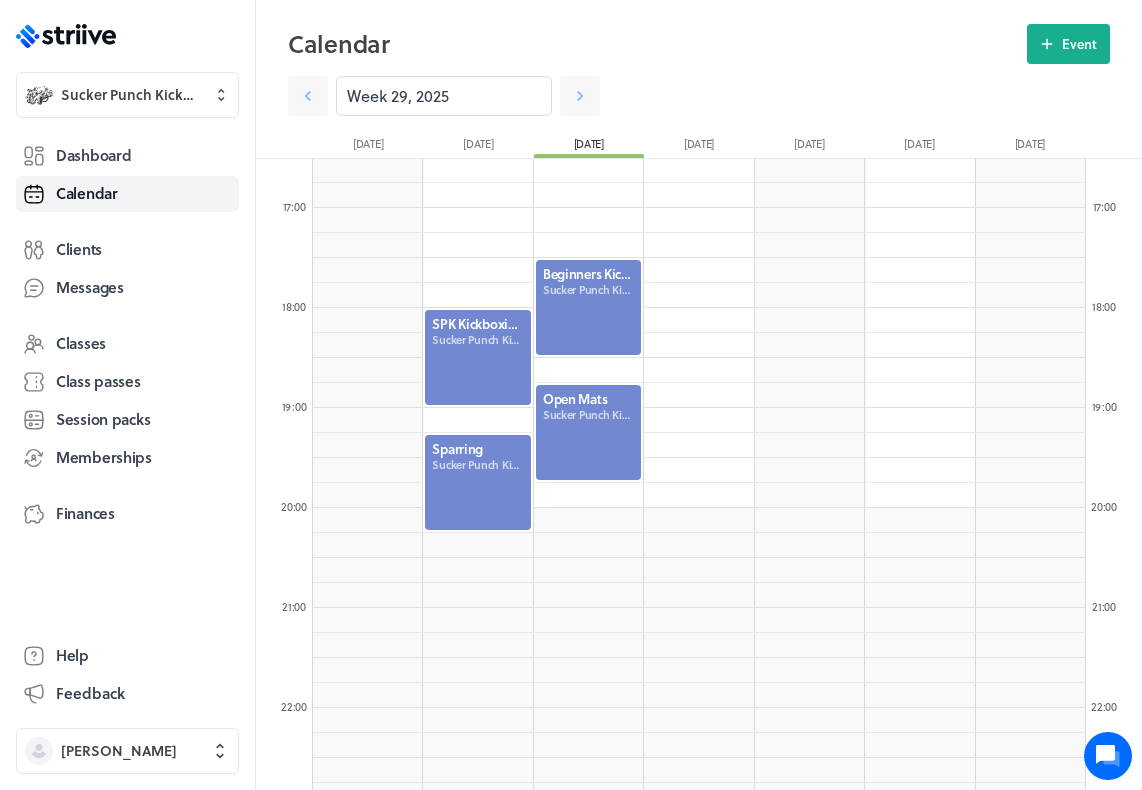 scroll, scrollTop: 1652, scrollLeft: 0, axis: vertical 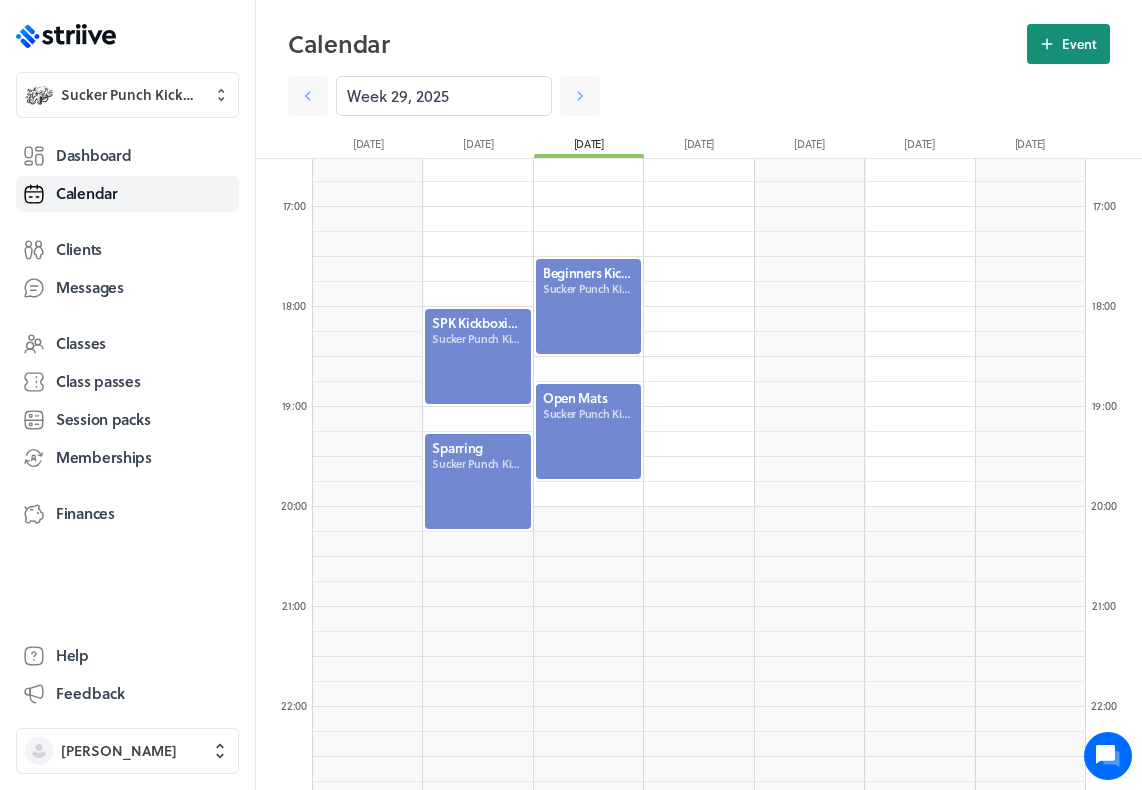 click 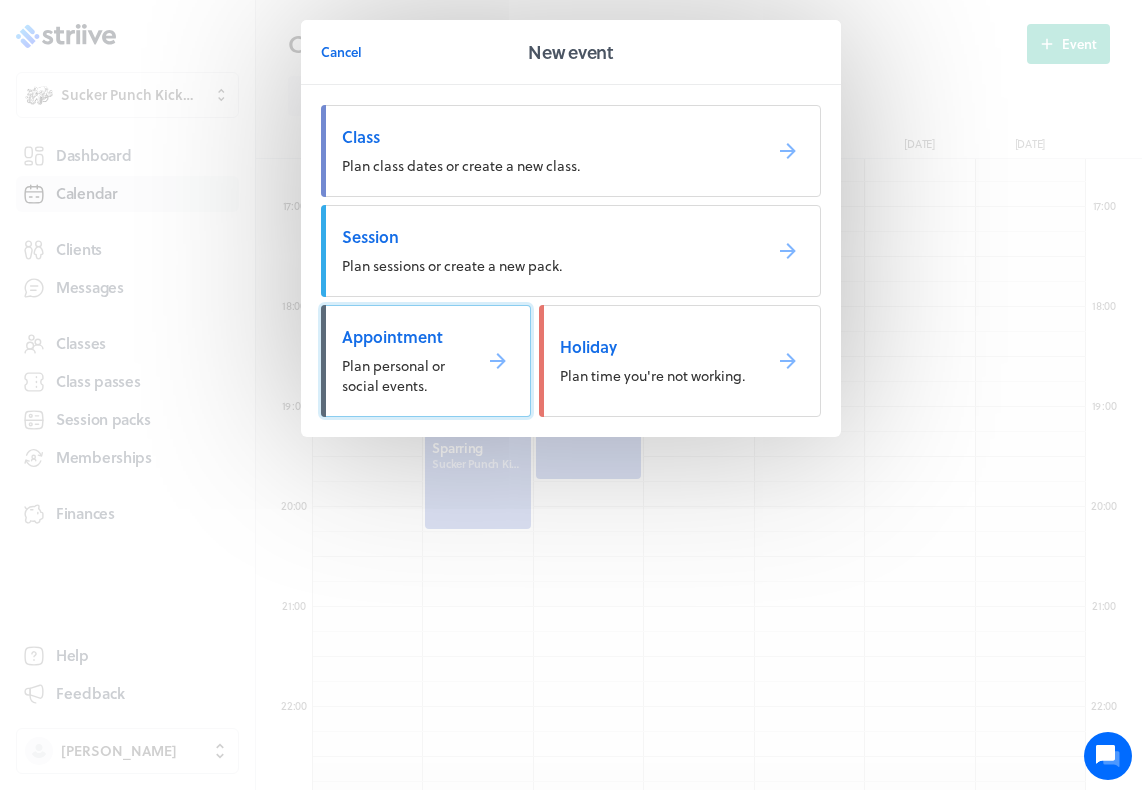 click on "Plan personal or social events." at bounding box center (393, 375) 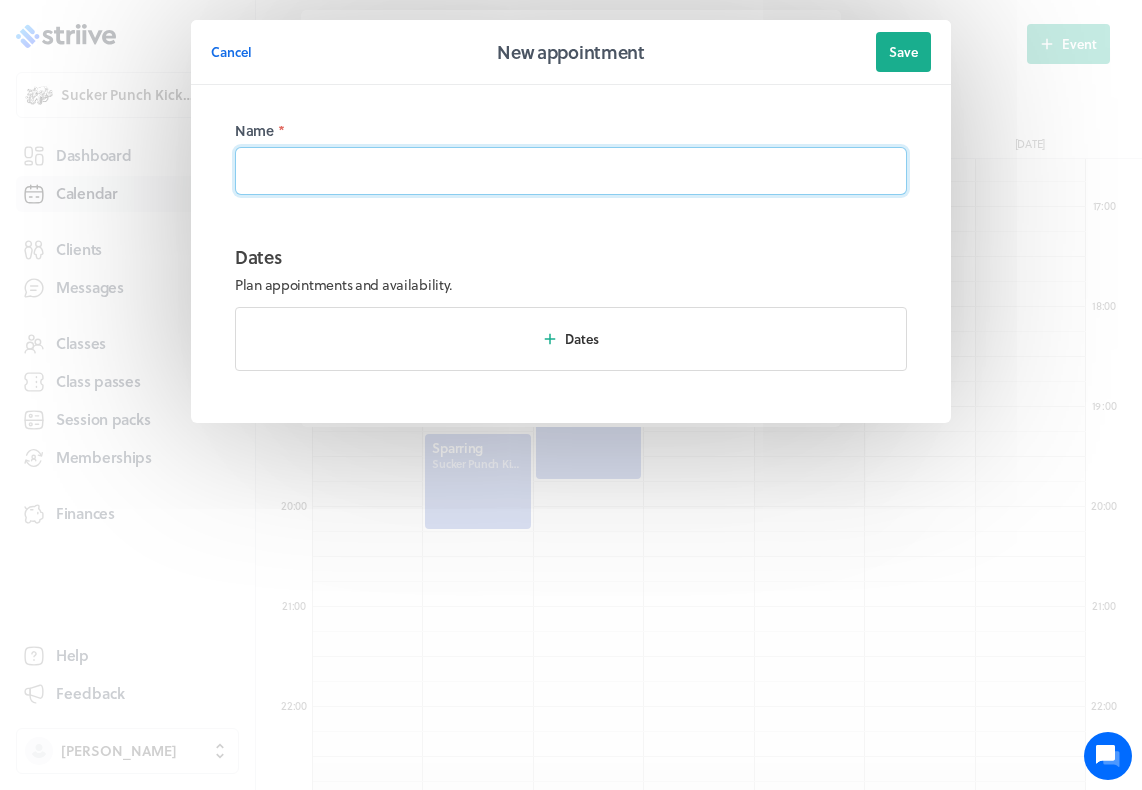 click at bounding box center [571, 171] 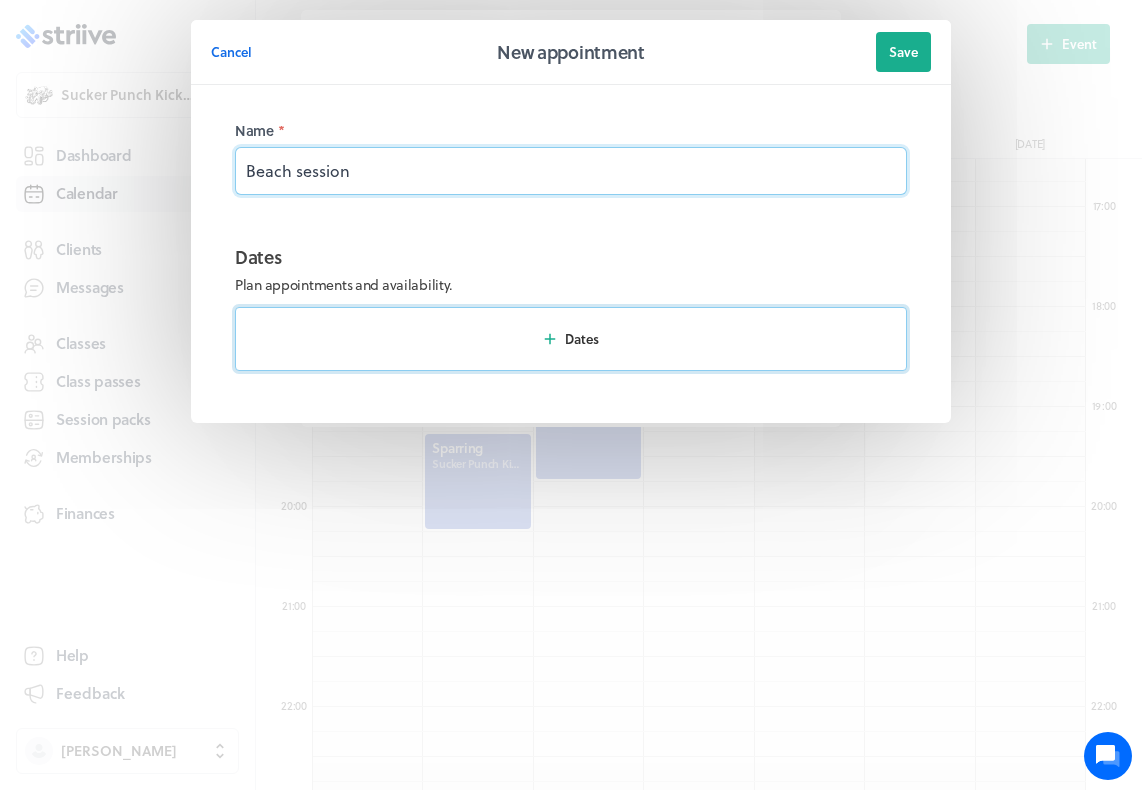 type on "Beach session" 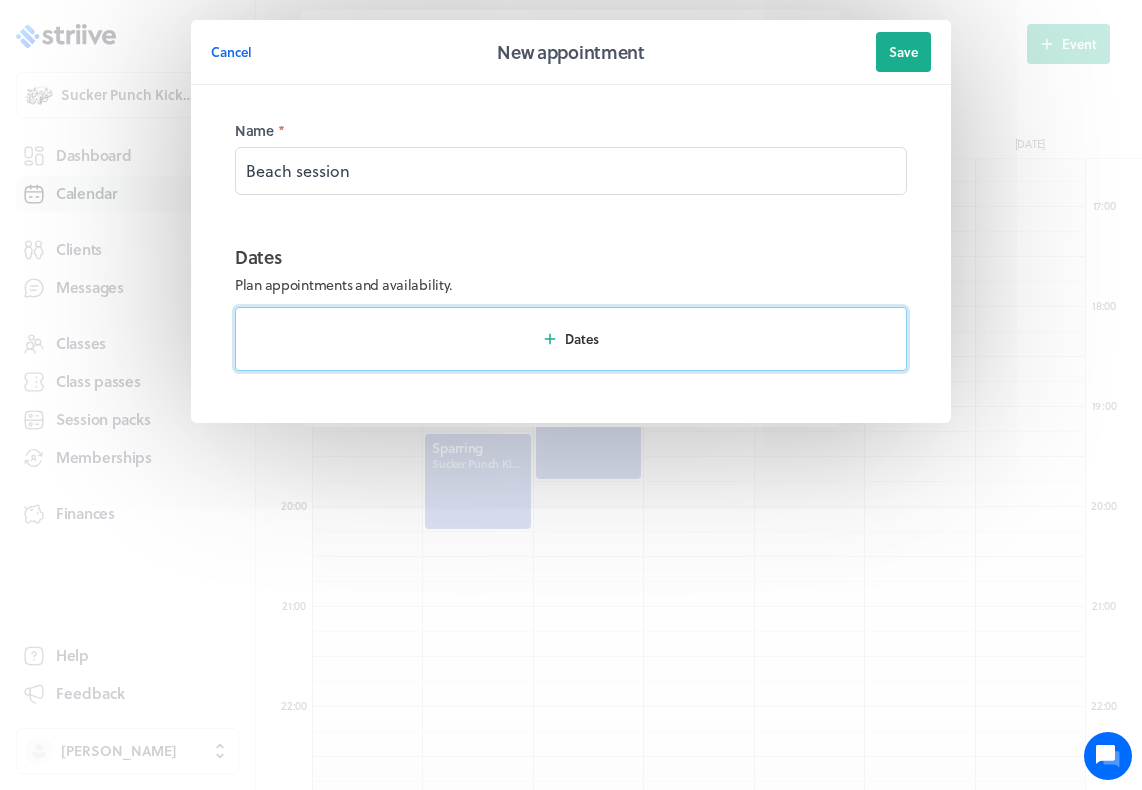 click on "Dates" at bounding box center (571, 339) 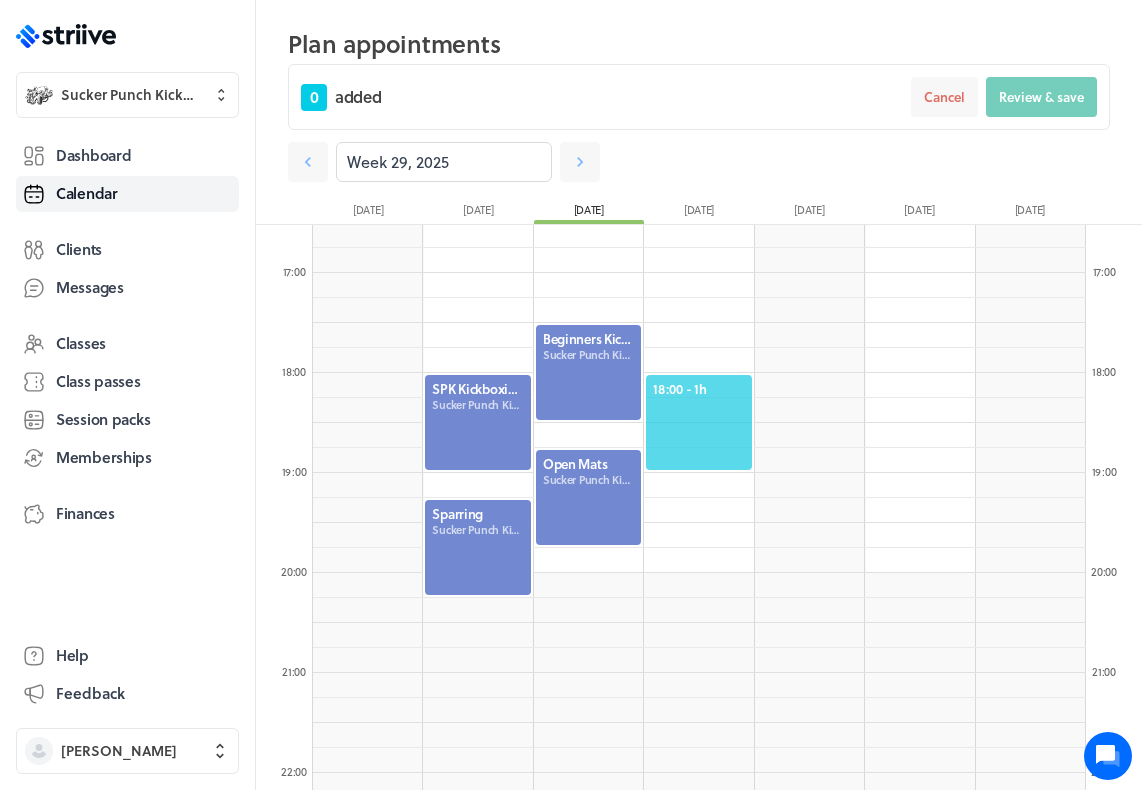 click on "18:00  - 1h" 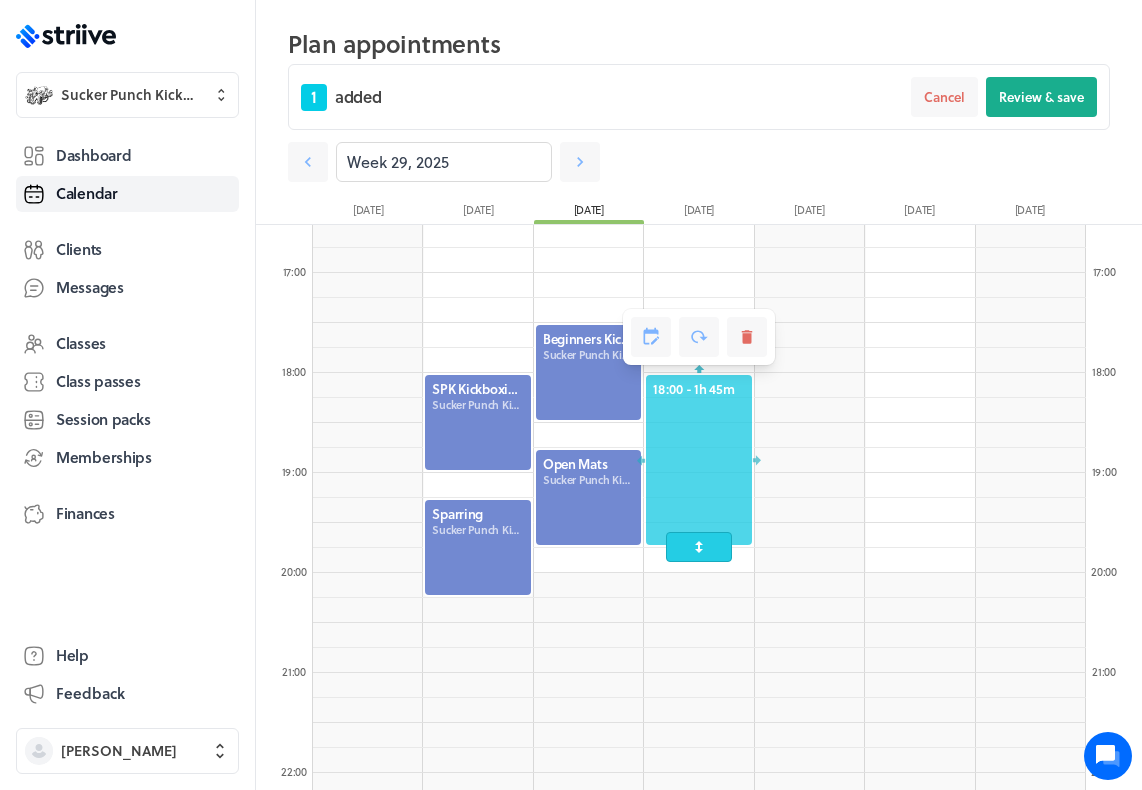 drag, startPoint x: 704, startPoint y: 472, endPoint x: 701, endPoint y: 543, distance: 71.063354 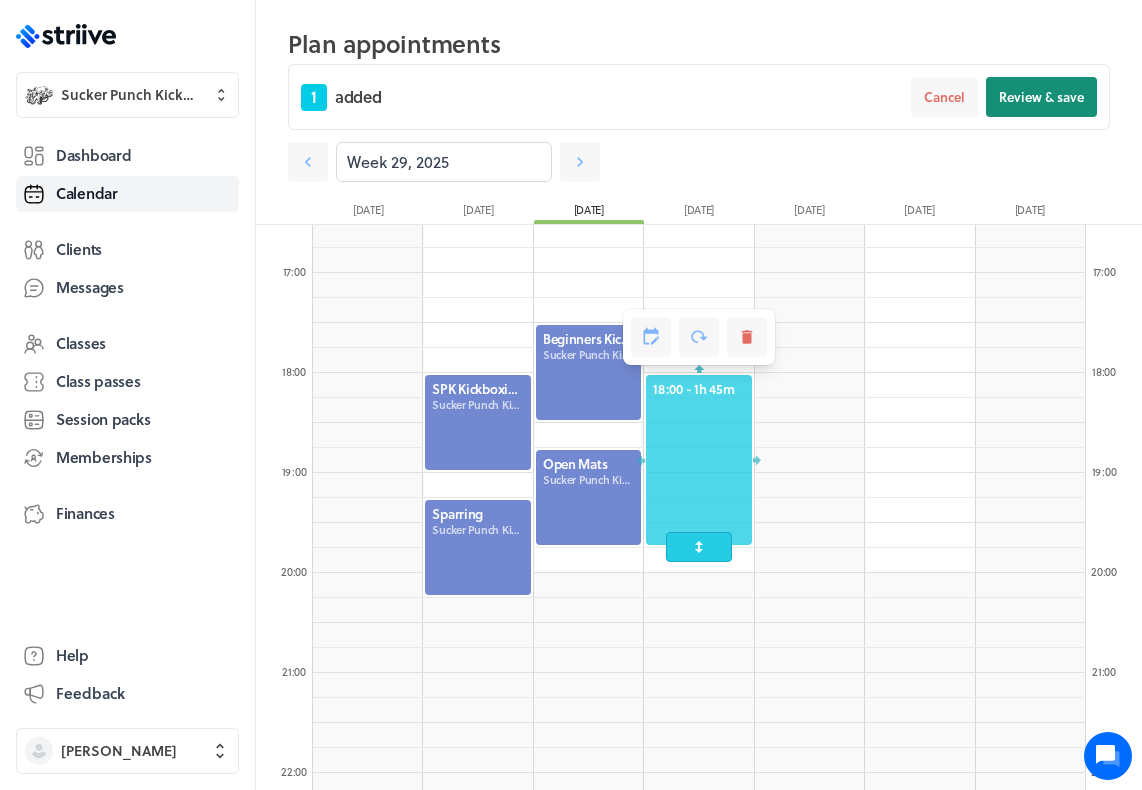 click on "Review & save" at bounding box center [1041, 97] 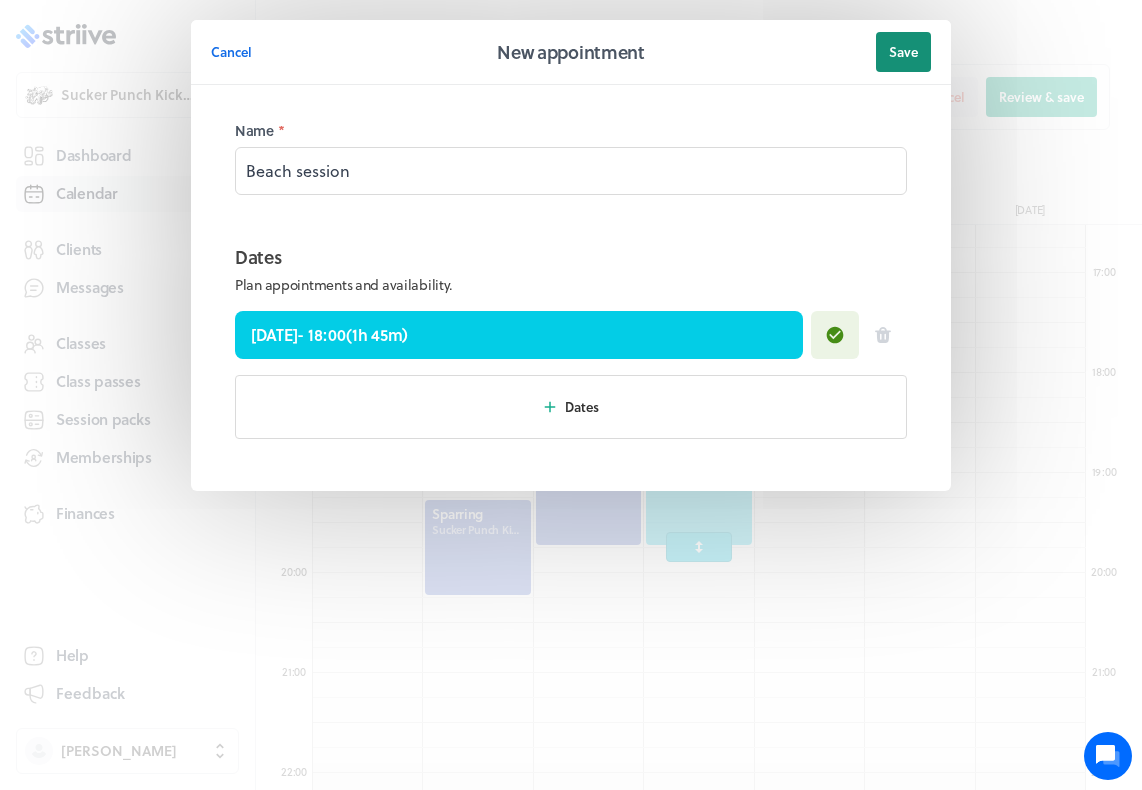 click on "Save" at bounding box center (903, 52) 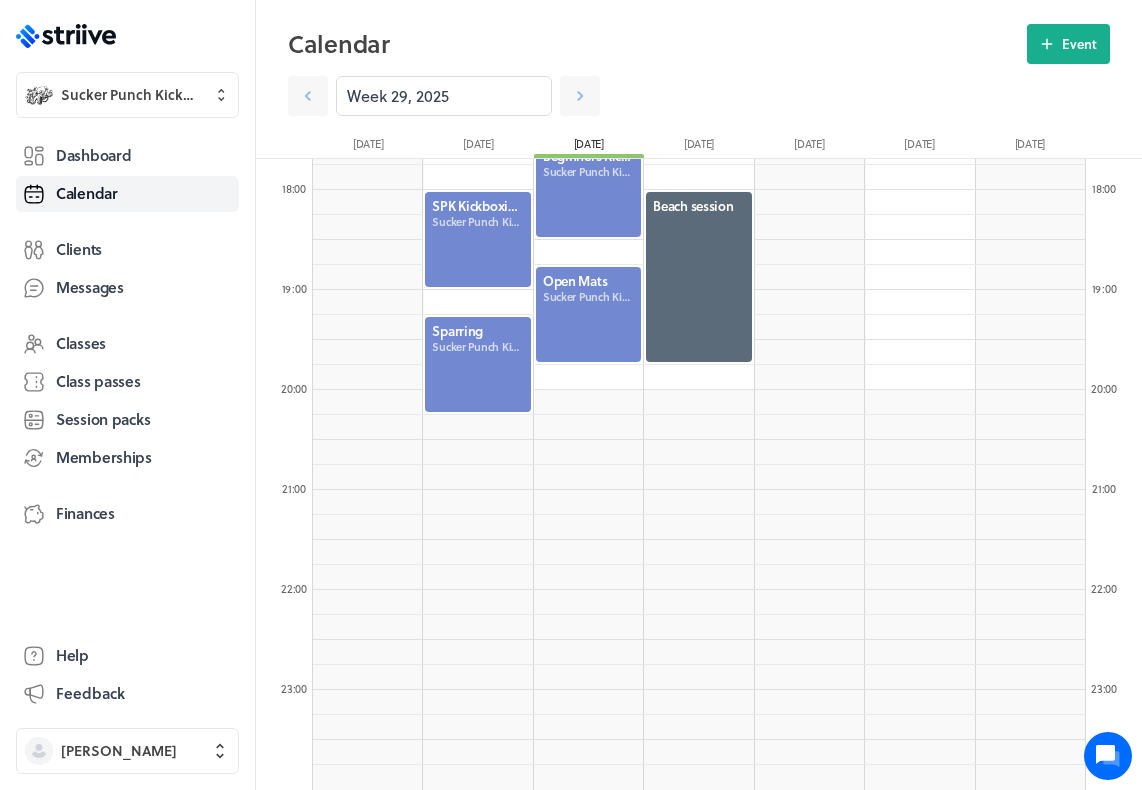 scroll, scrollTop: 1769, scrollLeft: 0, axis: vertical 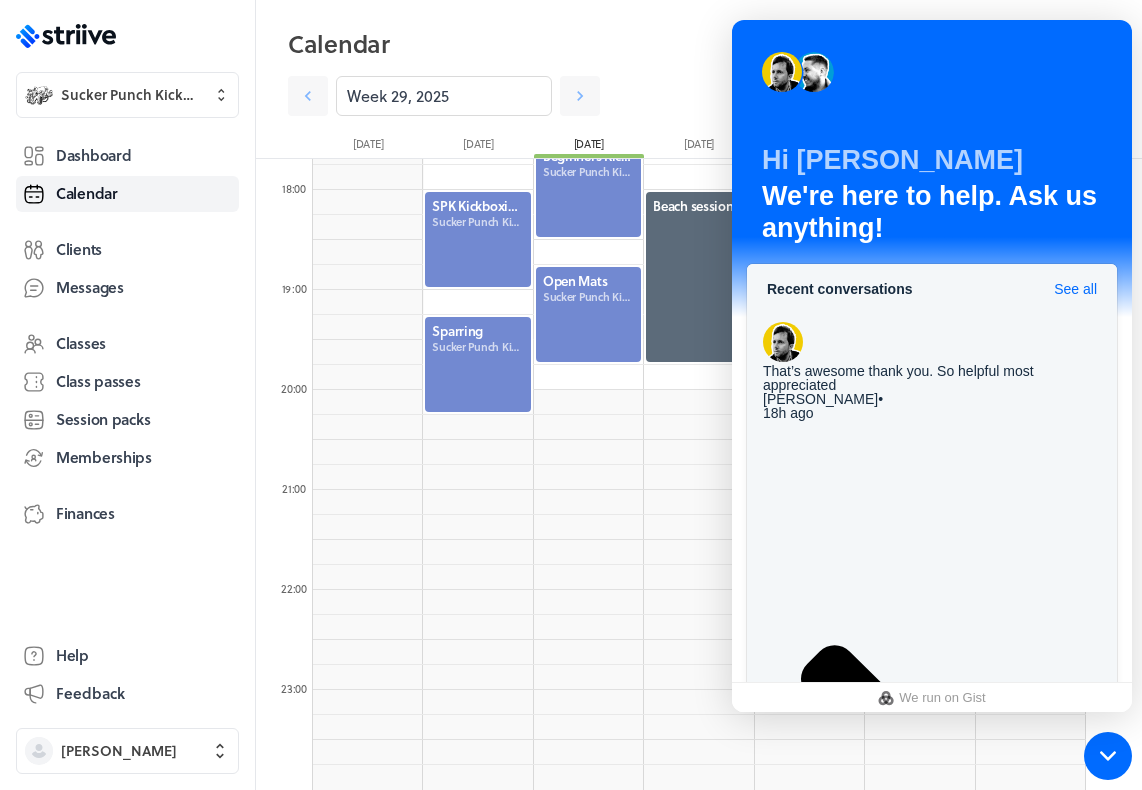 click on "Calendar" at bounding box center [657, 44] 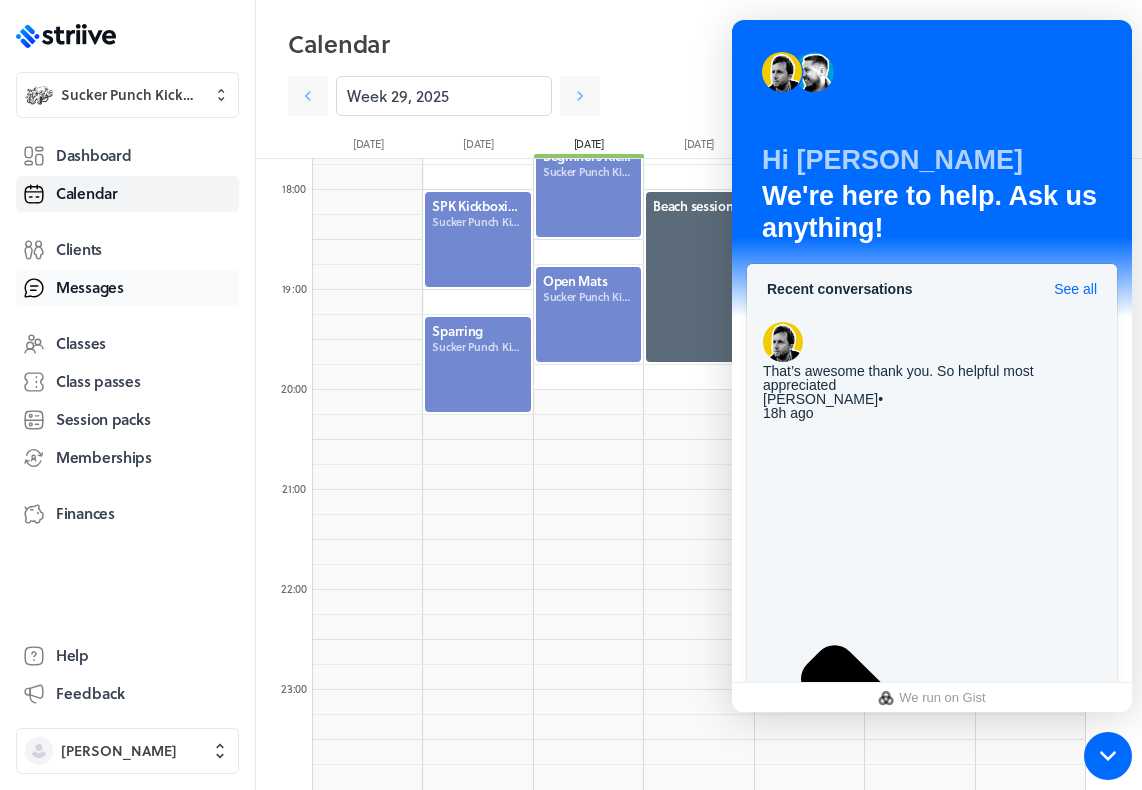 click on "Messages" at bounding box center [90, 287] 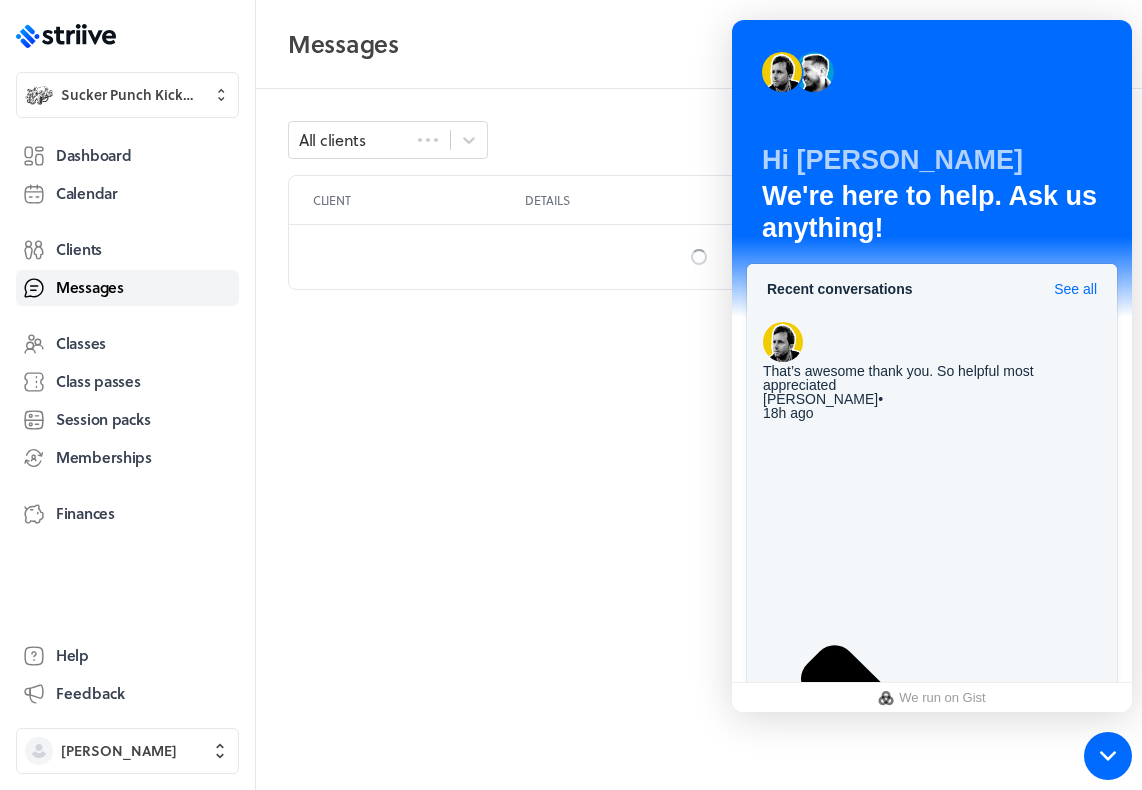 scroll, scrollTop: 0, scrollLeft: 0, axis: both 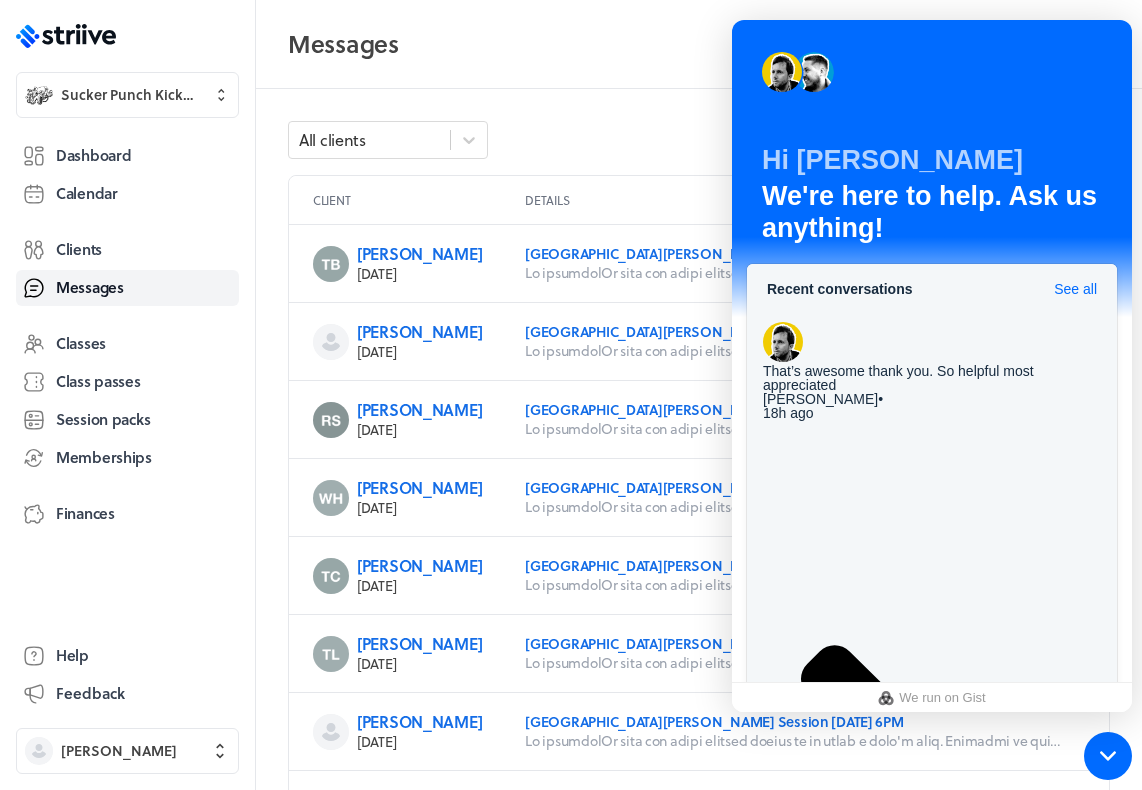 click 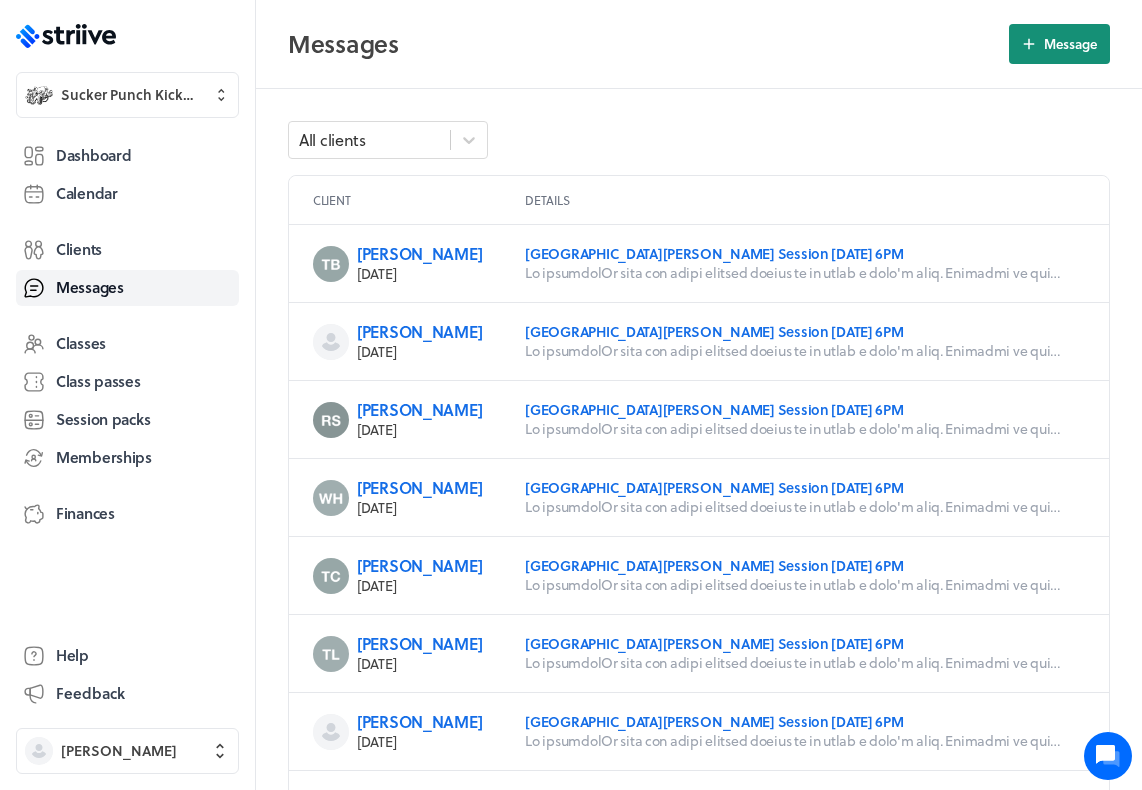 click on "Message" at bounding box center [1059, 44] 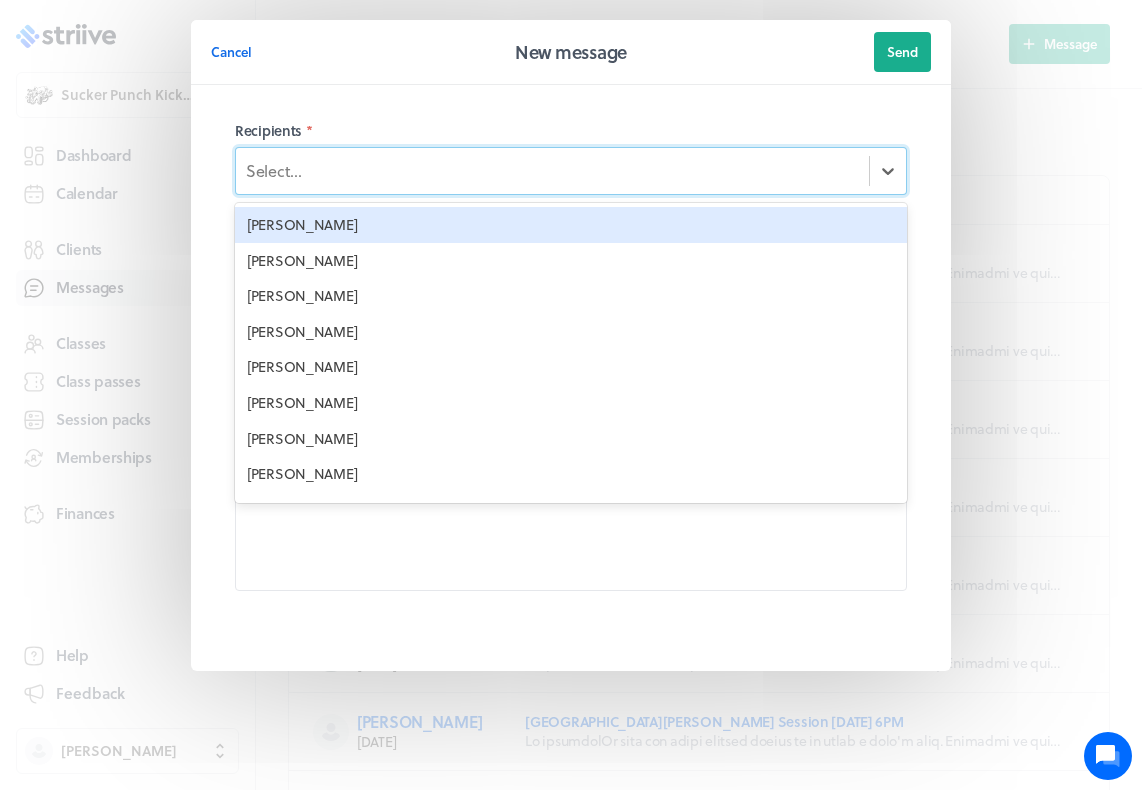 click on "Select..." at bounding box center [552, 171] 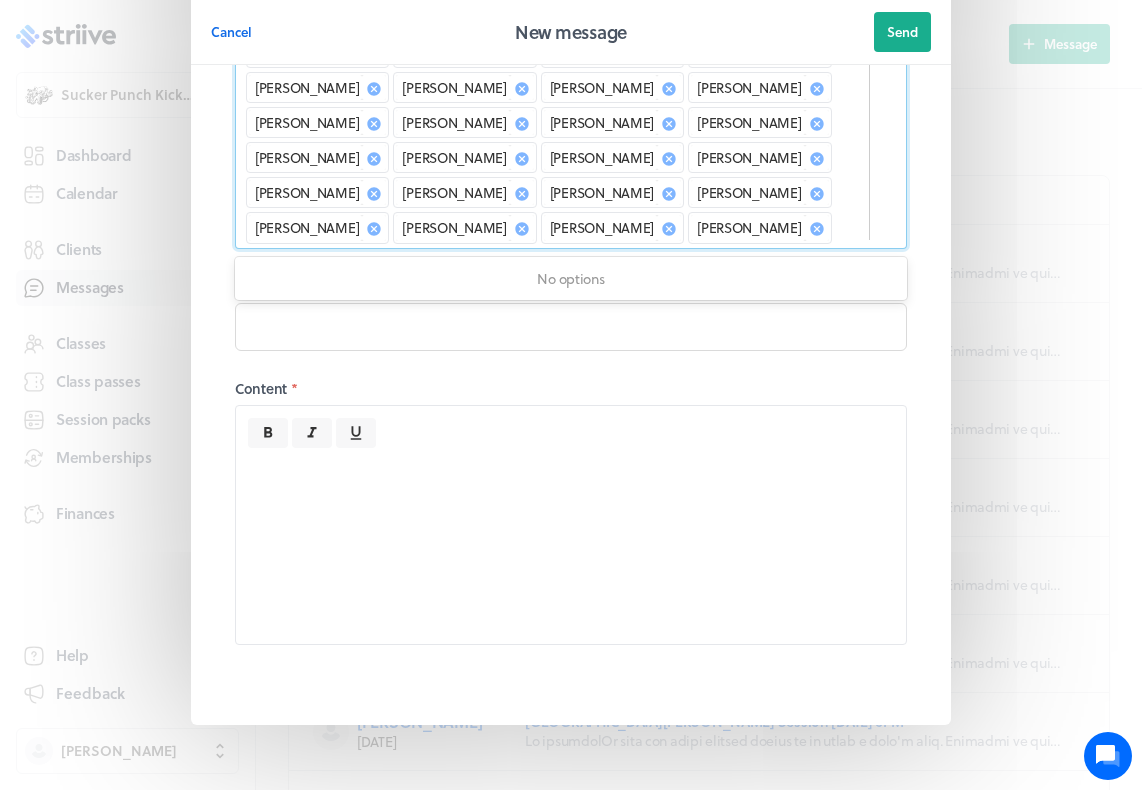 scroll, scrollTop: 464, scrollLeft: 0, axis: vertical 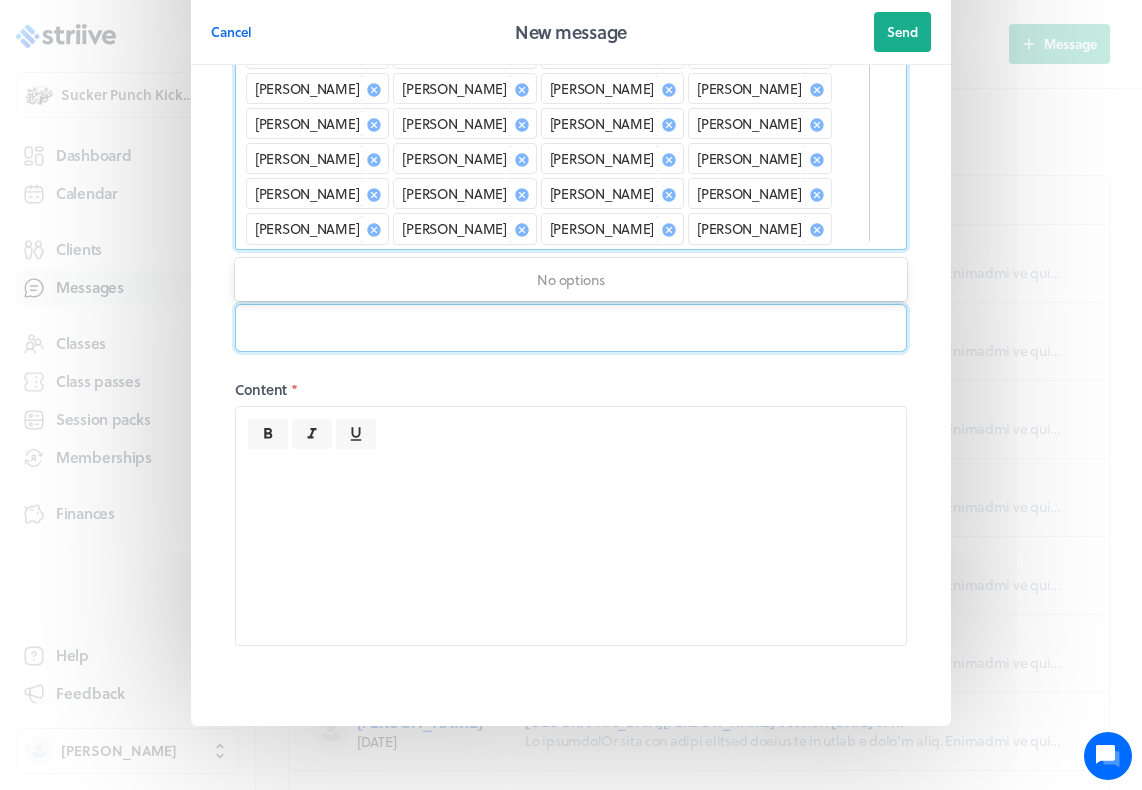 click at bounding box center (571, 328) 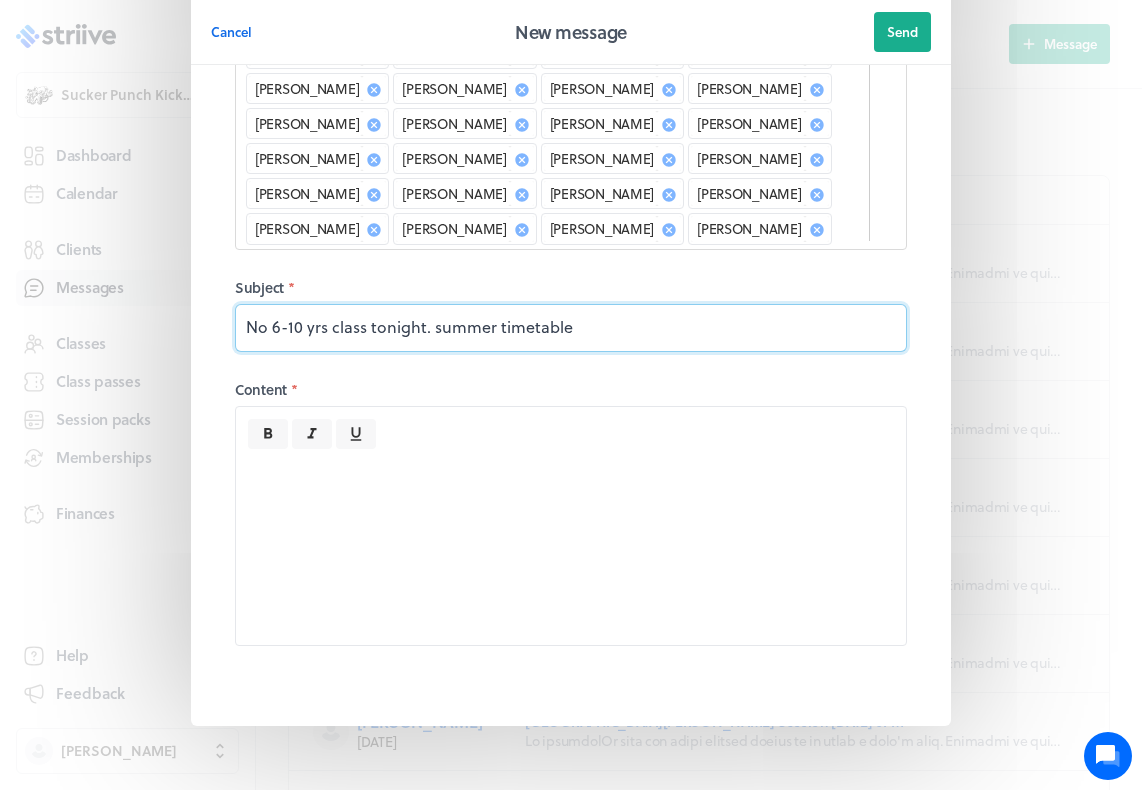 click on "No 6-10 yrs class tonight. summer timetable" at bounding box center (571, 328) 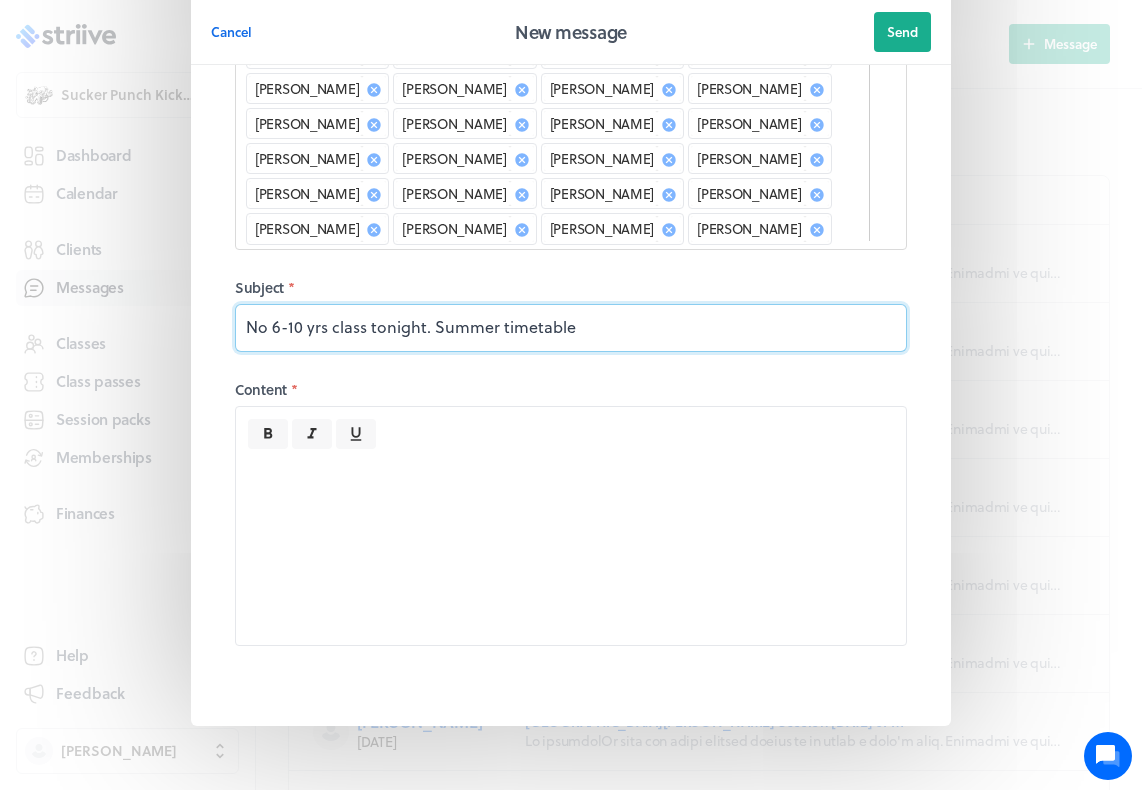 type on "No 6-10 yrs class tonight. Summer timetable" 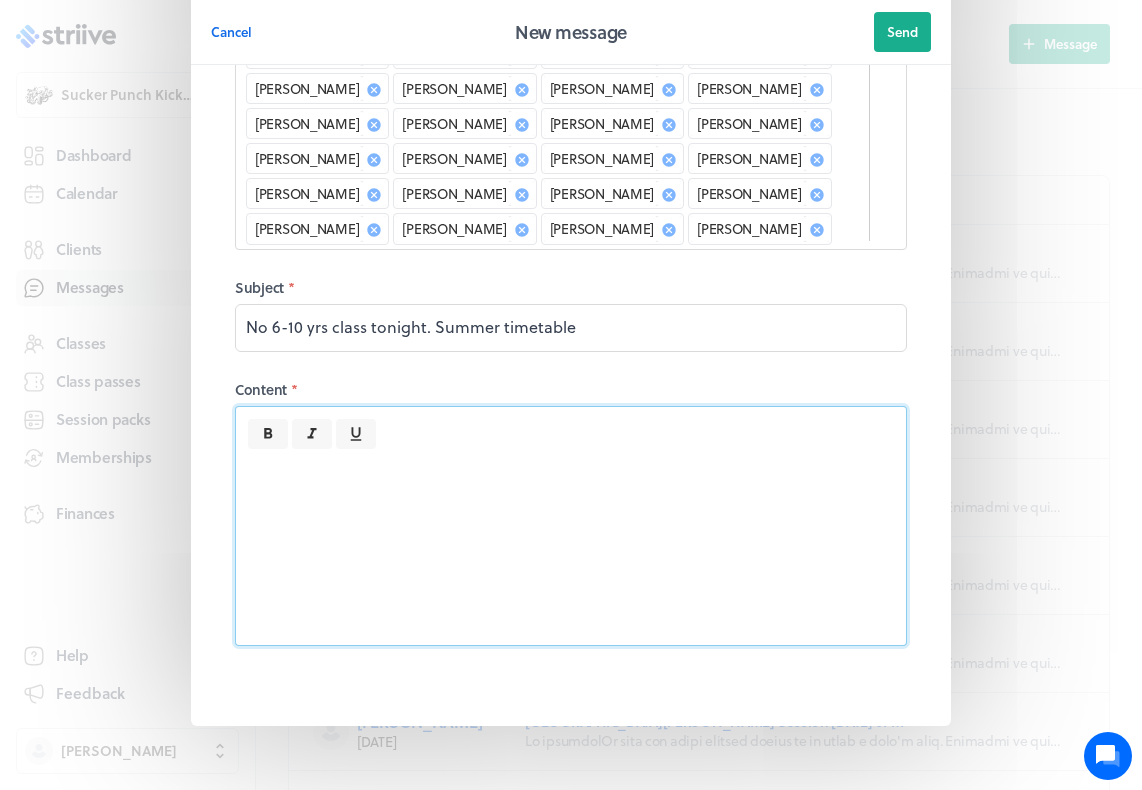 click at bounding box center [571, 547] 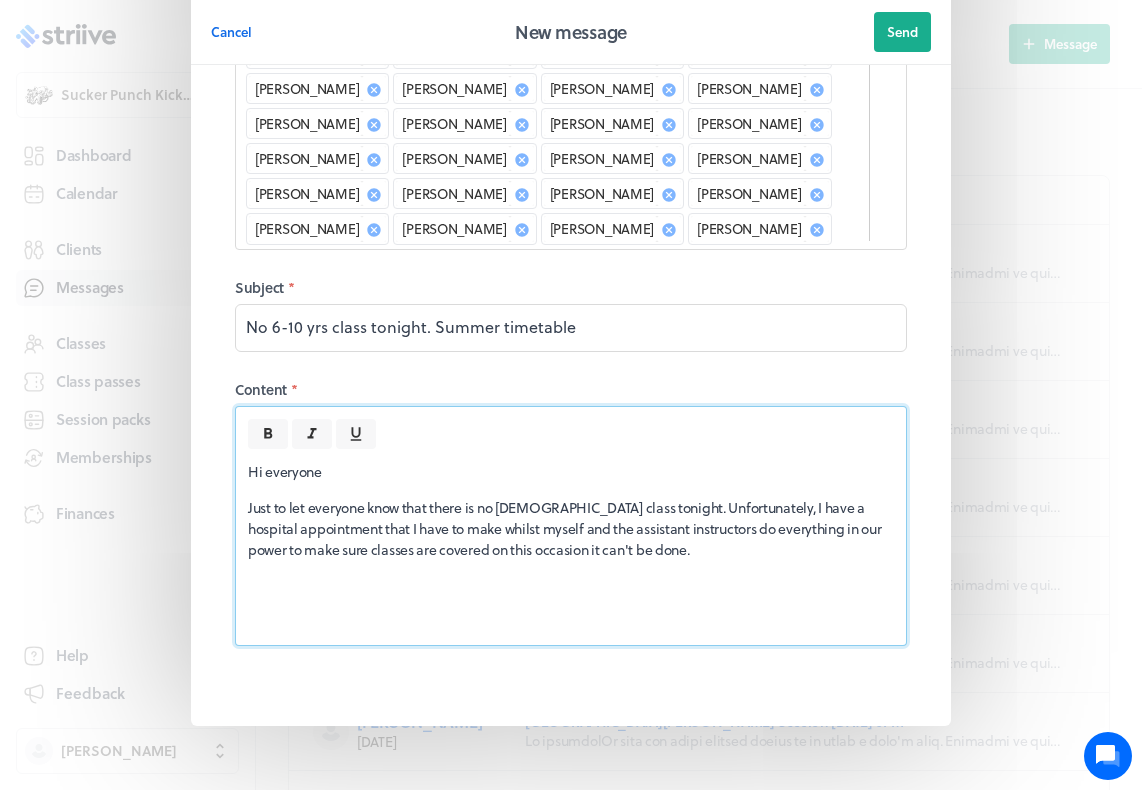 click on "Just to let everyone know that there is no [DEMOGRAPHIC_DATA] class tonight. Unfortunately, I have a hospital appointment that I have to make whilst myself and the assistant instructors do everything in our power to make sure classes are covered on this occasion it can't be done." at bounding box center [571, 528] 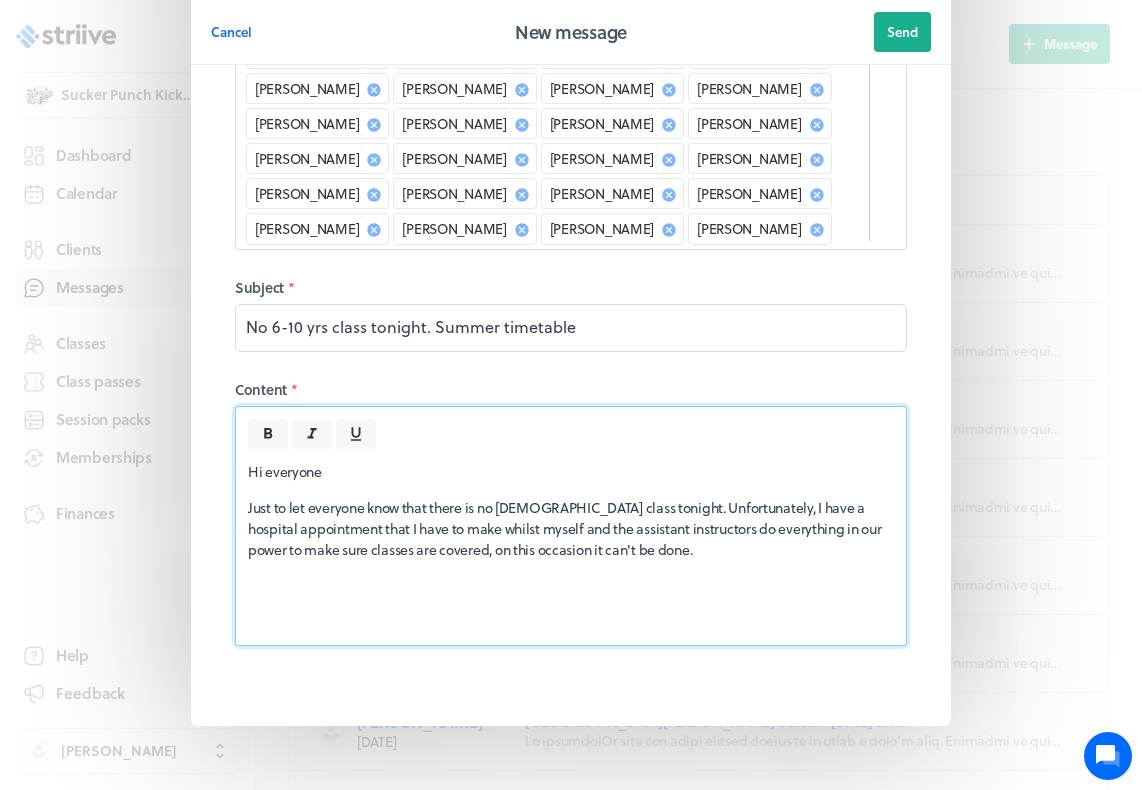 click on "Just to let everyone know that there is no [DEMOGRAPHIC_DATA] class tonight. Unfortunately, I have a hospital appointment that I have to make whilst myself and the assistant instructors do everything in our power to make sure classes are covered, on this occasion it can't be done." at bounding box center (571, 528) 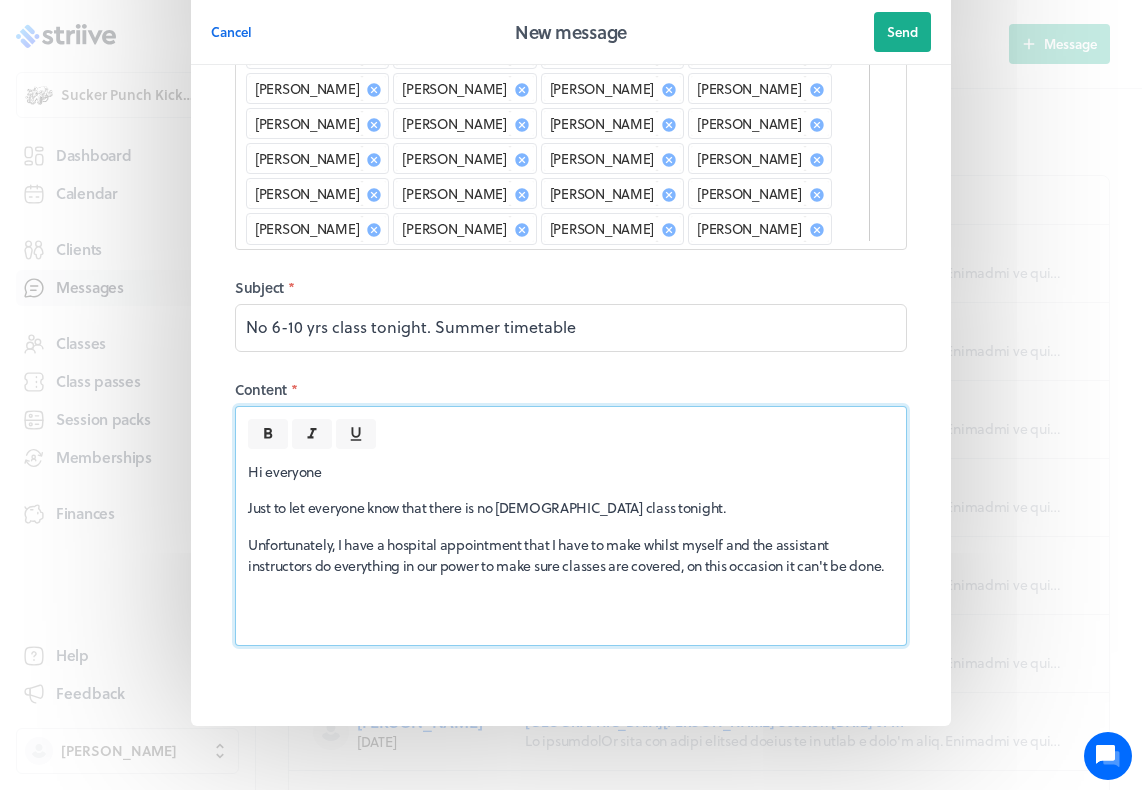 click on "Unfortunately, I have a hospital appointment that I have to make whilst myself and the assistant instructors do everything in our power to make sure classes are covered, on this occasion it can't be done." at bounding box center [571, 555] 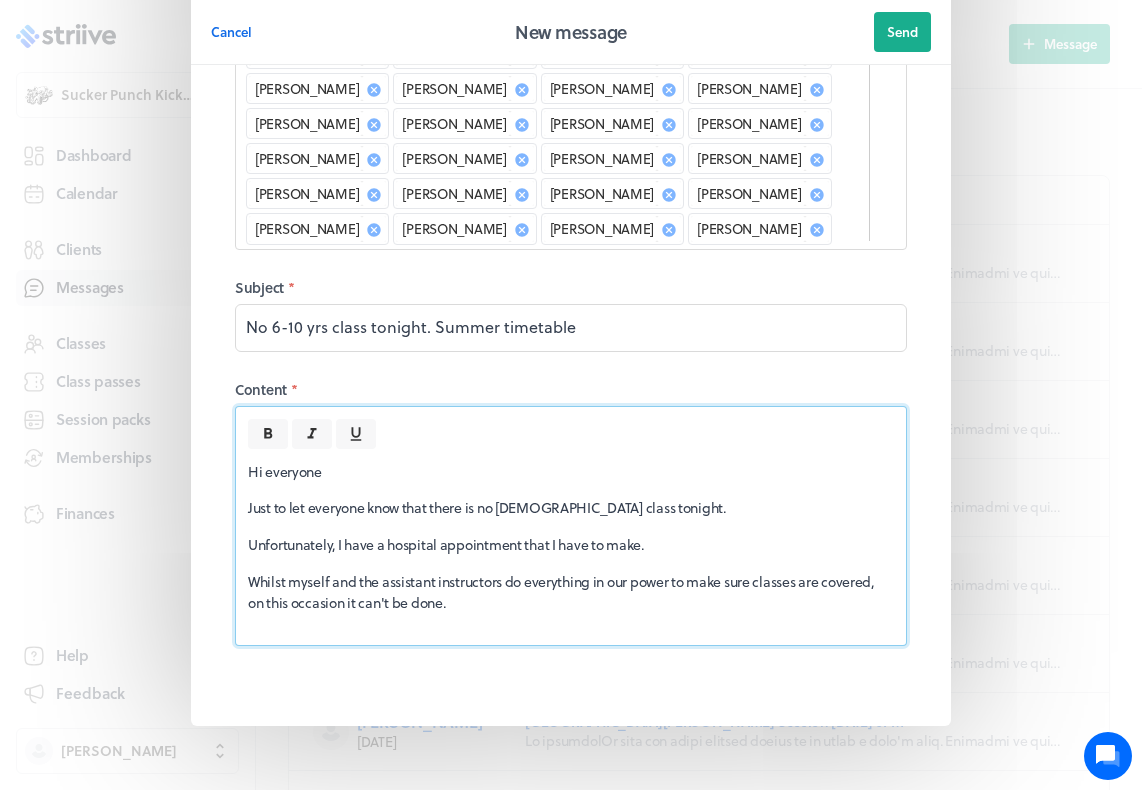 click on "Hi everyone Just to let everyone know that there is no [DEMOGRAPHIC_DATA] class tonight.  Unfortunately, I have a hospital appointment that I have to make. Whilst myself and the assistant instructors do everything in our power to make sure classes are covered, on this occasion it can't be done." at bounding box center [571, 547] 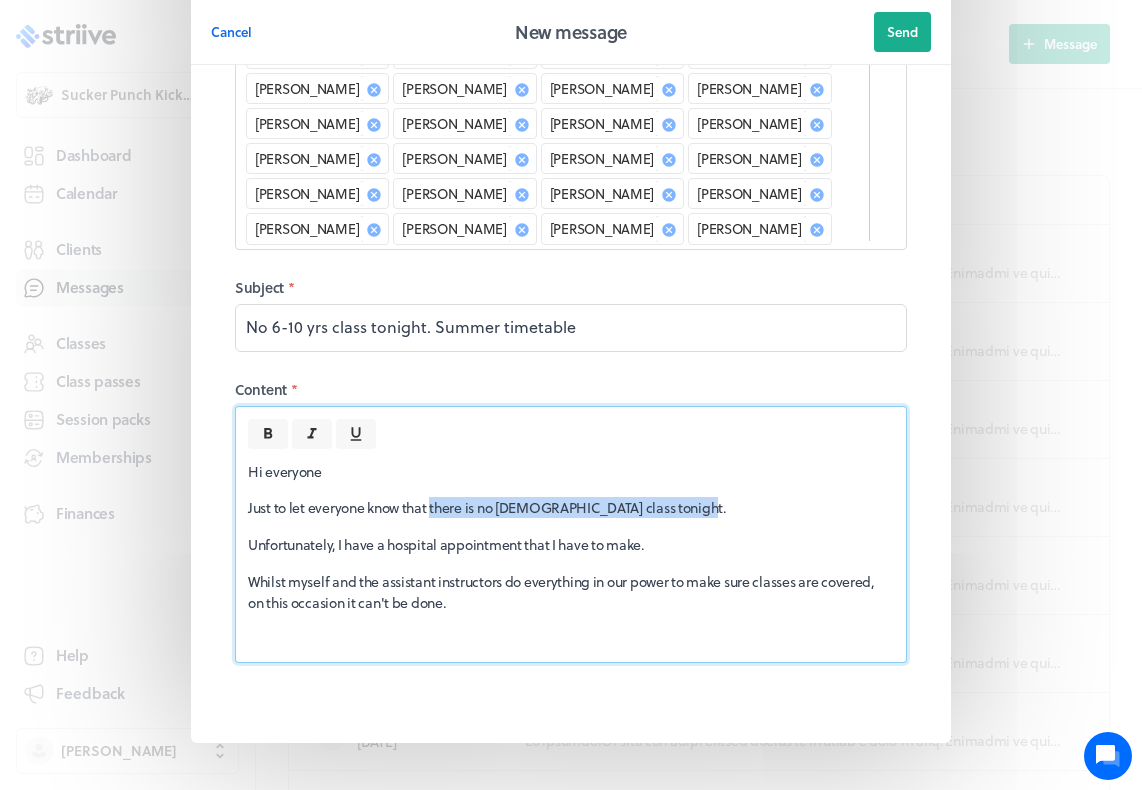 drag, startPoint x: 435, startPoint y: 475, endPoint x: 678, endPoint y: 473, distance: 243.00822 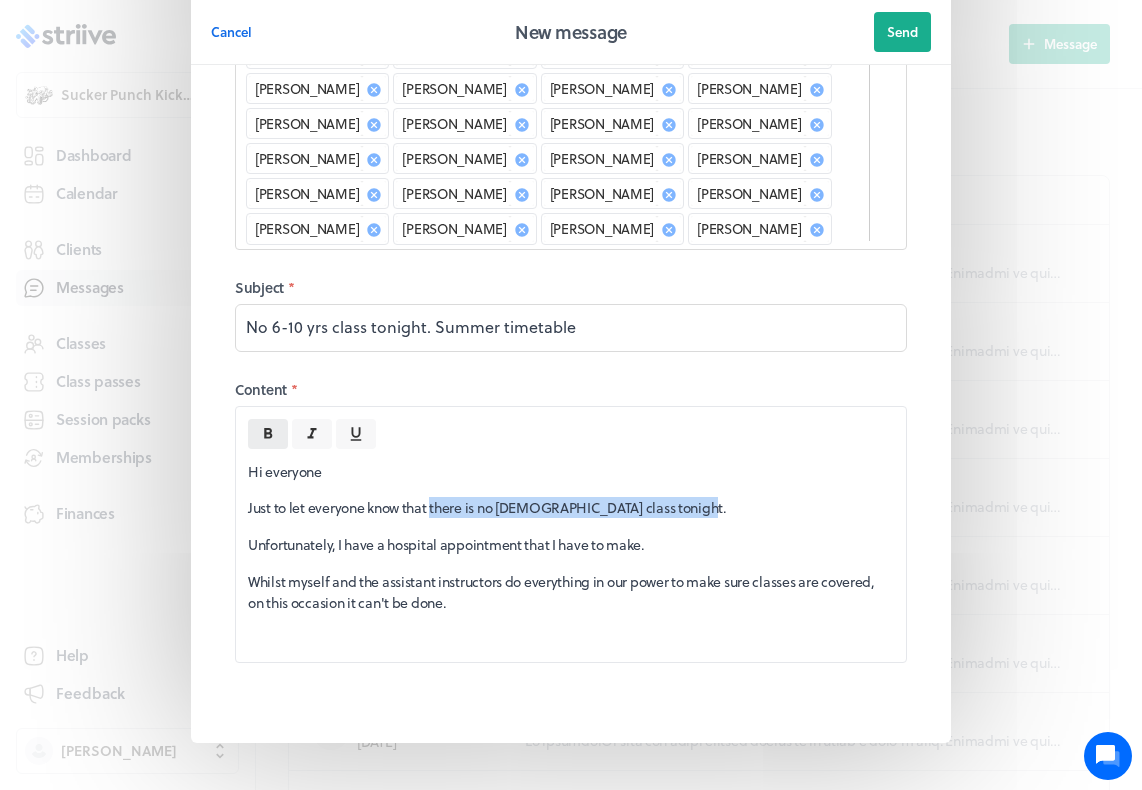 click at bounding box center [268, 434] 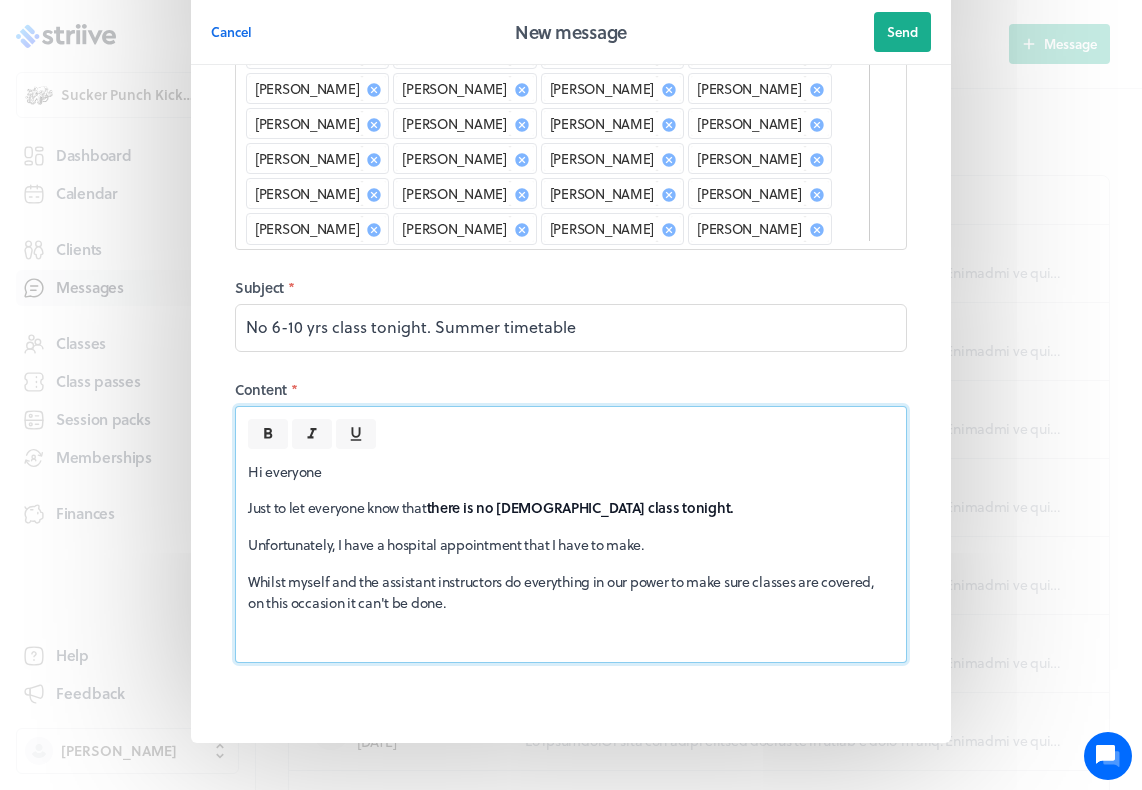 click on "there is no [DEMOGRAPHIC_DATA] class tonight." at bounding box center (580, 507) 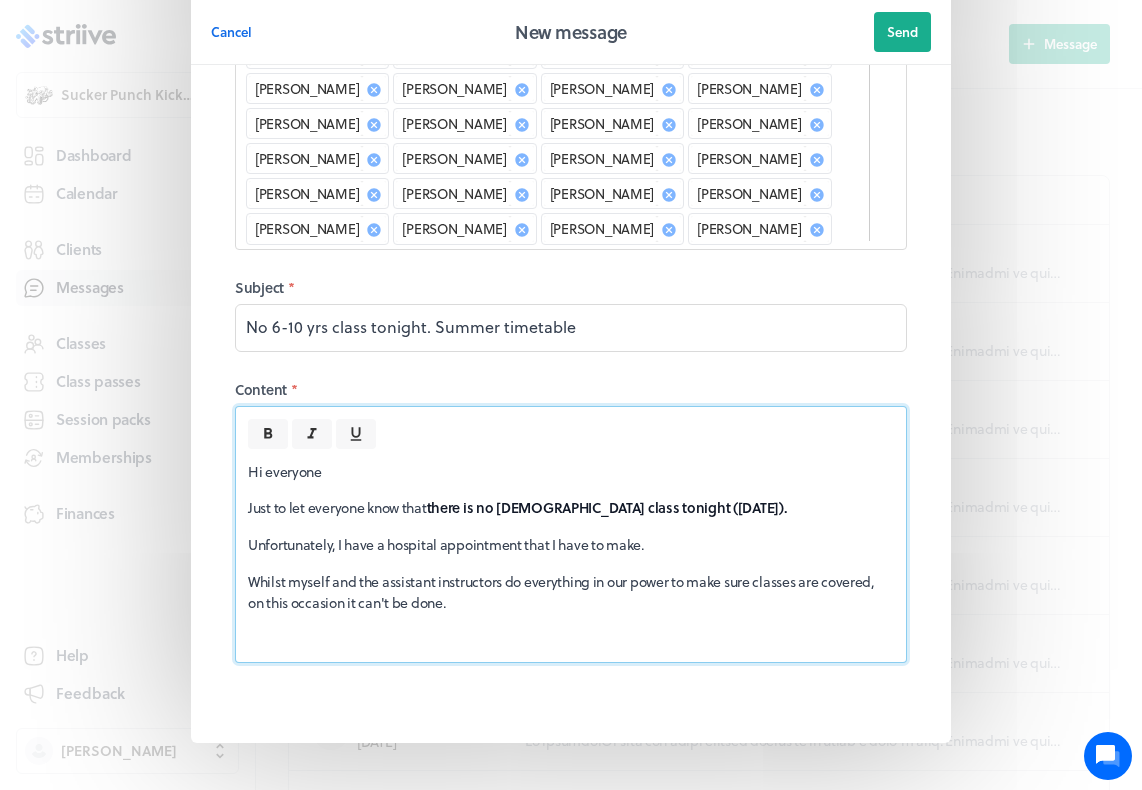 click on "Unfortunately, I have a hospital appointment that I have to make." at bounding box center (571, 544) 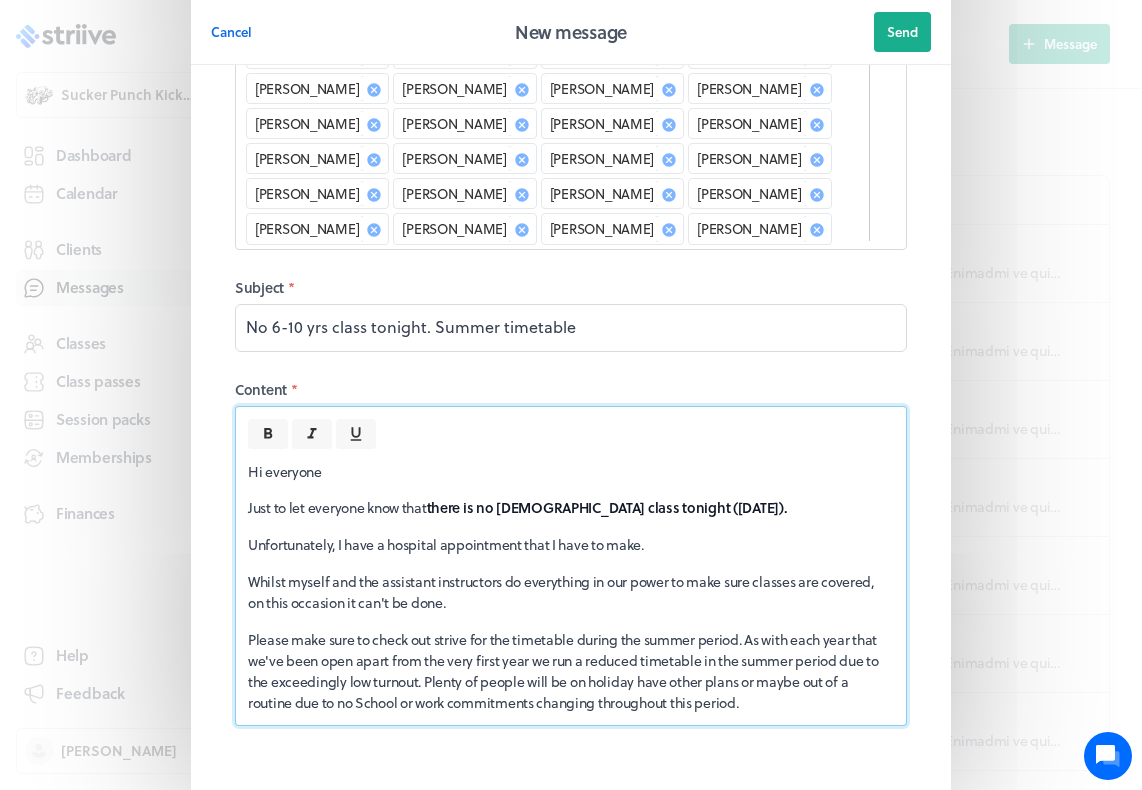 click on "Please make sure to check out strive for the timetable during the summer period. As with each year that we've been open apart from the very first year we run a reduced timetable in the summer period due to the exceedingly low turnout. Plenty of people will be on holiday have other plans or maybe out of a routine due to no School or work commitments changing throughout this period." at bounding box center [571, 671] 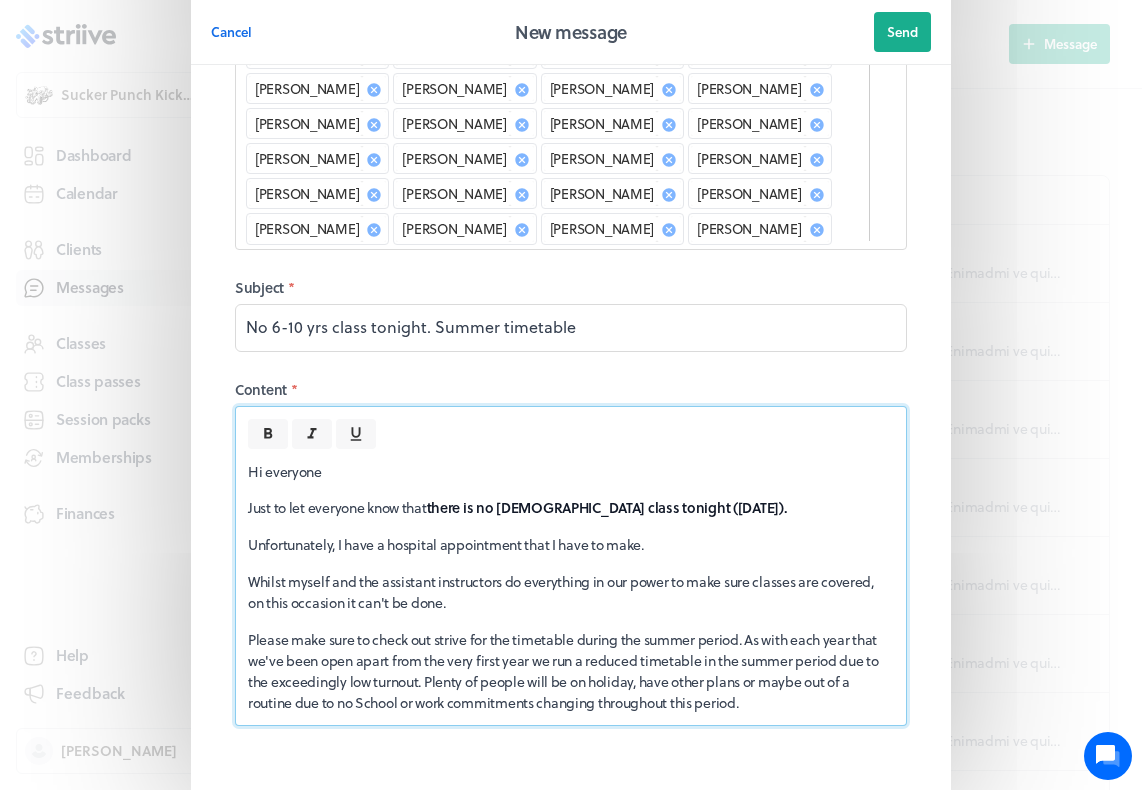click on "Please make sure to check out strive for the timetable during the summer period. As with each year that we've been open apart from the very first year we run a reduced timetable in the summer period due to the exceedingly low turnout. Plenty of people will be on holiday, have other plans or maybe out of a routine due to no School or work commitments changing throughout this period." at bounding box center [571, 671] 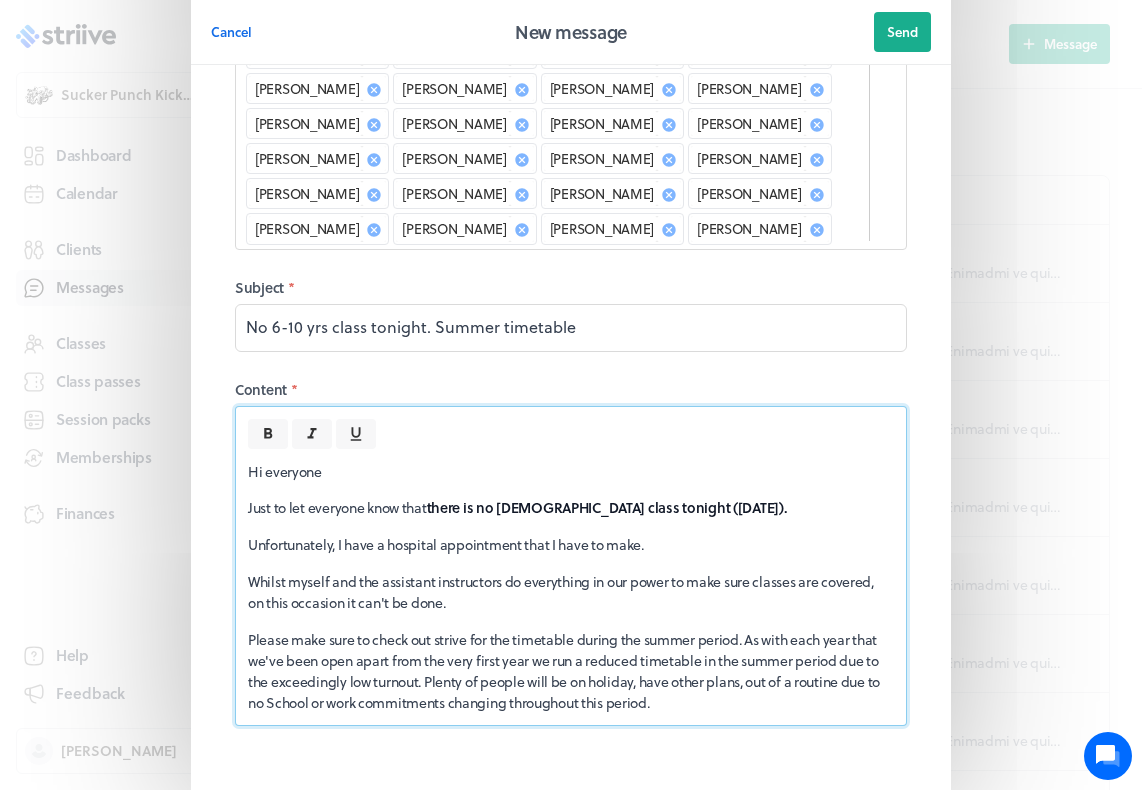 click on "Please make sure to check out strive for the timetable during the summer period. As with each year that we've been open apart from the very first year we run a reduced timetable in the summer period due to the exceedingly low turnout. Plenty of people will be on holiday, have other plans, out of a routine due to no School or work commitments changing throughout this period." at bounding box center (571, 671) 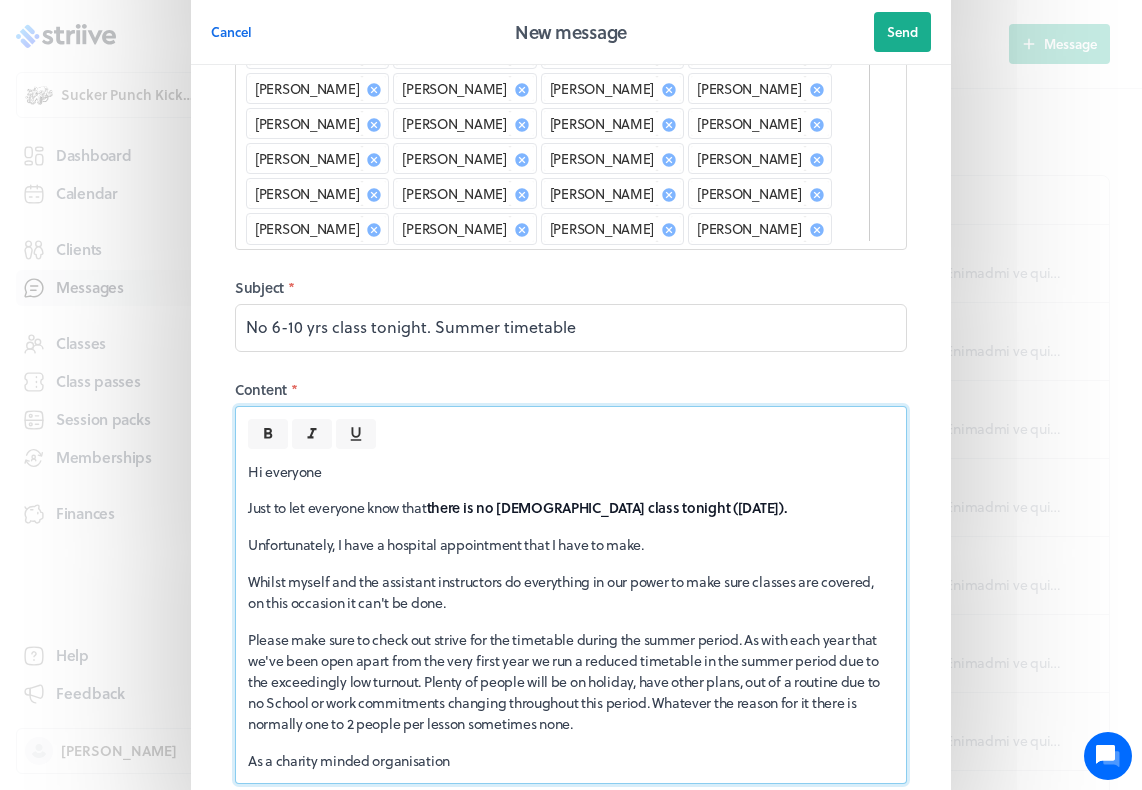 click on "As a charity minded organisation" at bounding box center [571, 760] 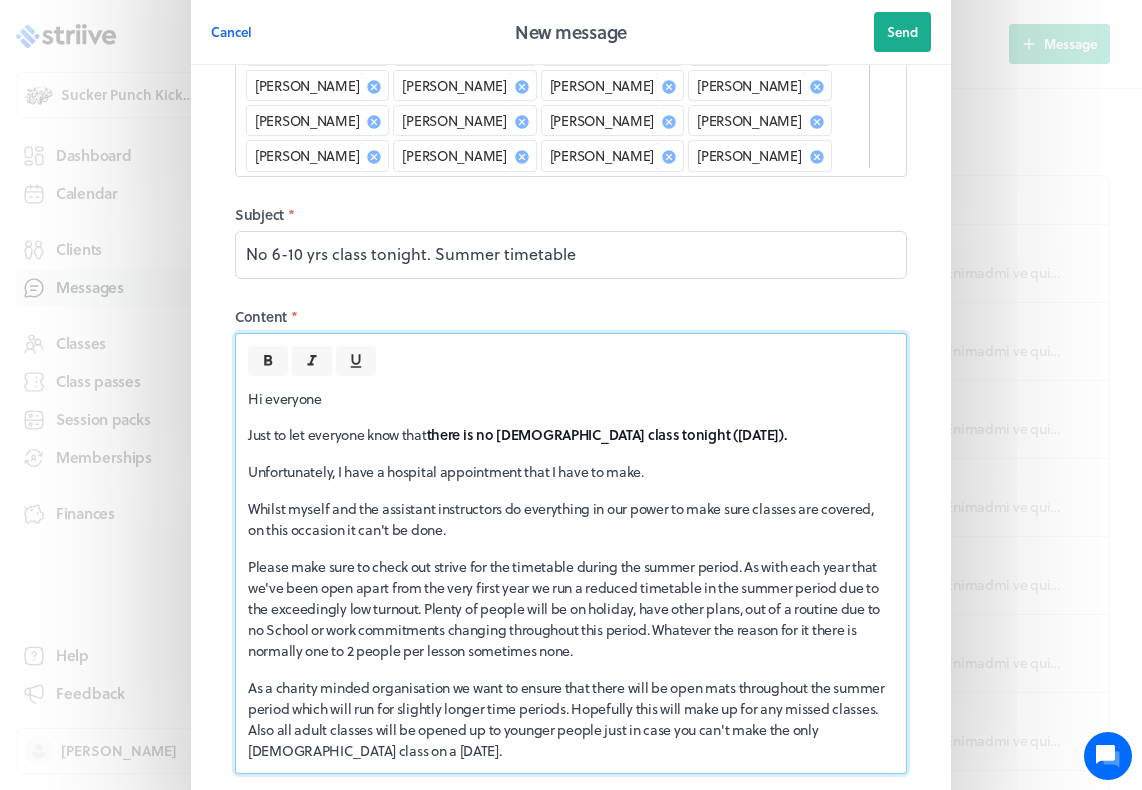 scroll, scrollTop: 543, scrollLeft: 0, axis: vertical 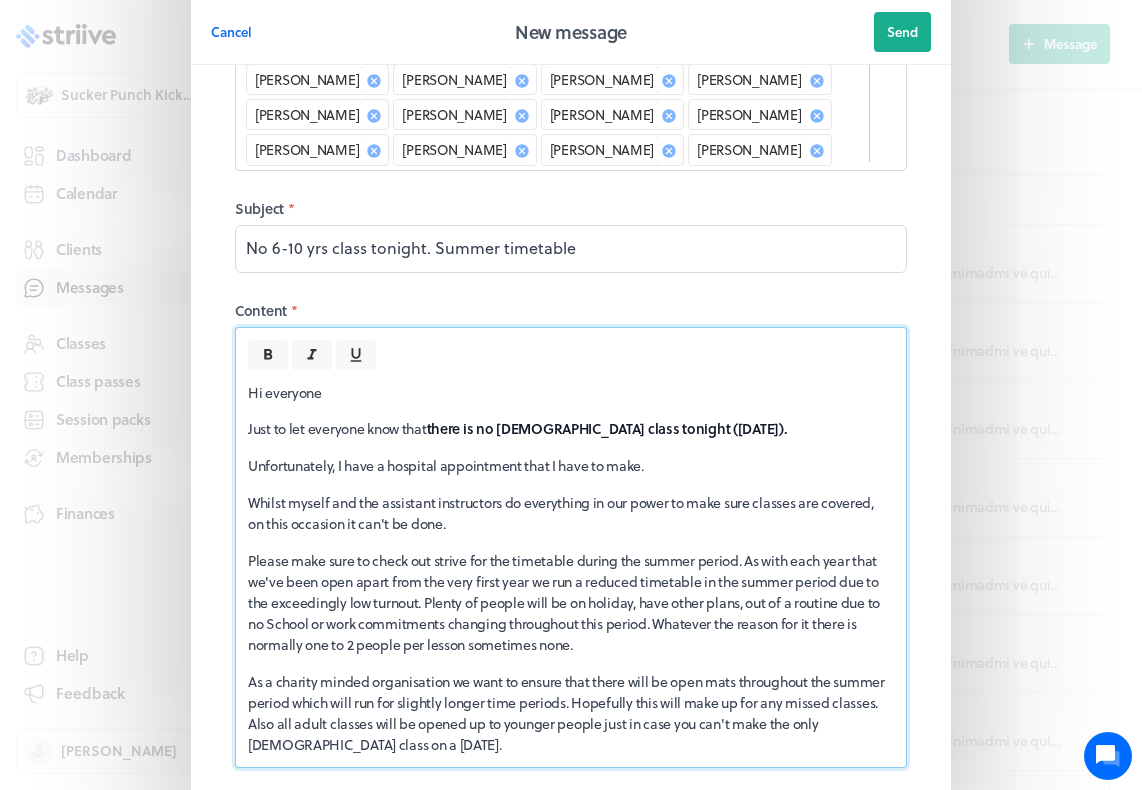 click on "As a charity minded organisation we want to ensure that there will be open mats throughout the summer period which will run for slightly longer time periods. Hopefully this will make up for any missed classes. Also all adult classes will be opened up to younger people just in case you can't make the only [DEMOGRAPHIC_DATA] class on a [DATE]." at bounding box center [571, 713] 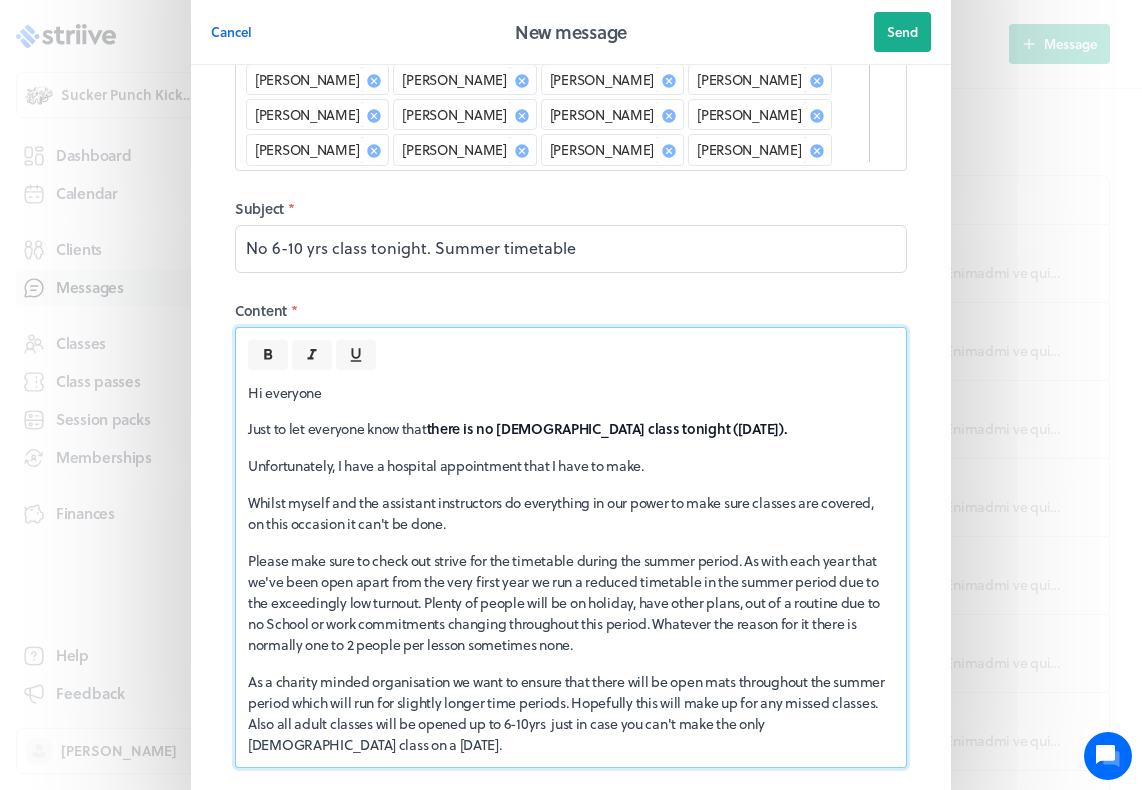click on "Hi everyone Just to let everyone know that  there is no [DEMOGRAPHIC_DATA] class tonight ([DATE]).   Unfortunately, I have a hospital appointment that I have to make. Whilst myself and the assistant instructors do everything in our power to make sure classes are covered, on this occasion it can't be done.  Please make sure to check out strive for the timetable during the summer period. As with each year that we've been open apart from the very first year we run a reduced timetable in the summer period due to the exceedingly low turnout. Plenty of people will be on holiday, have other plans, out of a routine due to no School or work commitments changing throughout this period. Whatever the reason for it there is normally one to 2 people per lesson sometimes none." at bounding box center [571, 569] 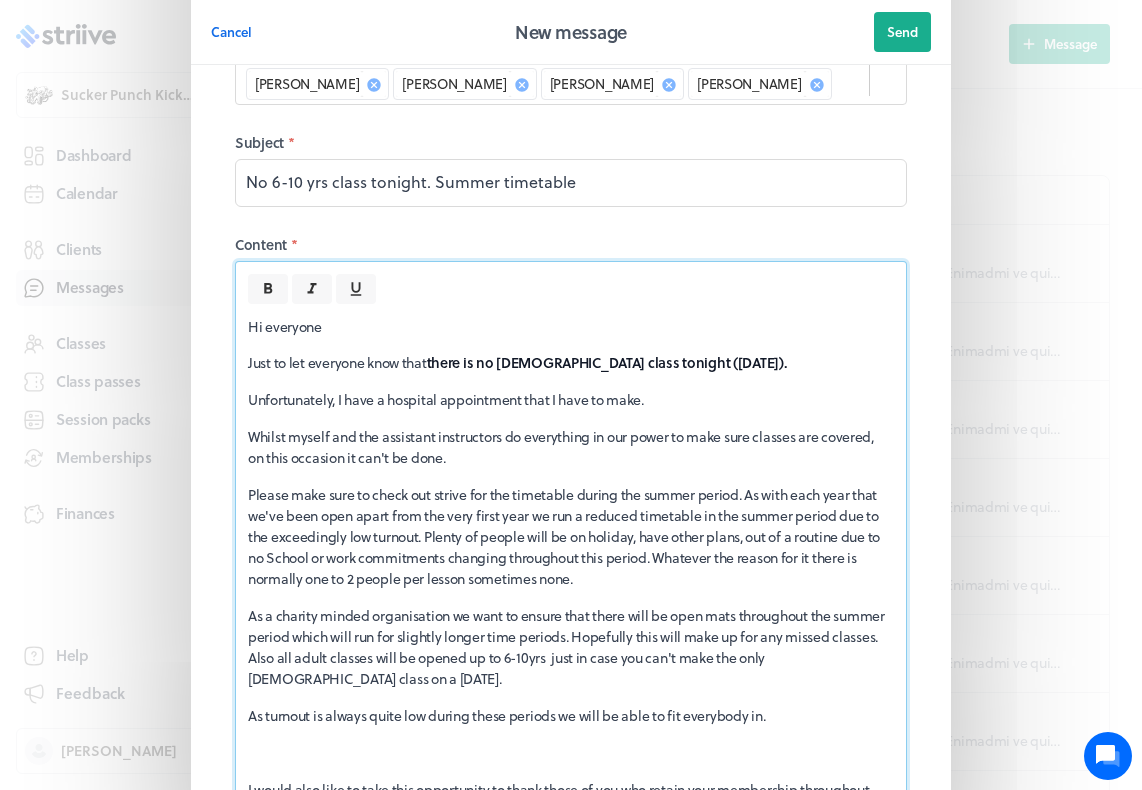 scroll, scrollTop: 630, scrollLeft: 0, axis: vertical 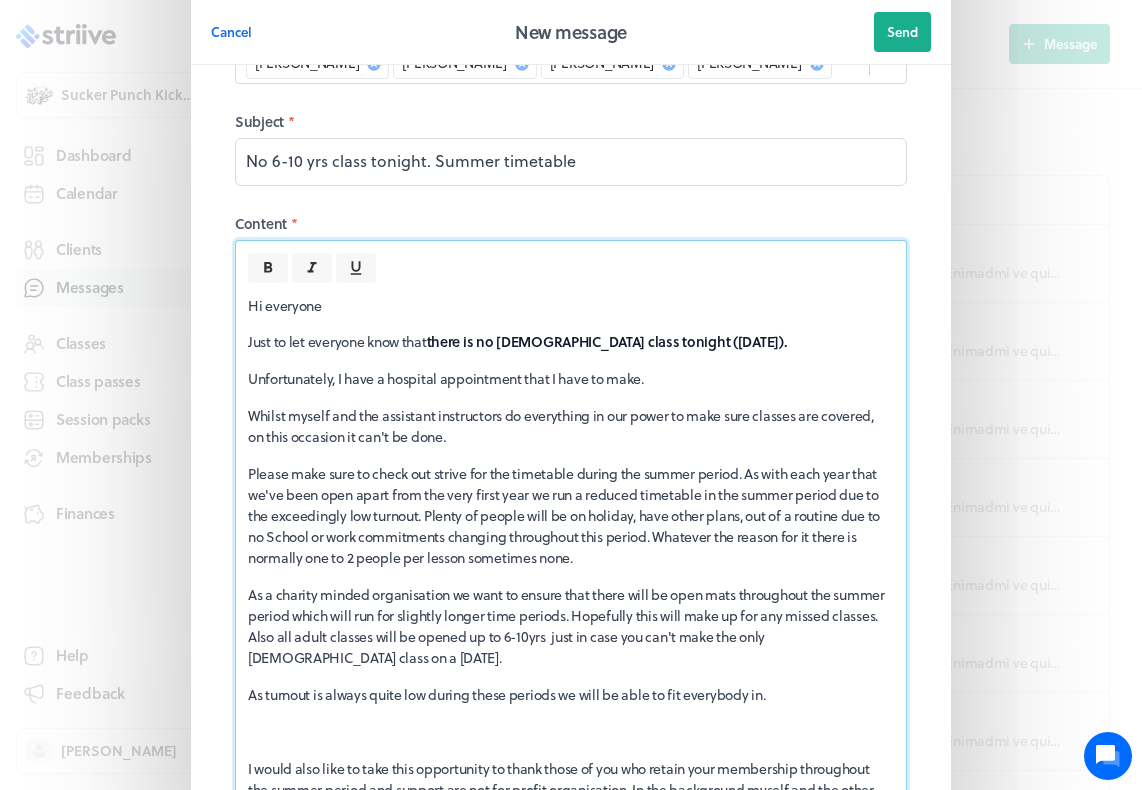 click at bounding box center [571, 731] 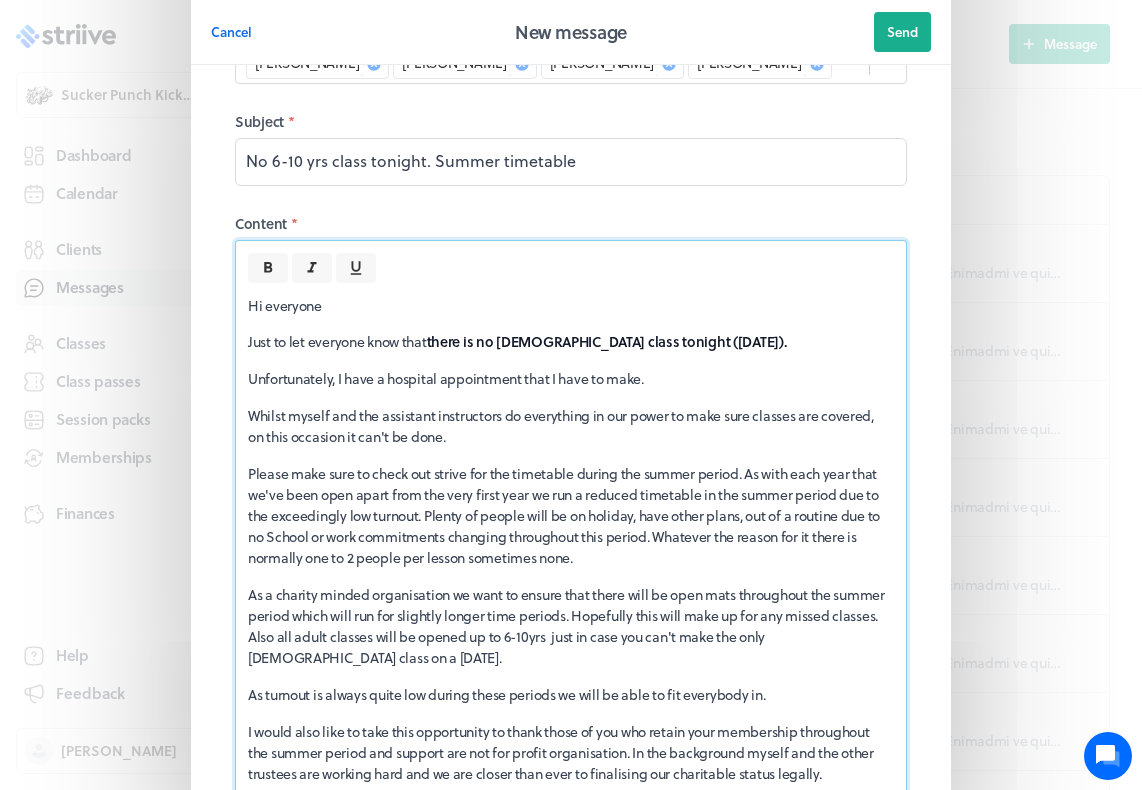 click on "I would also like to take this opportunity to thank those of you who retain your membership throughout the summer period and support are not for profit organisation. In the background myself and the other trustees are working hard and we are closer than ever to finalising our charitable status legally." at bounding box center [571, 752] 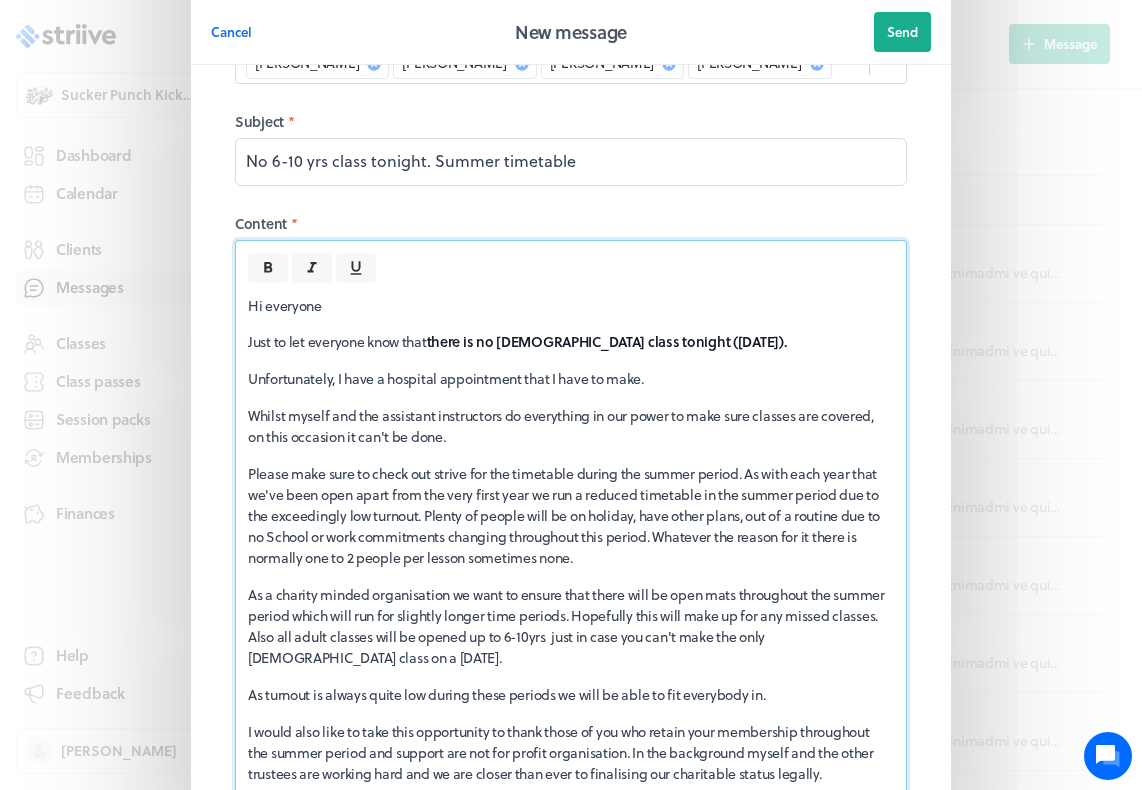 scroll, scrollTop: 667, scrollLeft: 0, axis: vertical 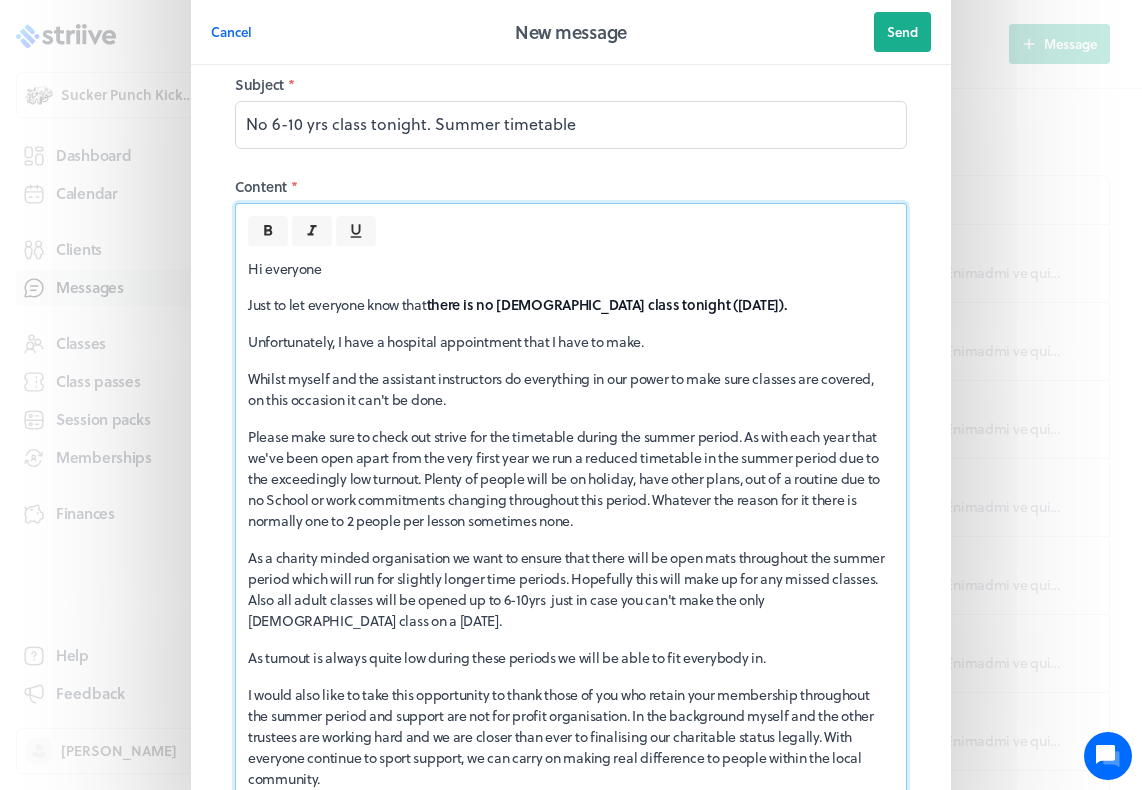 click on "I would also like to take this opportunity to thank those of you who retain your membership throughout the summer period and support are not for profit organisation. In the background myself and the other trustees are working hard and we are closer than ever to finalising our charitable status legally. With everyone continue to sport support, we can carry on making real difference to people within the local community." at bounding box center [571, 736] 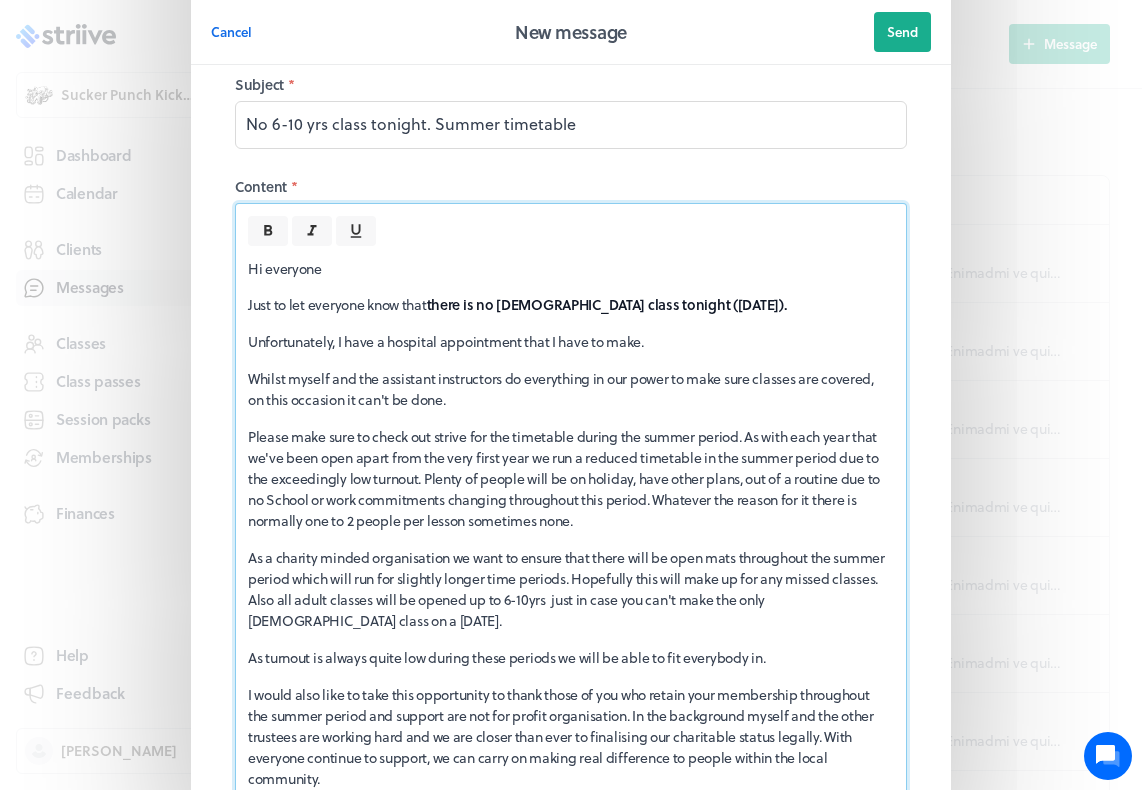 click on "I would also like to take this opportunity to thank those of you who retain your membership throughout the summer period and support are not for profit organisation. In the background myself and the other trustees are working hard and we are closer than ever to finalising our charitable status legally. With everyone continue to support, we can carry on making real difference to people within the local community." at bounding box center (571, 736) 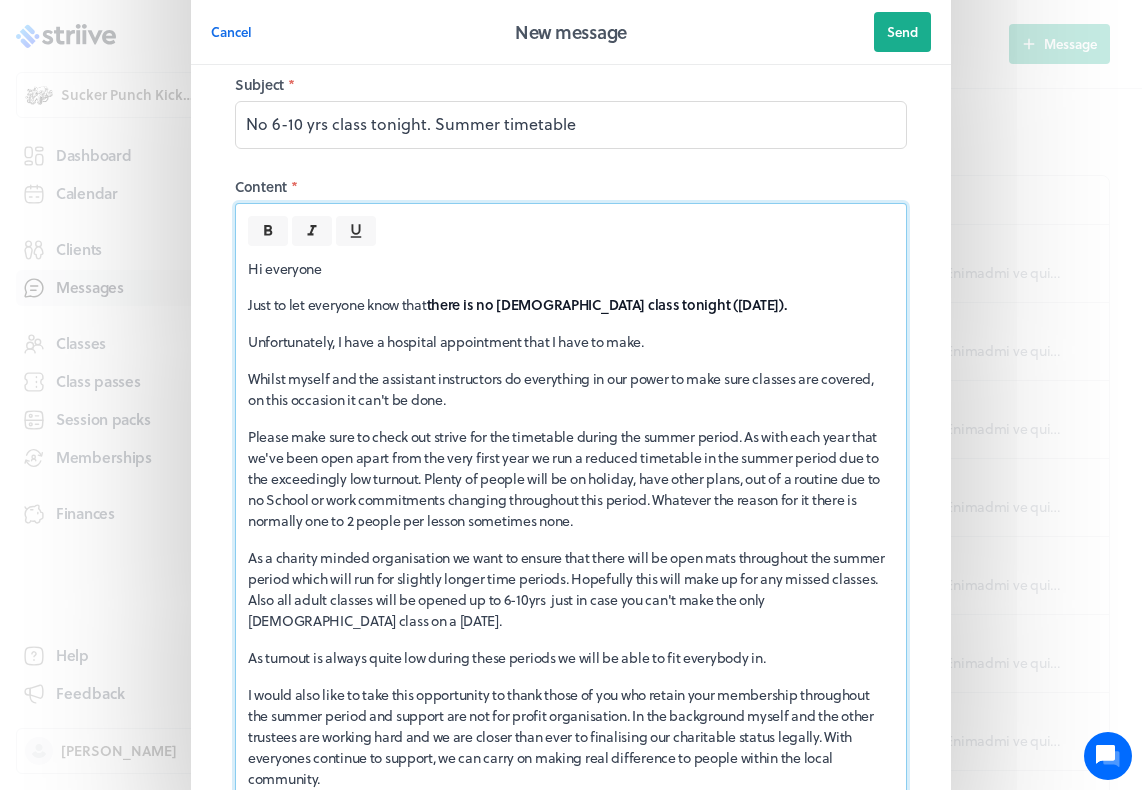 click on "I would also like to take this opportunity to thank those of you who retain your membership throughout the summer period and support are not for profit organisation. In the background myself and the other trustees are working hard and we are closer than ever to finalising our charitable status legally. With everyones continue to support, we can carry on making real difference to people within the local community." at bounding box center (571, 736) 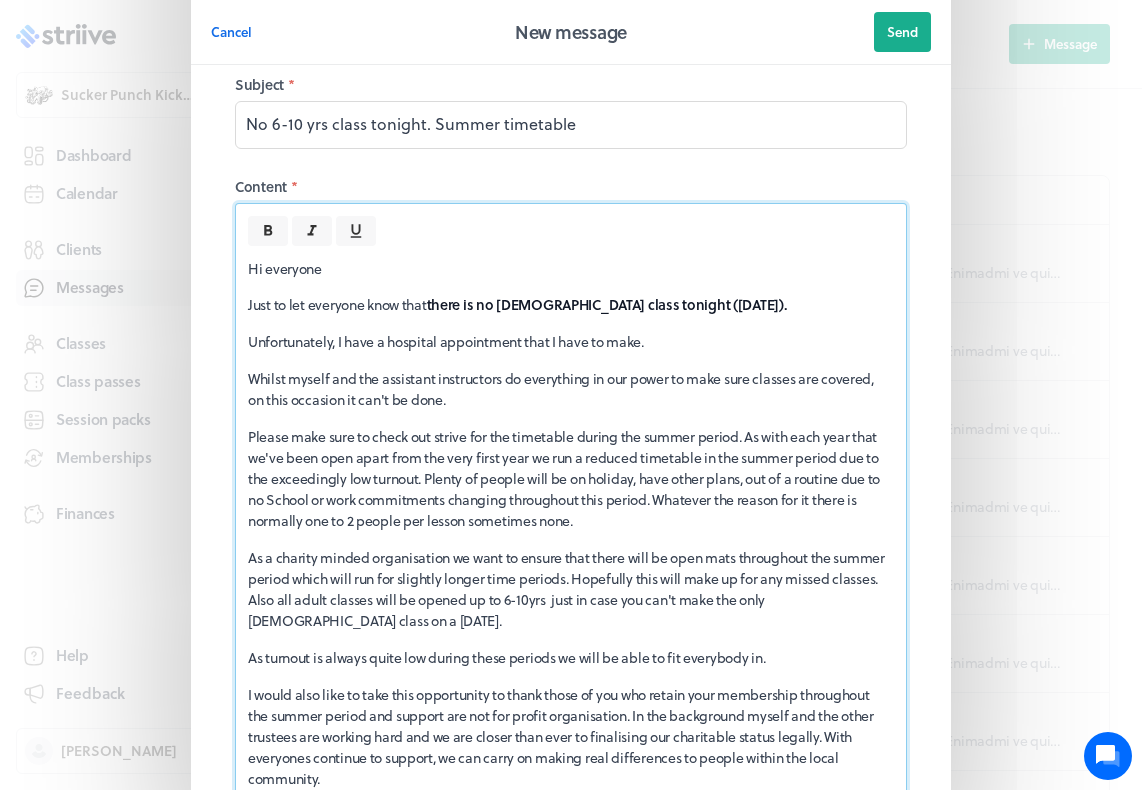 click on "Hi everyone Just to let everyone know that  there is no [DEMOGRAPHIC_DATA] class tonight ([DATE]).   Unfortunately, I have a hospital appointment that I have to make. Whilst myself and the assistant instructors do everything in our power to make sure classes are covered, on this occasion it can't be done.  Please make sure to check out strive for the timetable during the summer period. As with each year that we've been open apart from the very first year we run a reduced timetable in the summer period due to the exceedingly low turnout. Plenty of people will be on holiday, have other plans, out of a routine due to no School or work commitments changing throughout this period. Whatever the reason for it there is normally one to 2 people per lesson sometimes none.  As turnout is always quite low during these periods we will be able to fit everybody in." at bounding box center (571, 524) 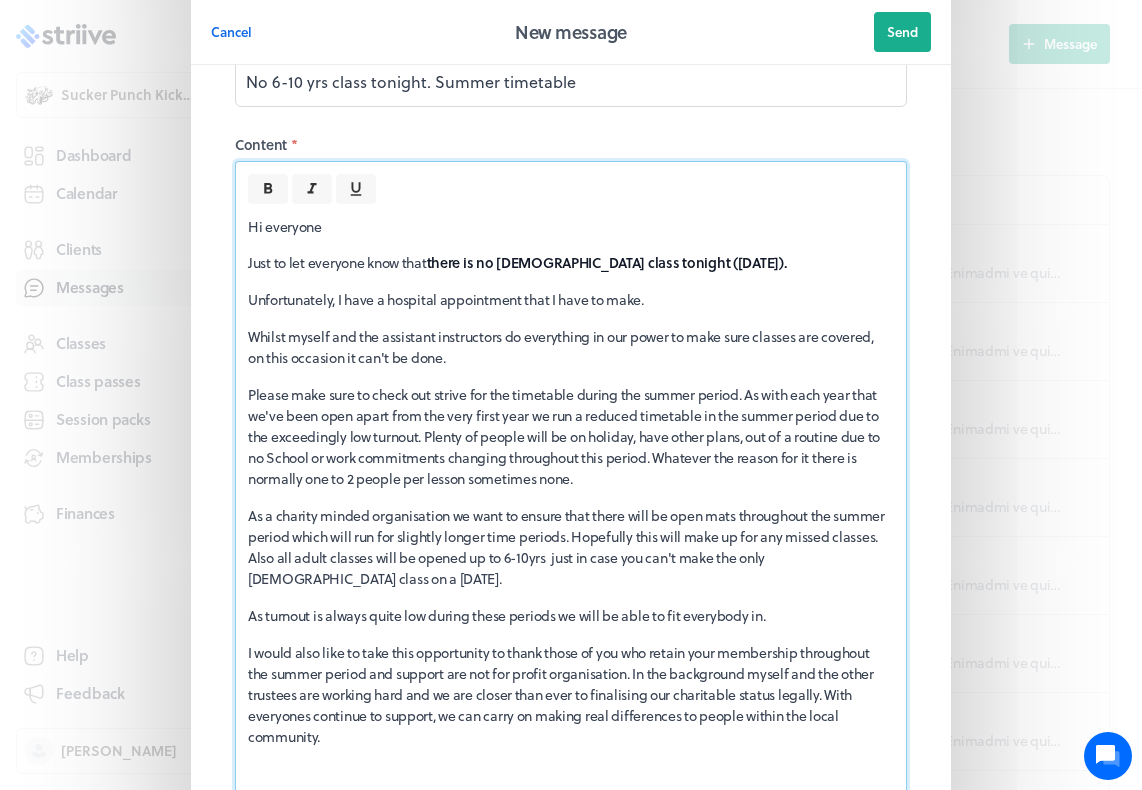 scroll, scrollTop: 746, scrollLeft: 0, axis: vertical 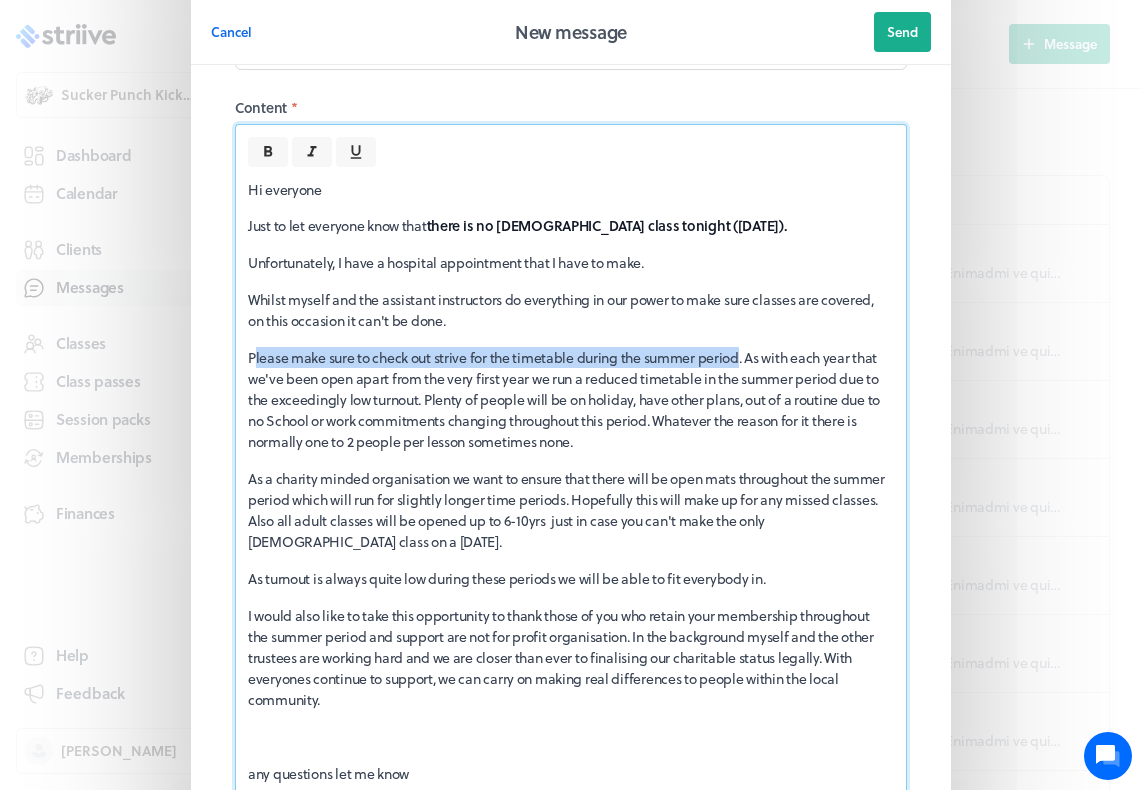 drag, startPoint x: 254, startPoint y: 324, endPoint x: 744, endPoint y: 327, distance: 490.0092 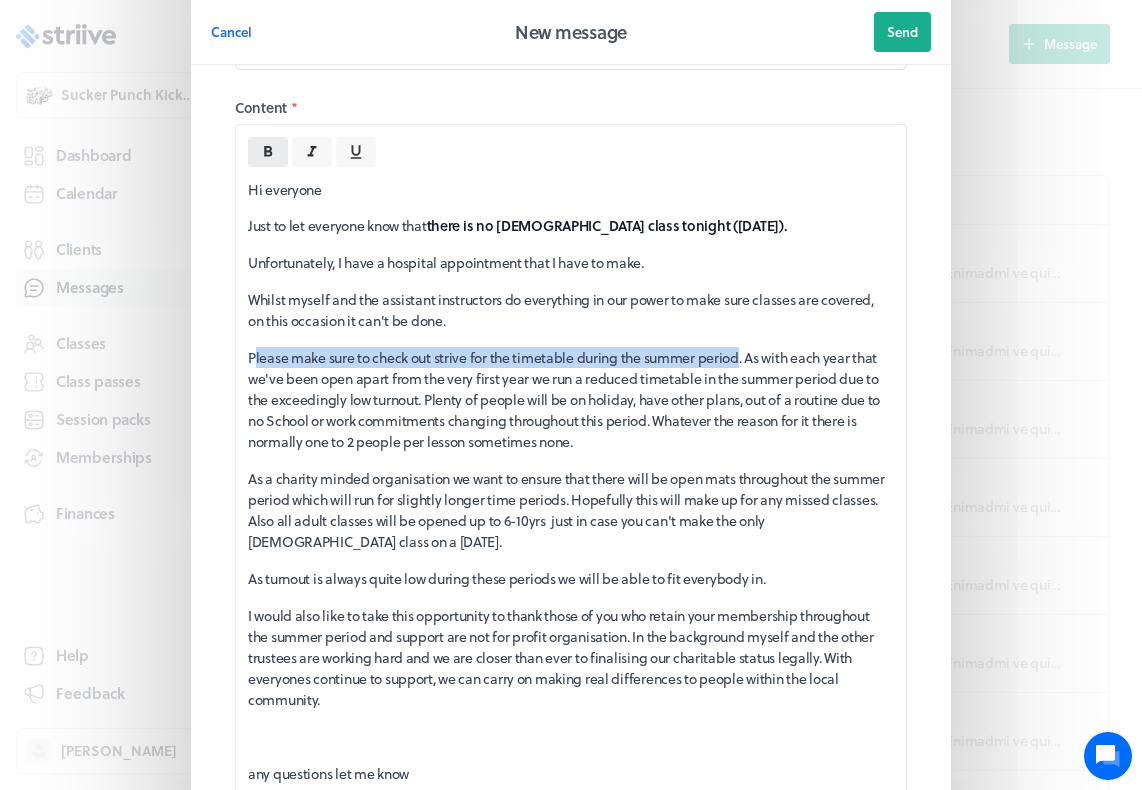 click 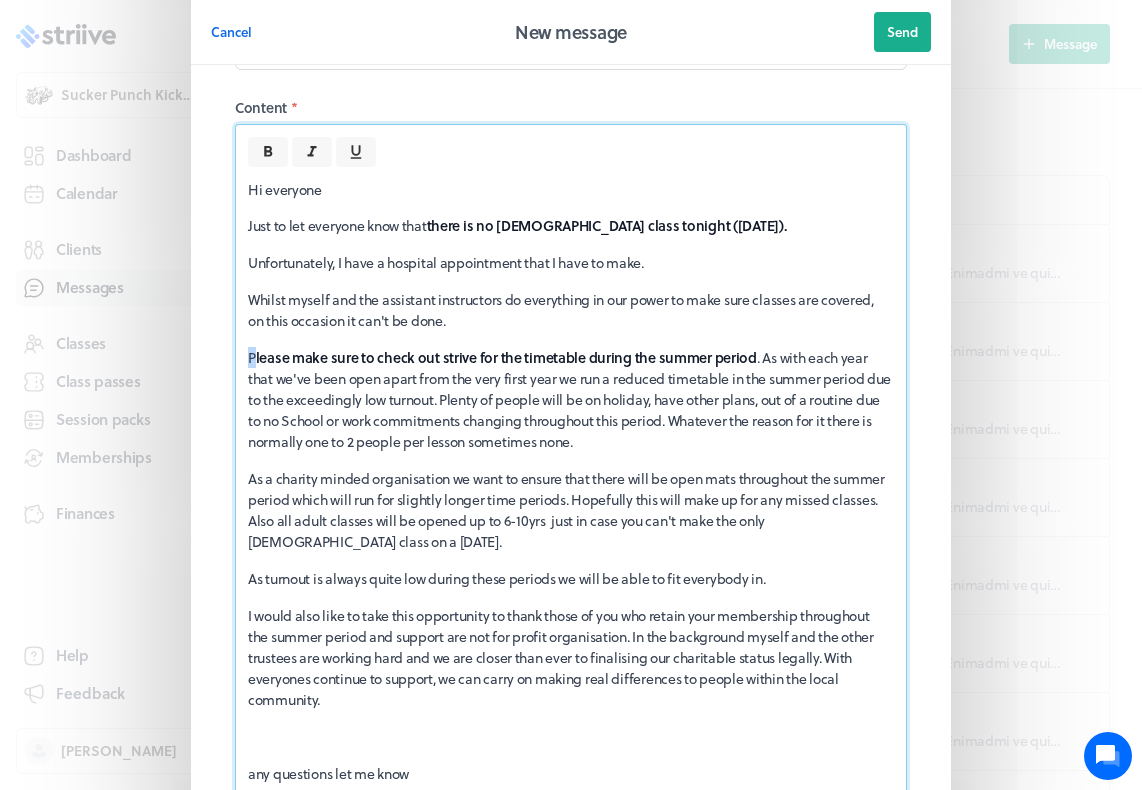 click on "P lease make sure to check out strive for the timetable during the summer period . As with each year that we've been open apart from the very first year we run a reduced timetable in the summer period due to the exceedingly low turnout. Plenty of people will be on holiday, have other plans, out of a routine due to no School or work commitments changing throughout this period. Whatever the reason for it there is normally one to 2 people per lesson sometimes none." at bounding box center [571, 399] 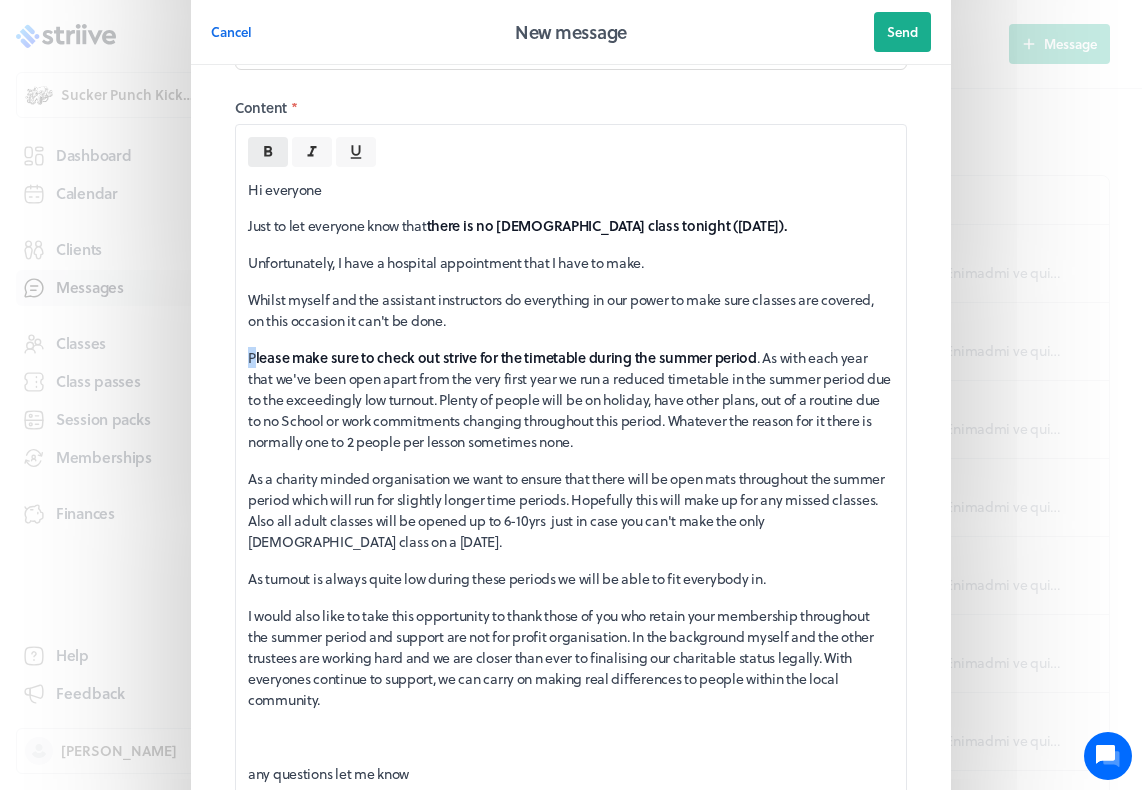 click 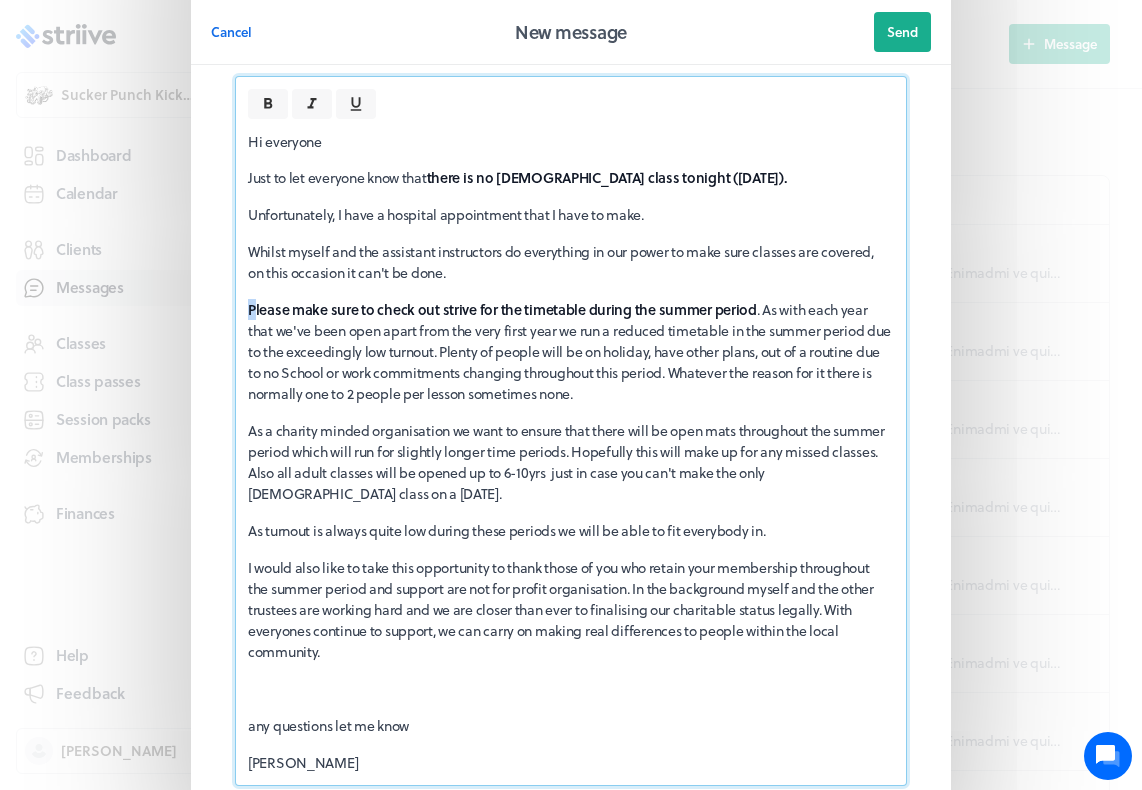 scroll, scrollTop: 804, scrollLeft: 0, axis: vertical 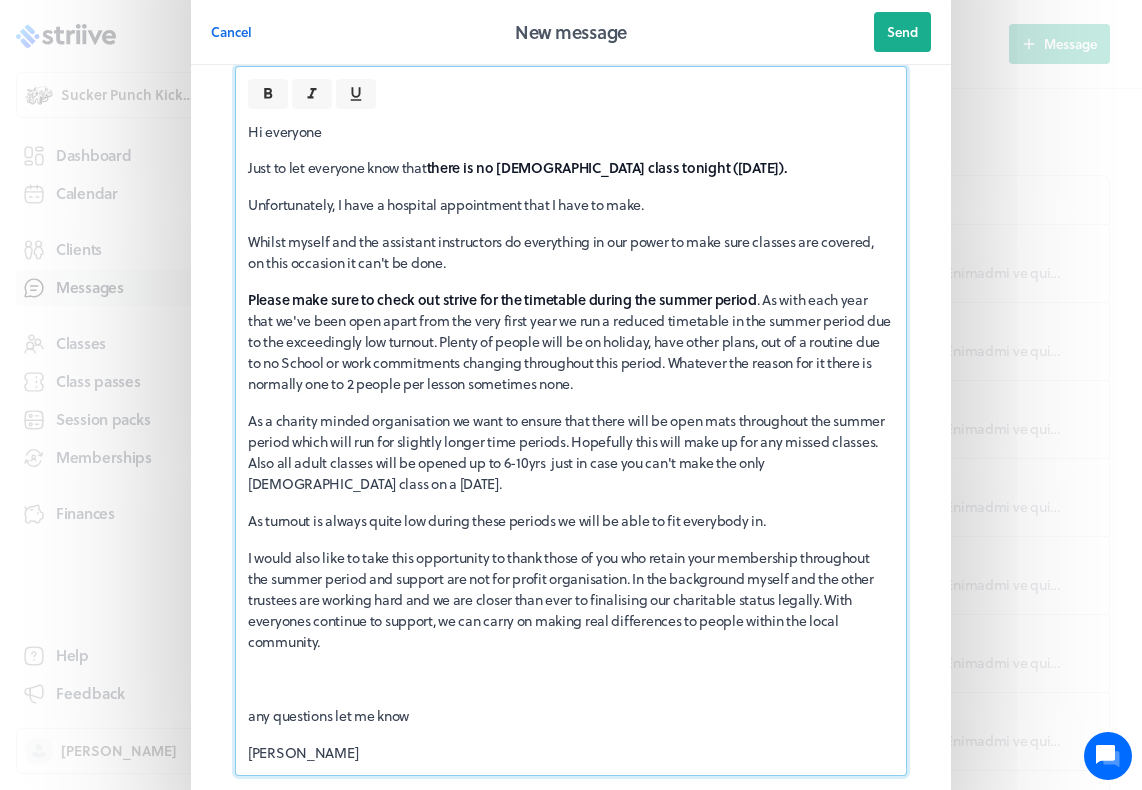 click on "Hi everyone Just to let everyone know that  there is no [DEMOGRAPHIC_DATA] class tonight ([DATE]).   Unfortunately, I have a hospital appointment that I have to make. Whilst myself and the assistant instructors do everything in our power to make sure classes are covered, on this occasion it can't be done.  Please make sure to check out strive for the timetable during the summer period . As with each year that we've been open apart from the very first year we run a reduced timetable in the summer period due to the exceedingly low turnout. Plenty of people will be on holiday, have other plans, out of a routine due to no School or work commitments changing throughout this period. Whatever the reason for it there is normally one to 2 people per lesson sometimes none.  As turnout is always quite low during these periods we will be able to fit everybody in.  any questions let me know [PERSON_NAME]" at bounding box center (571, 442) 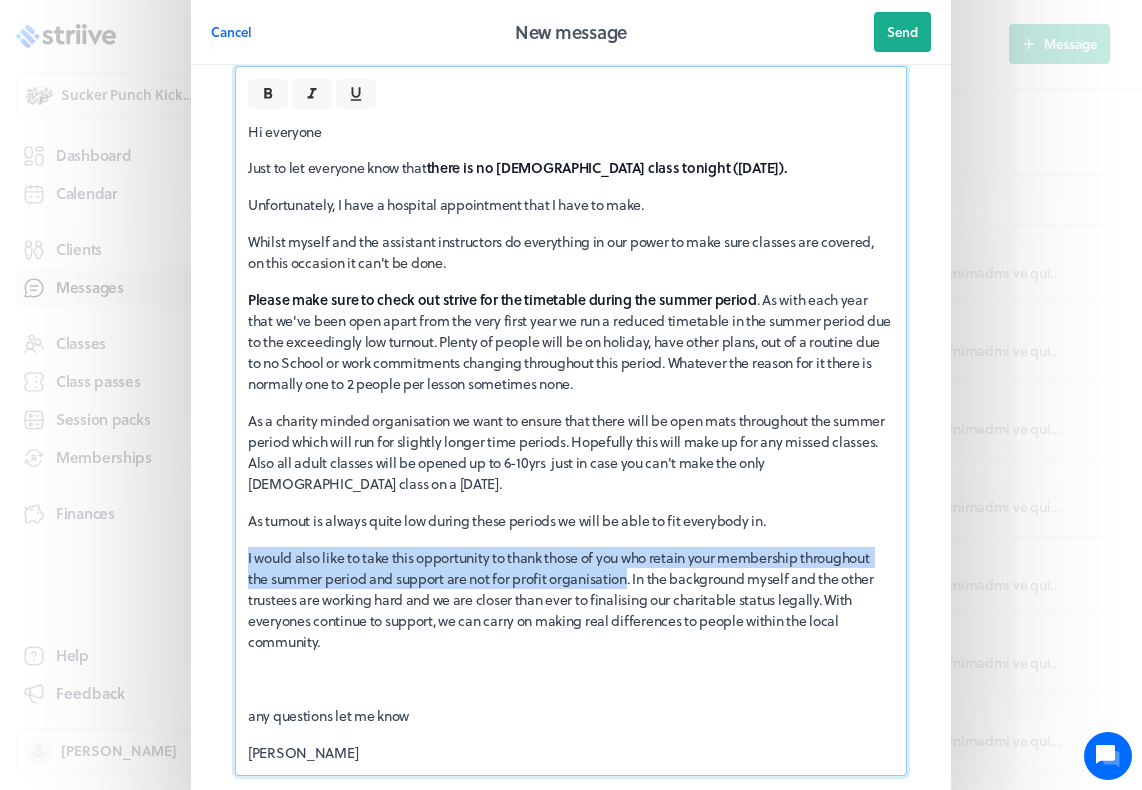 drag, startPoint x: 247, startPoint y: 521, endPoint x: 630, endPoint y: 540, distance: 383.47098 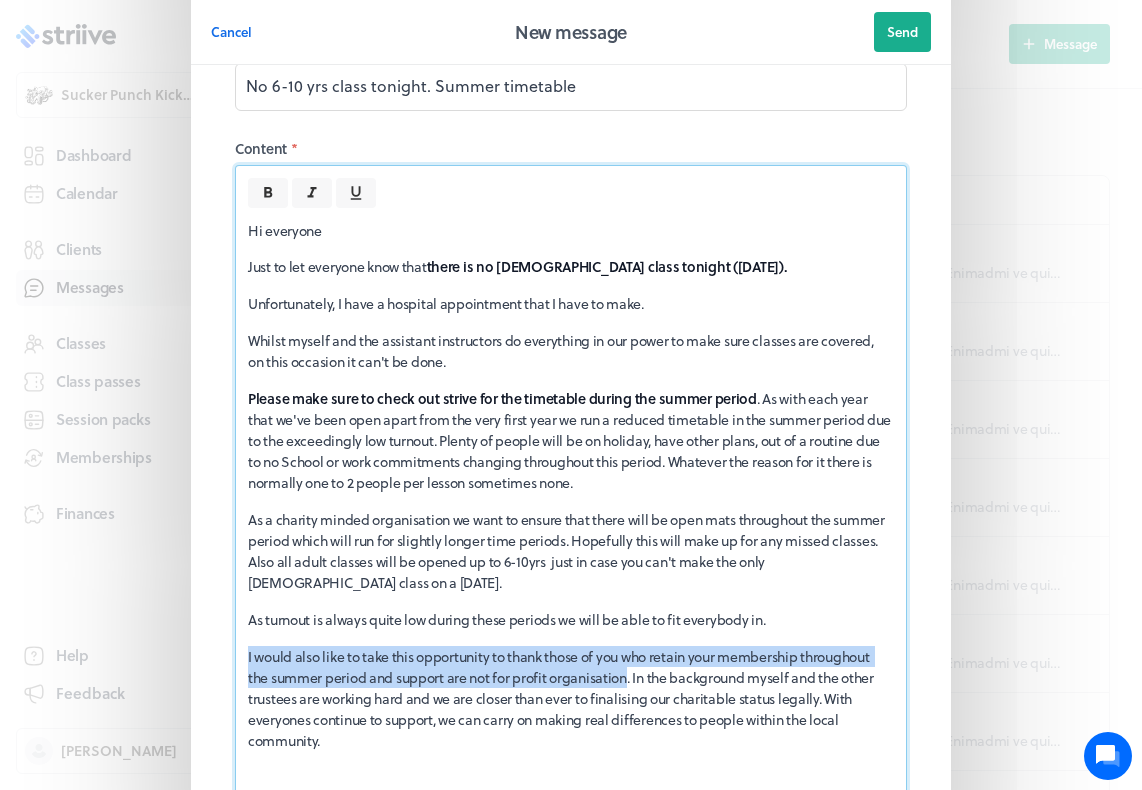 scroll, scrollTop: 692, scrollLeft: 0, axis: vertical 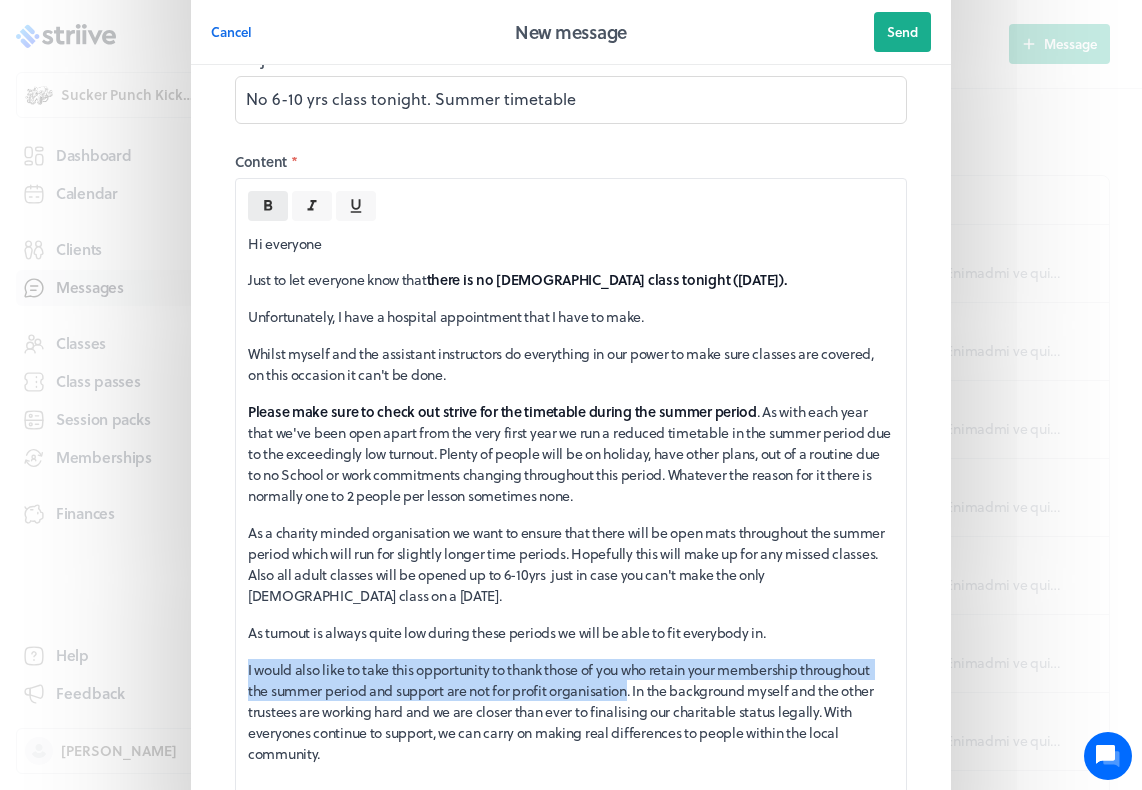 click at bounding box center [268, 206] 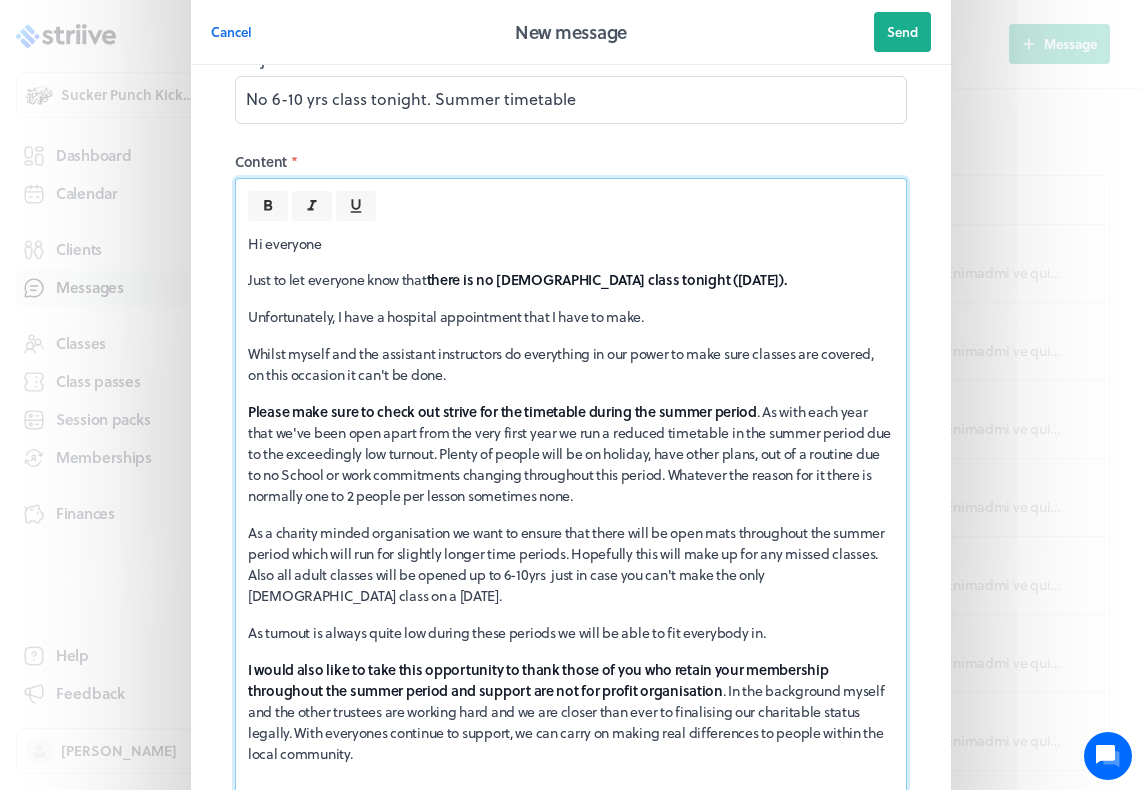 click on "As turnout is always quite low during these periods we will be able to fit everybody in." at bounding box center [571, 632] 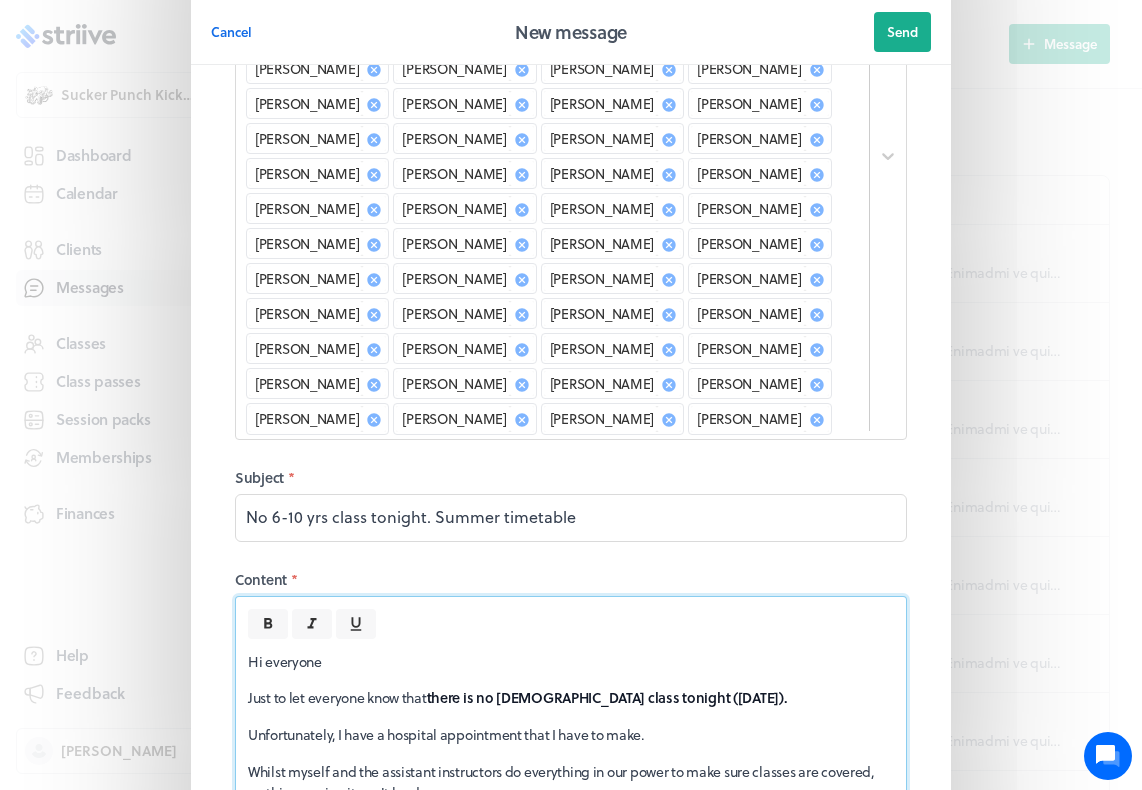 scroll, scrollTop: 272, scrollLeft: 0, axis: vertical 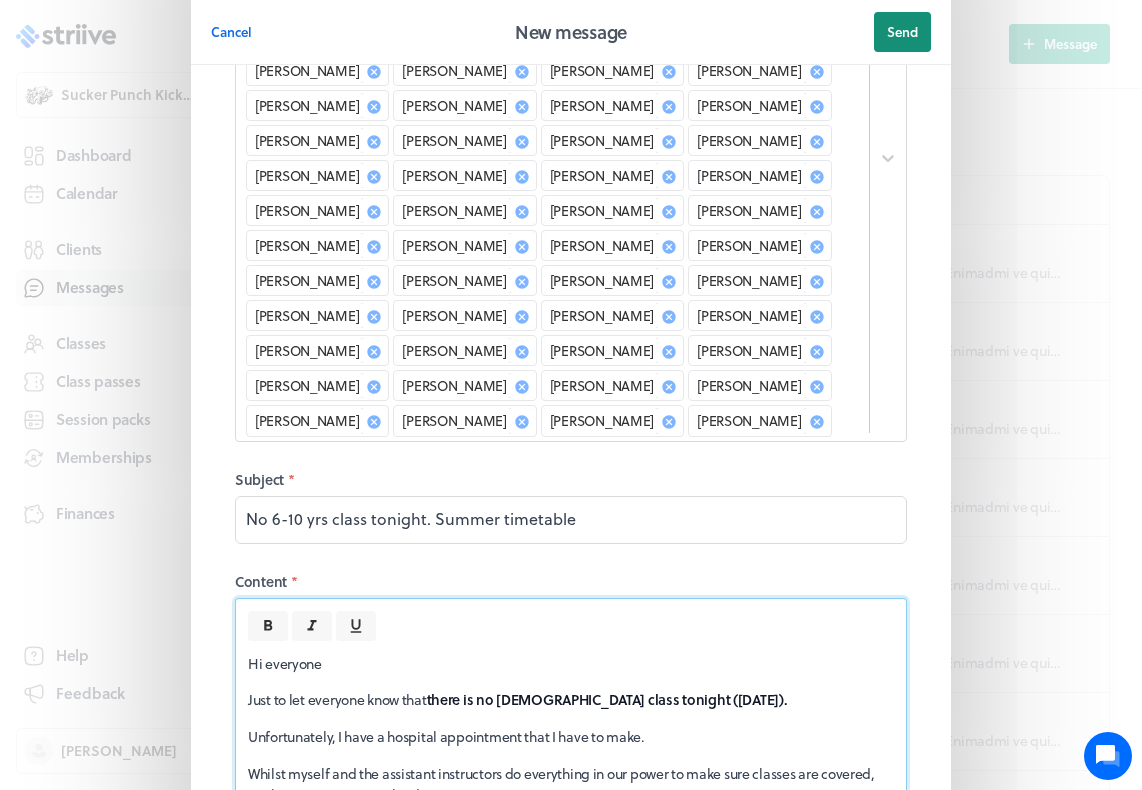 click on "Send" at bounding box center (902, 32) 